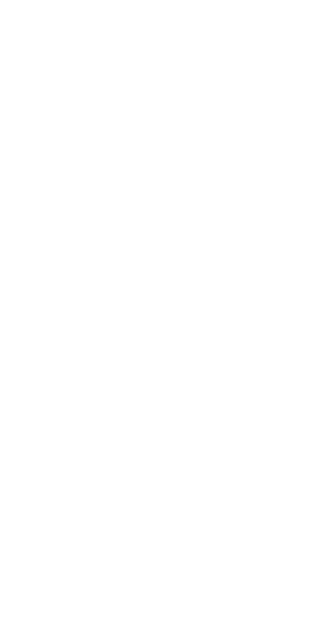 scroll, scrollTop: 0, scrollLeft: 0, axis: both 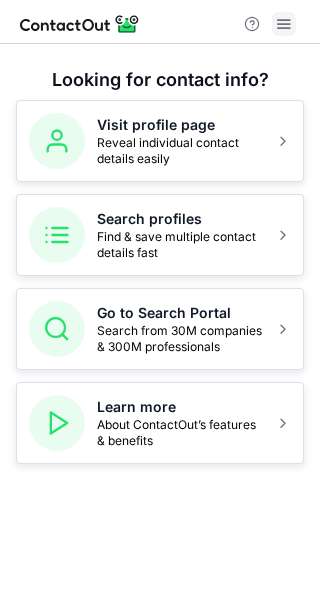 click at bounding box center [284, 24] 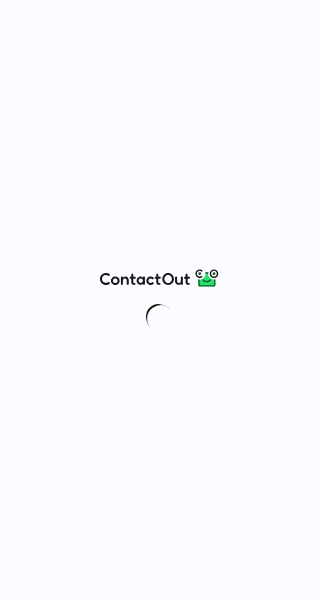 scroll, scrollTop: 0, scrollLeft: 0, axis: both 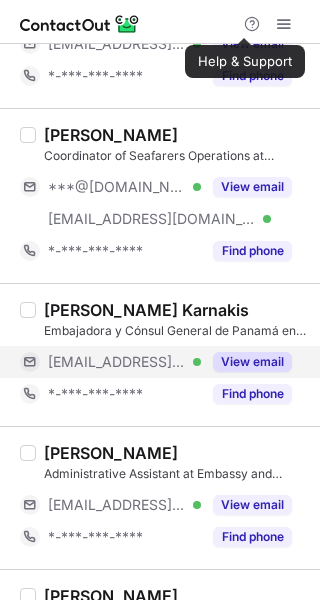 click on "View email" at bounding box center (252, 362) 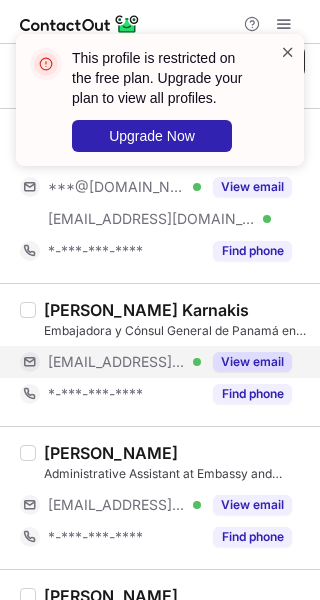 click at bounding box center [288, 52] 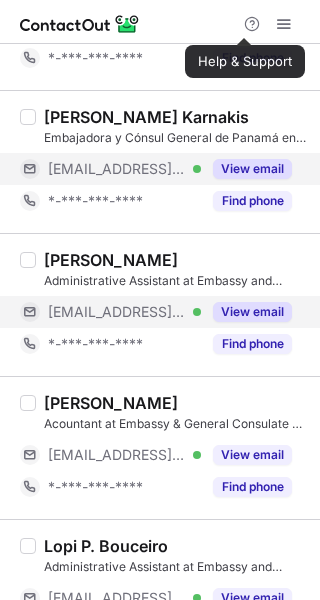 scroll, scrollTop: 600, scrollLeft: 0, axis: vertical 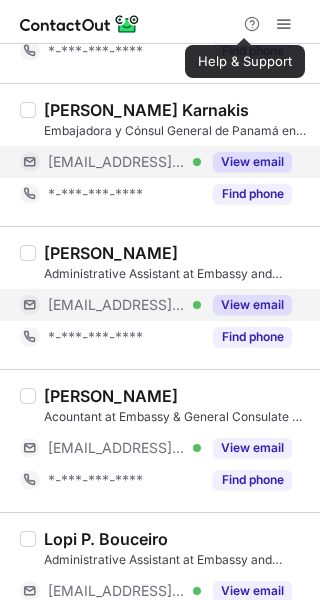 click on "View email" at bounding box center [252, 305] 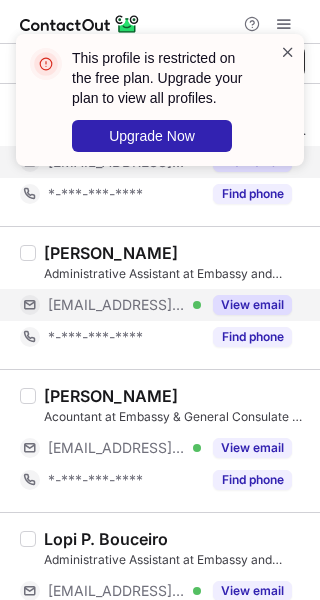 click at bounding box center [288, 52] 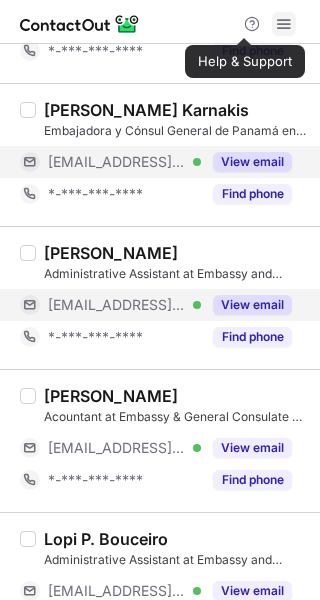 click at bounding box center (284, 24) 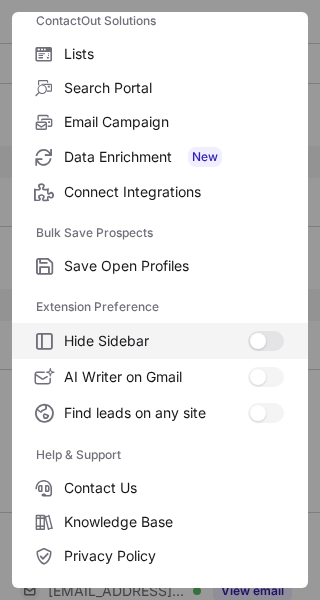 scroll, scrollTop: 233, scrollLeft: 0, axis: vertical 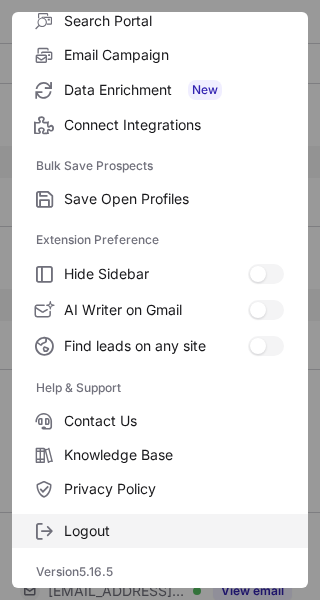 click on "Logout" at bounding box center [160, 531] 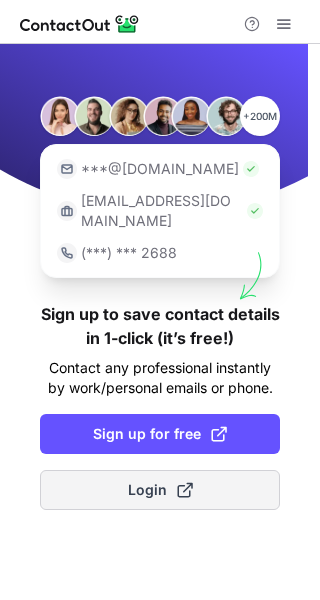 click on "Login" at bounding box center [160, 490] 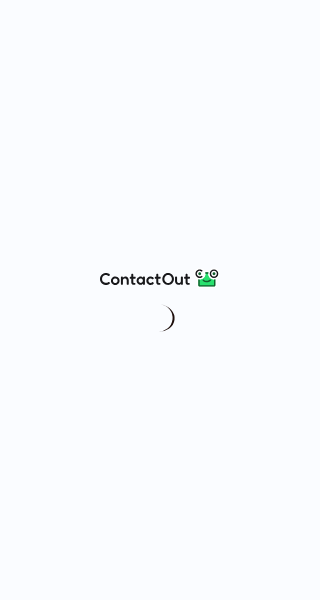 scroll, scrollTop: 0, scrollLeft: 0, axis: both 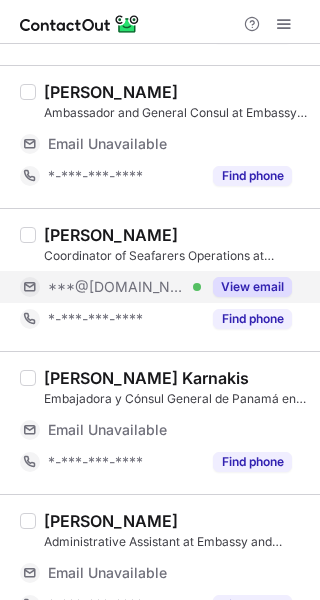 click on "View email" at bounding box center (252, 287) 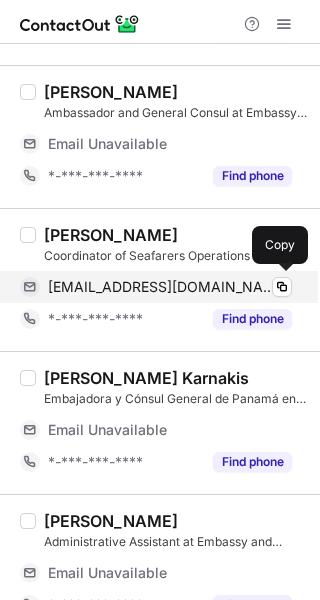 click on "sofiatassopoulou@yahoo.com" at bounding box center [162, 287] 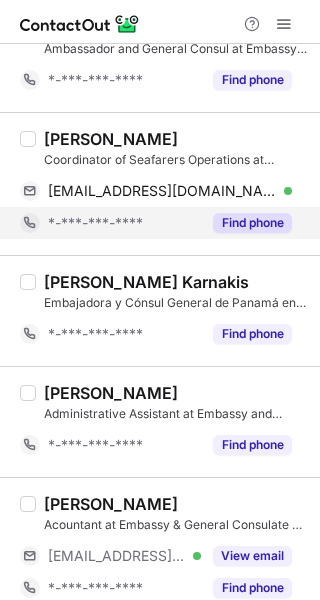 scroll, scrollTop: 268, scrollLeft: 0, axis: vertical 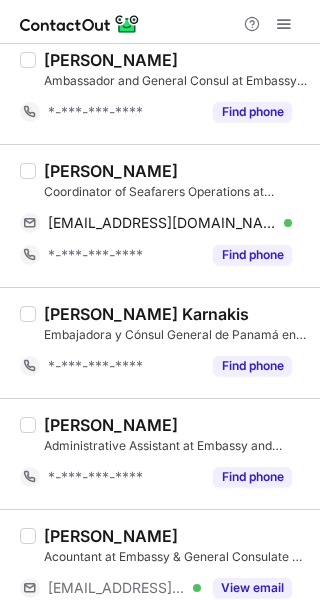 click on "Sofia Tassopoulou" at bounding box center [111, 171] 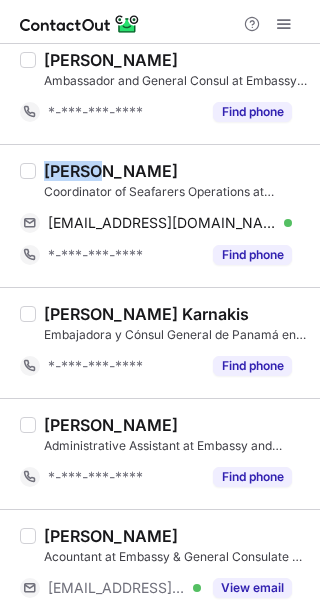 click on "Sofia Tassopoulou" at bounding box center (111, 171) 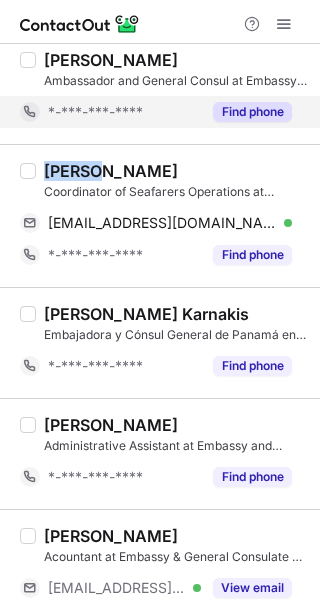 copy on "Sofia" 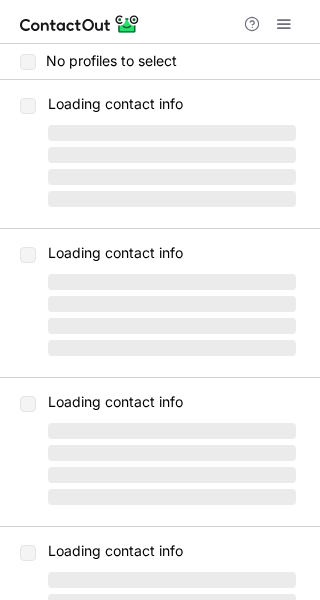 scroll, scrollTop: 0, scrollLeft: 0, axis: both 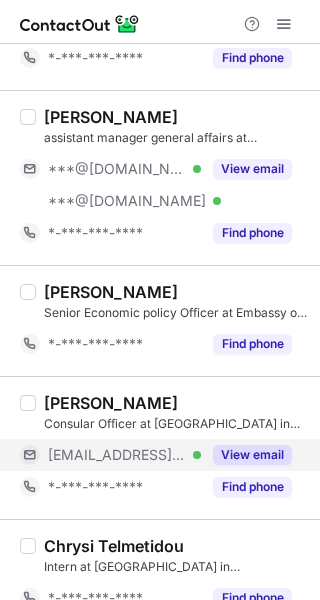 click on "View email" at bounding box center (252, 455) 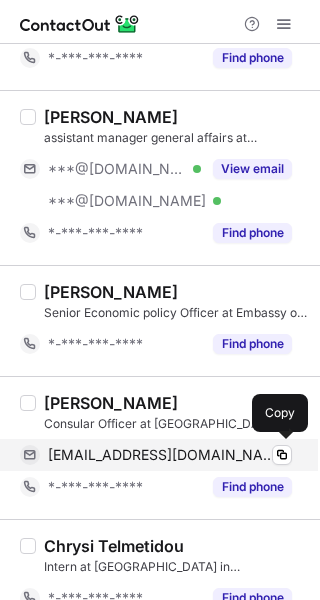 click on "[EMAIL_ADDRESS][DOMAIN_NAME]" at bounding box center (162, 455) 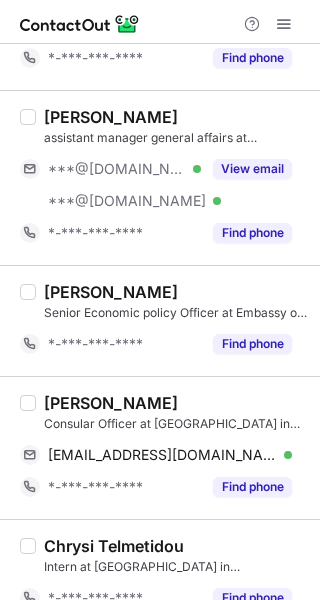 click on "Argyro Bampi" at bounding box center [111, 403] 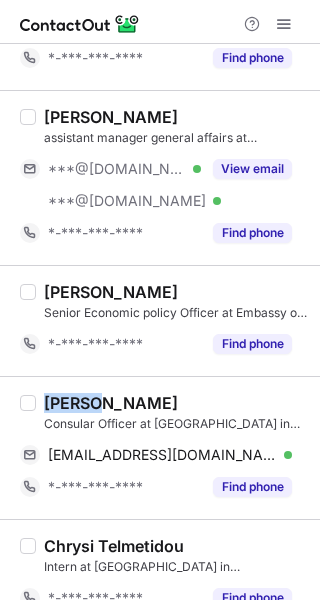 copy on "Argyro" 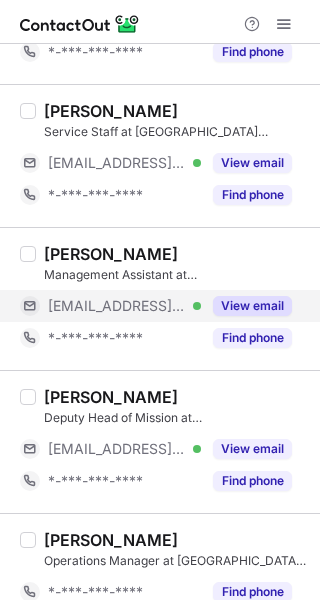 scroll, scrollTop: 1624, scrollLeft: 0, axis: vertical 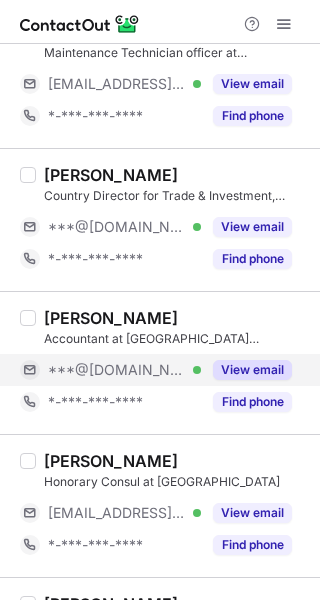 click on "View email" at bounding box center [252, 370] 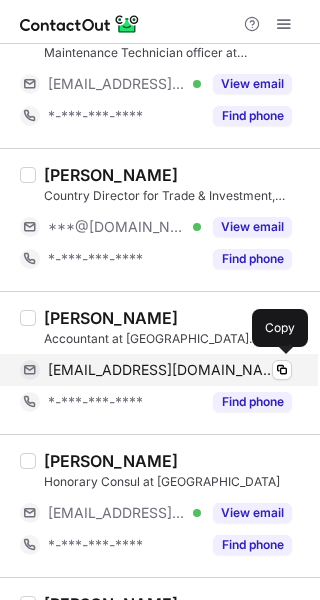 click on "matrixxl@yahoo.com" at bounding box center [162, 370] 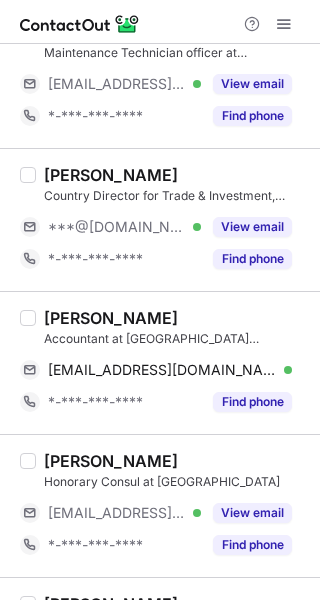 click on "Amir Elsherif" at bounding box center [111, 318] 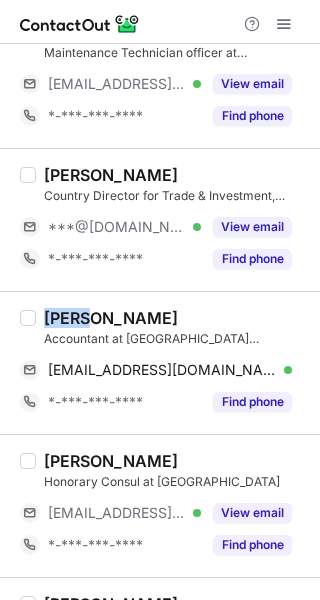 click on "Amir Elsherif" at bounding box center (111, 318) 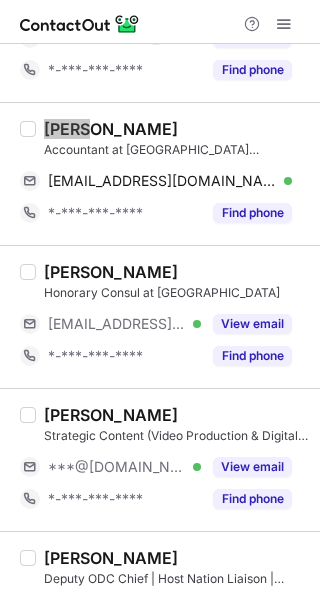 scroll, scrollTop: 1100, scrollLeft: 0, axis: vertical 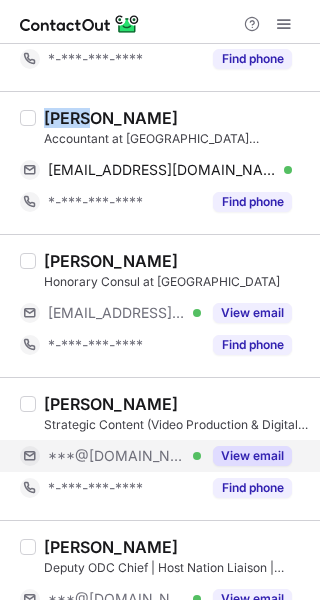 click on "View email" at bounding box center [252, 456] 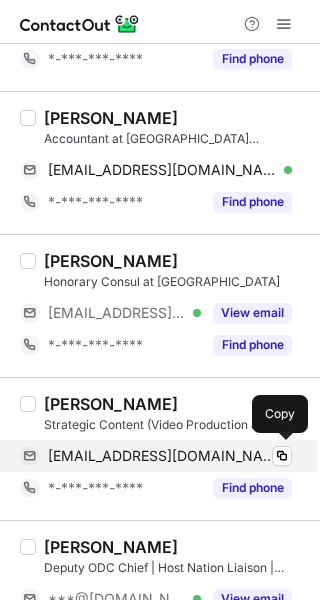 click on "kanoni15@gmail.com" at bounding box center (162, 456) 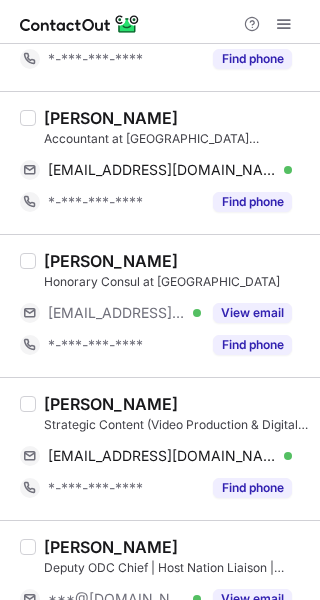 click on "Georgios Logothetis" at bounding box center (111, 404) 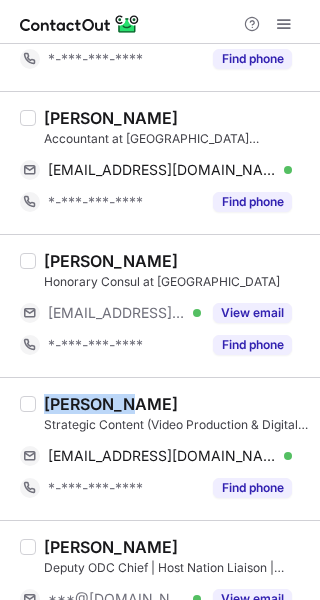 click on "Georgios Logothetis" at bounding box center (111, 404) 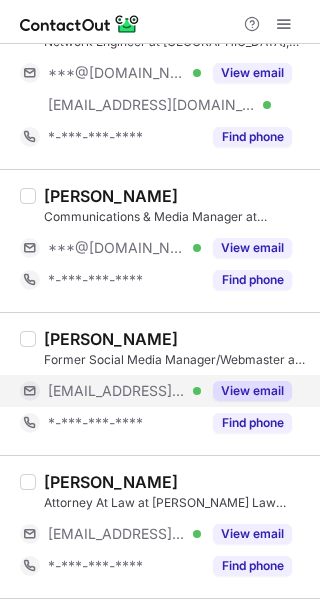 scroll, scrollTop: 2100, scrollLeft: 0, axis: vertical 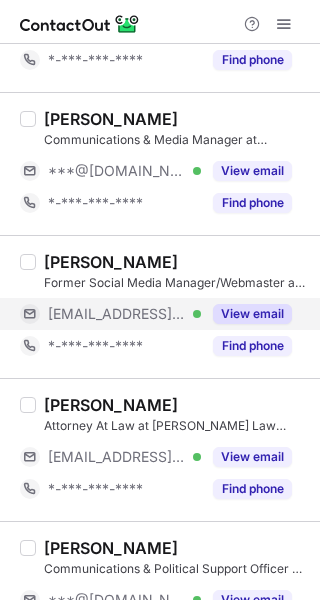 click on "View email" at bounding box center (252, 314) 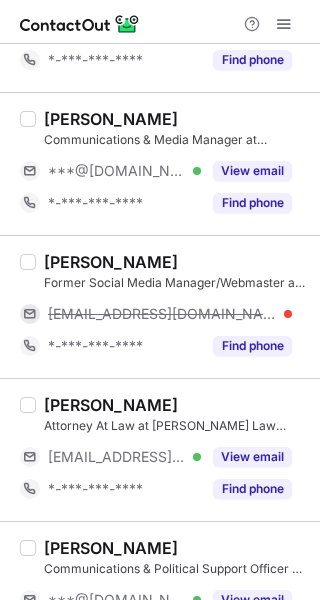click on "erat@usembassy.gov" at bounding box center [162, 314] 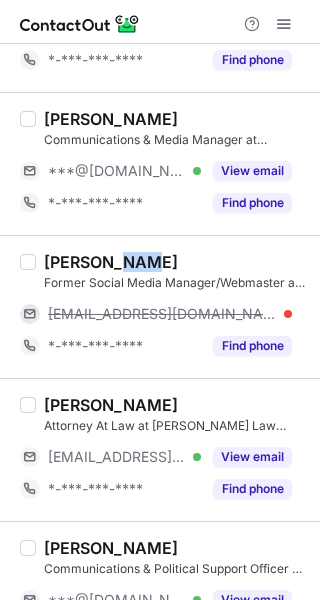 click on "Terzian Era" at bounding box center [111, 262] 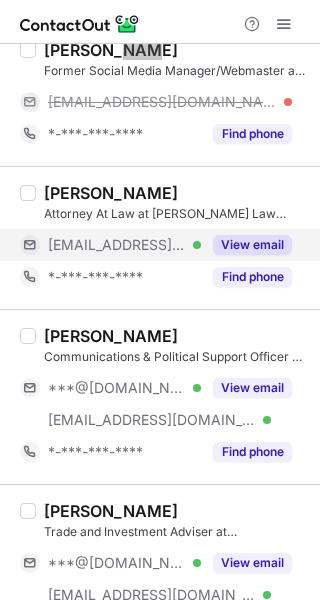 scroll, scrollTop: 2400, scrollLeft: 0, axis: vertical 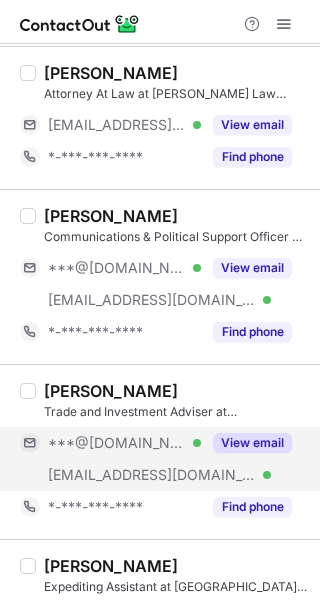 click on "View email" at bounding box center [252, 443] 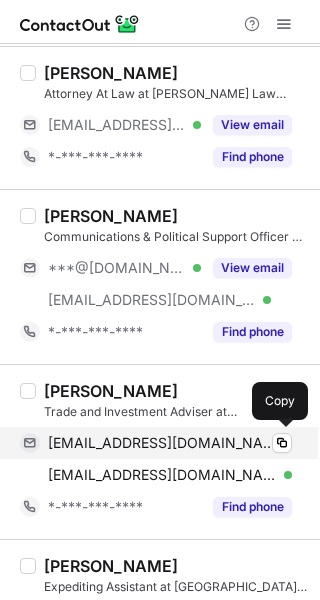 click on "ellikouremenou@gmail.com" at bounding box center [162, 443] 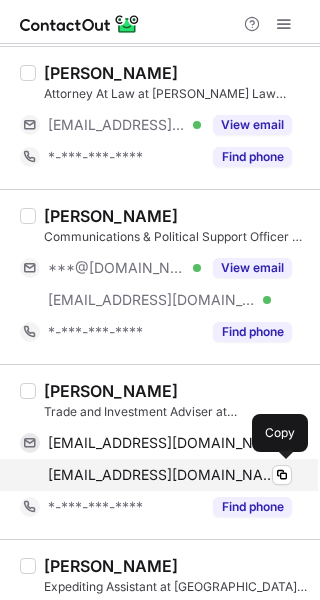 drag, startPoint x: 198, startPoint y: 467, endPoint x: 297, endPoint y: 466, distance: 99.00505 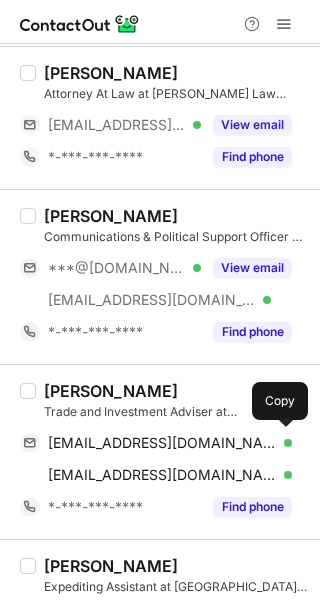 click on "Ellie K." at bounding box center [111, 391] 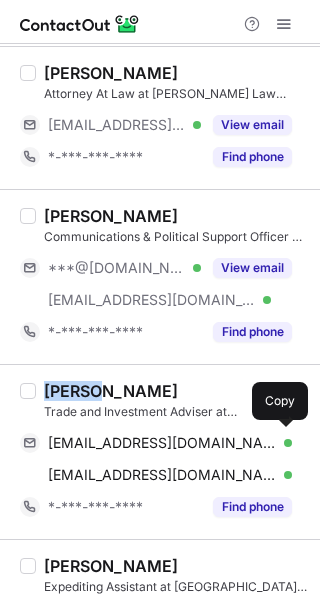 click on "Ellie K." at bounding box center (111, 391) 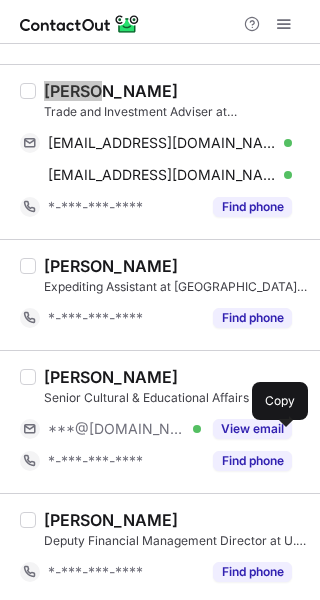 scroll, scrollTop: 2704, scrollLeft: 0, axis: vertical 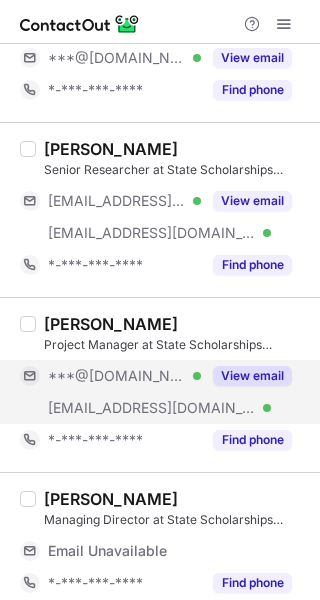 click on "View email" at bounding box center (252, 376) 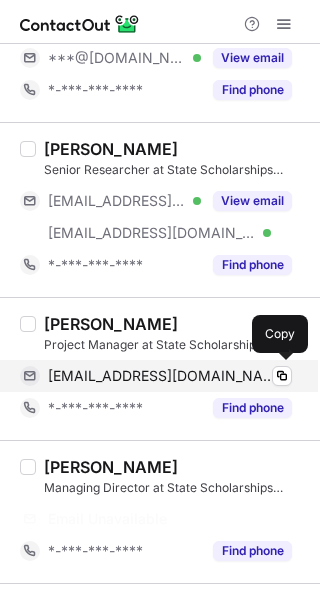click on "svoliantopoulou@gmail.com" at bounding box center (162, 376) 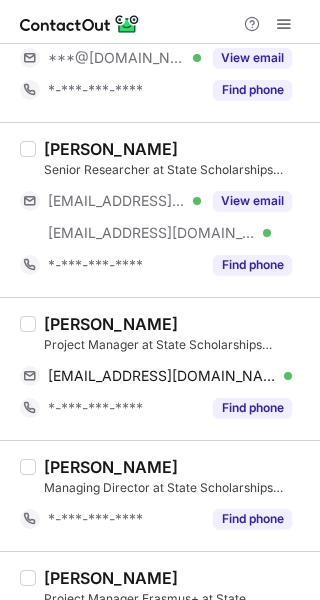 click on "Sofia Svoliantopoulou" at bounding box center [111, 324] 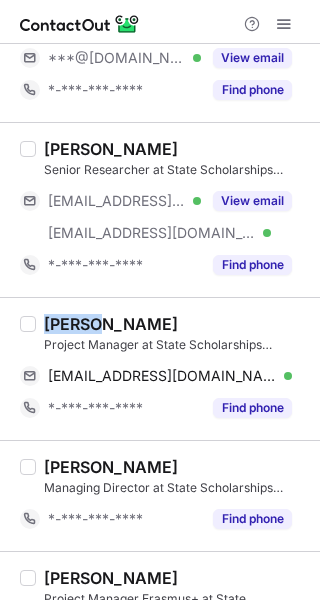 click on "Sofia Svoliantopoulou" at bounding box center [111, 324] 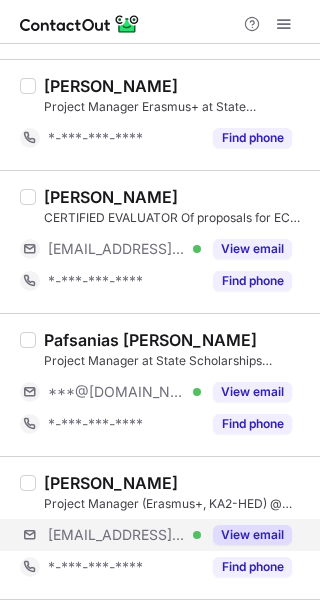 scroll, scrollTop: 600, scrollLeft: 0, axis: vertical 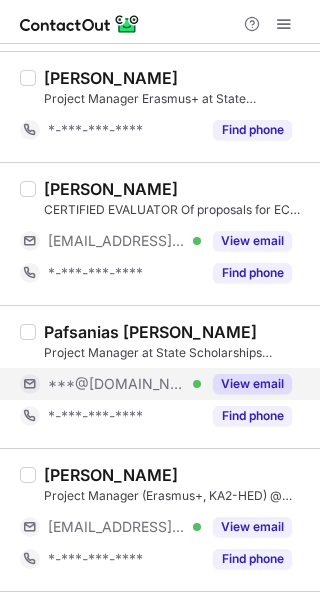 click on "View email" at bounding box center [252, 384] 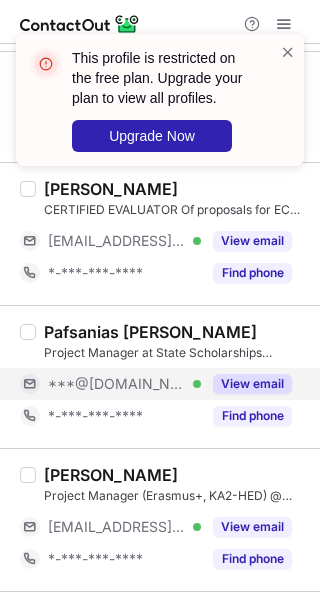 click on "***@[DOMAIN_NAME]" at bounding box center [117, 384] 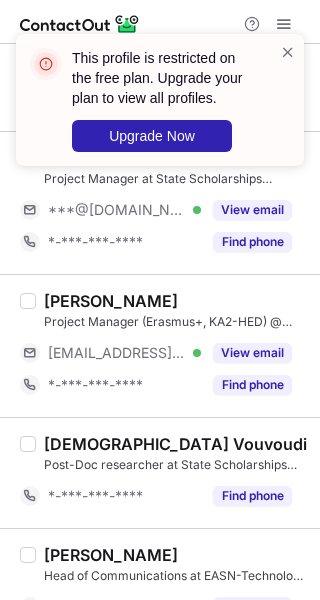 scroll, scrollTop: 800, scrollLeft: 0, axis: vertical 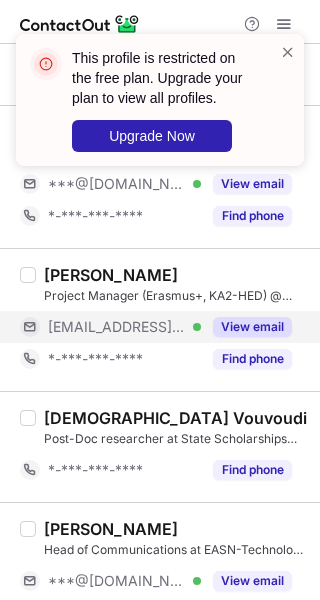 click on "View email" at bounding box center (252, 327) 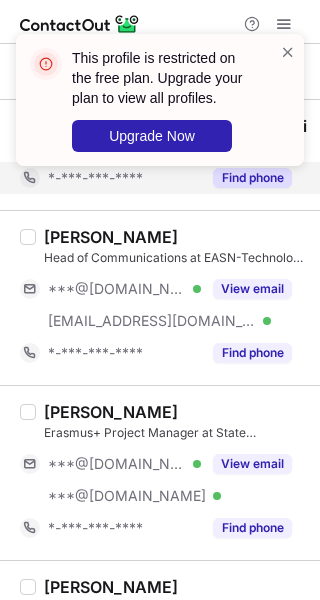 scroll, scrollTop: 1100, scrollLeft: 0, axis: vertical 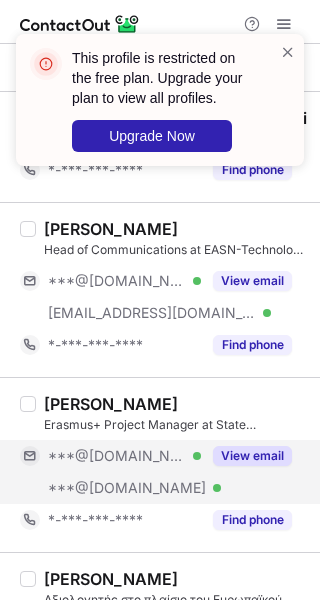 click on "View email" at bounding box center (252, 456) 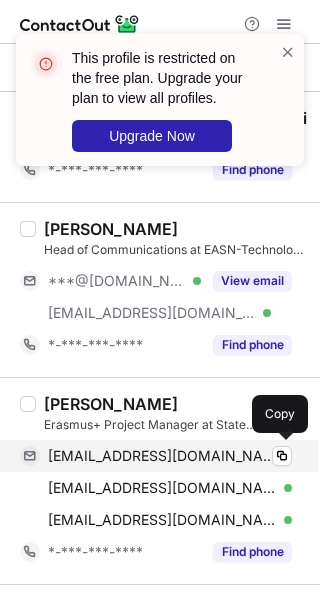 click on "mariakarampatsou81@gmail.com" at bounding box center (162, 456) 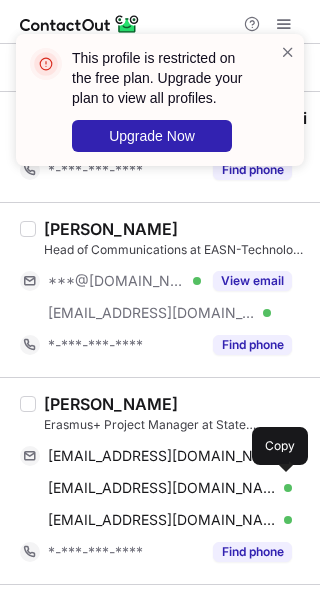 drag, startPoint x: 84, startPoint y: 480, endPoint x: 308, endPoint y: 493, distance: 224.37692 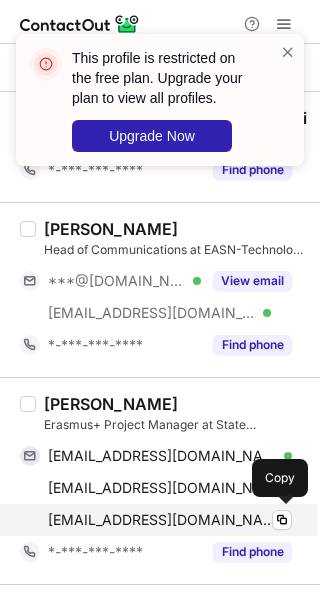 drag, startPoint x: 122, startPoint y: 528, endPoint x: 300, endPoint y: 531, distance: 178.02528 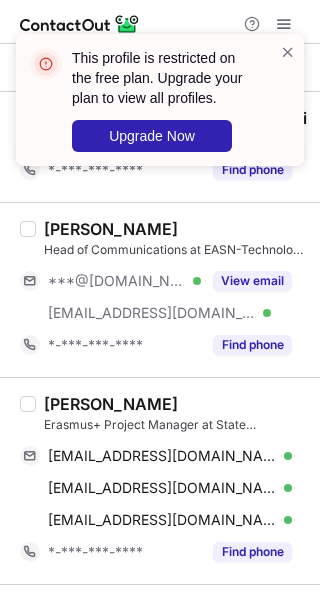 click on "Maria Karampatsou" at bounding box center (111, 404) 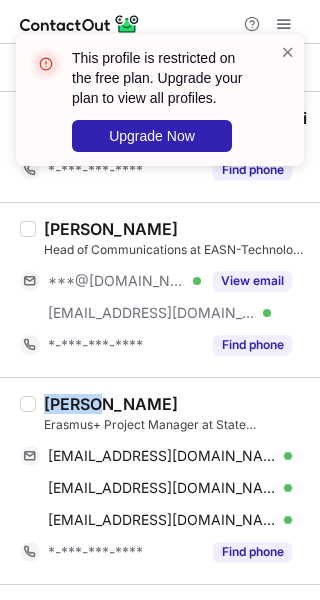 click on "Maria Karampatsou" at bounding box center (111, 404) 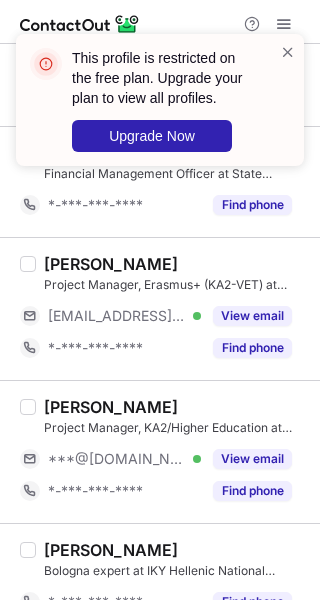 scroll, scrollTop: 2000, scrollLeft: 0, axis: vertical 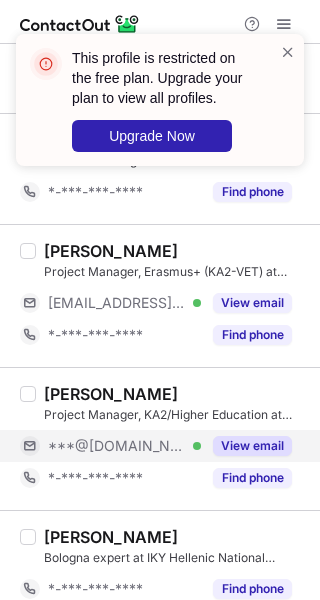 click on "View email" at bounding box center [252, 446] 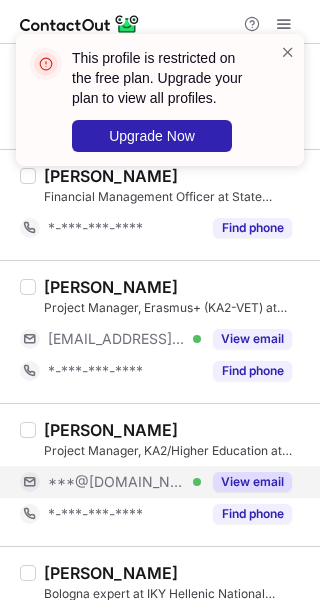 scroll, scrollTop: 1900, scrollLeft: 0, axis: vertical 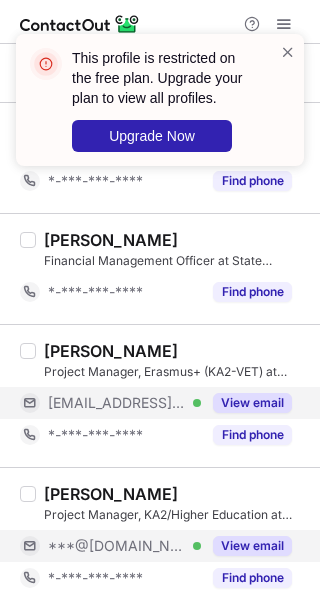 click on "View email" at bounding box center (252, 403) 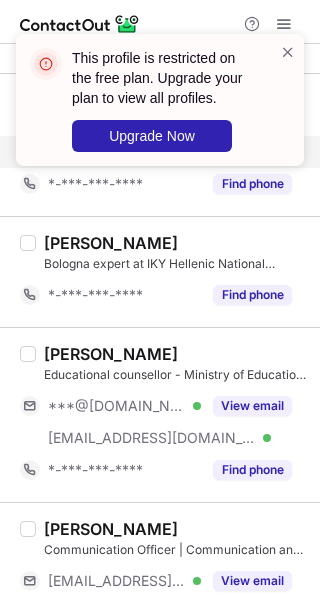 scroll, scrollTop: 2300, scrollLeft: 0, axis: vertical 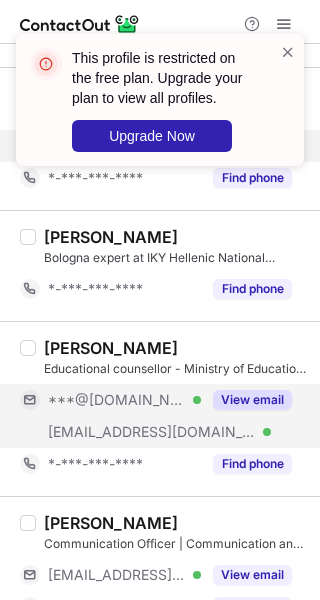 click on "View email" at bounding box center [252, 400] 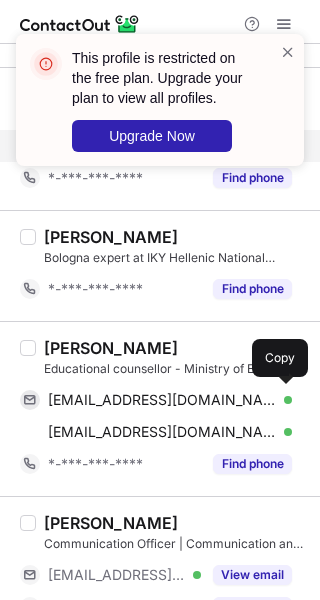 click on "andolkera68@gmail.com" at bounding box center [162, 400] 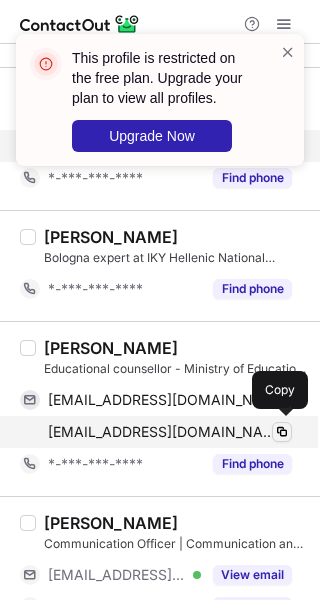 drag, startPoint x: 135, startPoint y: 431, endPoint x: 286, endPoint y: 426, distance: 151.08276 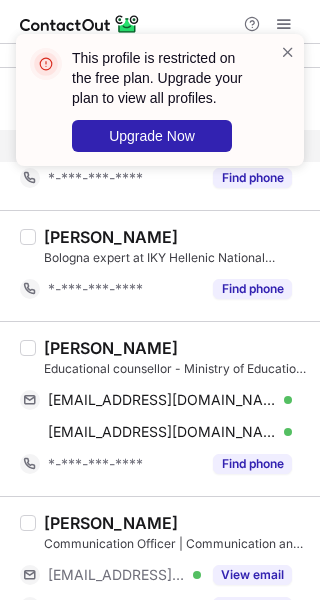 click on "Anthoula Ntolkera" at bounding box center [111, 348] 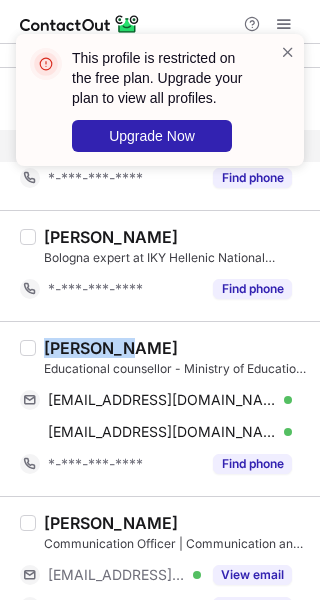click on "Anthoula Ntolkera" at bounding box center (111, 348) 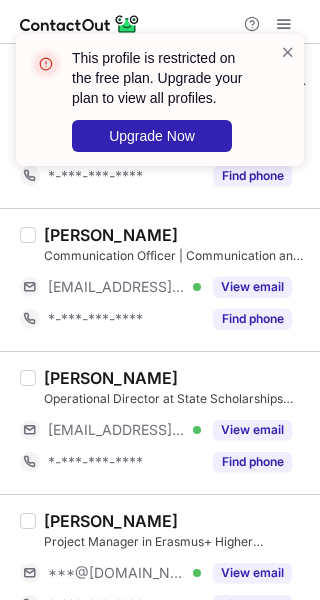 scroll, scrollTop: 2600, scrollLeft: 0, axis: vertical 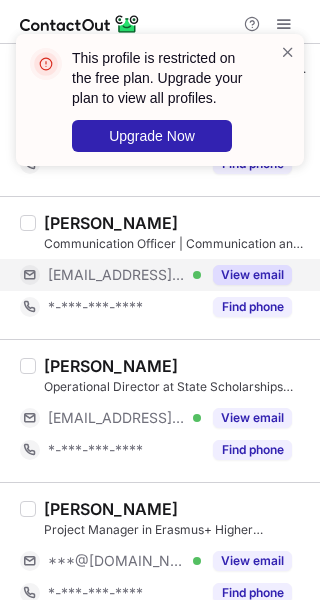 click on "View email" at bounding box center (252, 275) 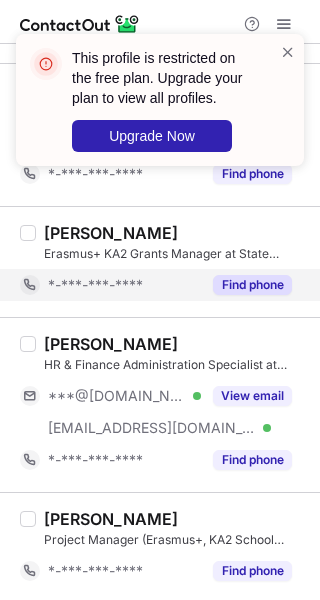 scroll, scrollTop: 3022, scrollLeft: 0, axis: vertical 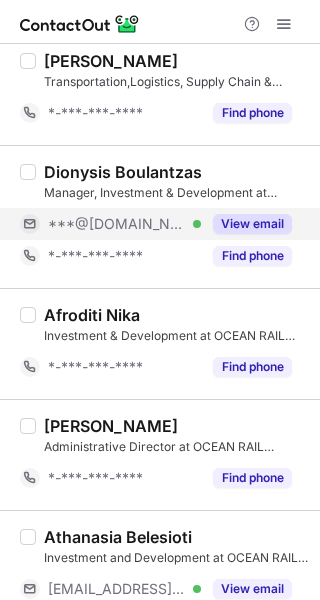 click on "View email" at bounding box center [246, 224] 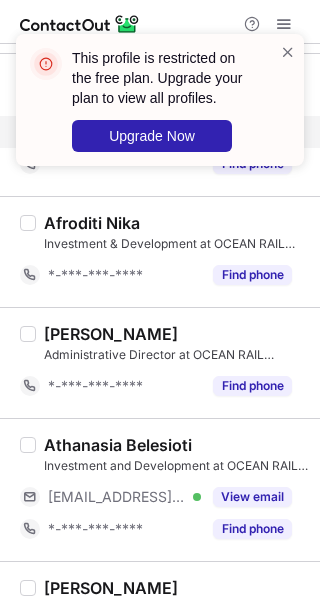 scroll, scrollTop: 1368, scrollLeft: 0, axis: vertical 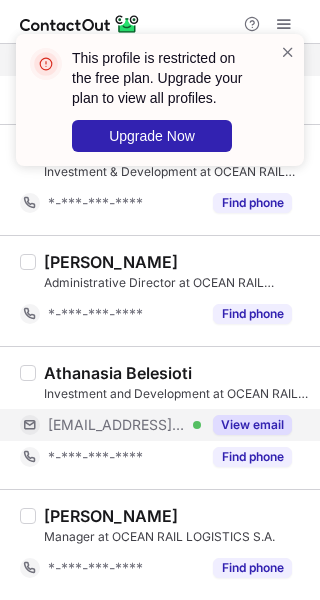 click on "View email" at bounding box center [252, 425] 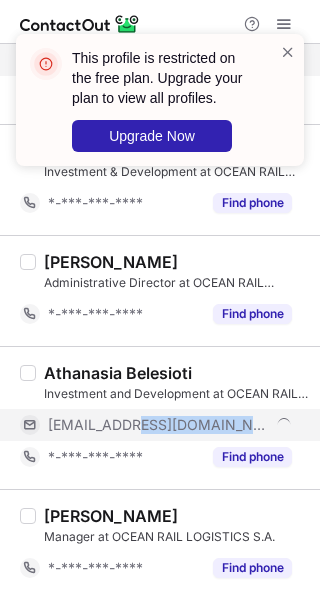 click on "***@gac.com" at bounding box center (170, 425) 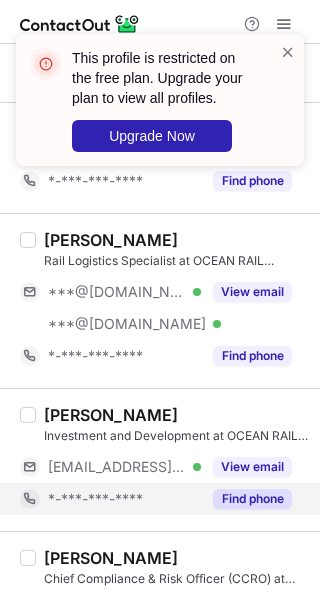 scroll, scrollTop: 0, scrollLeft: 0, axis: both 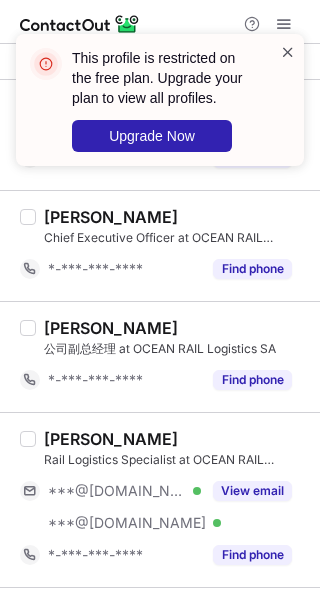 click at bounding box center (288, 52) 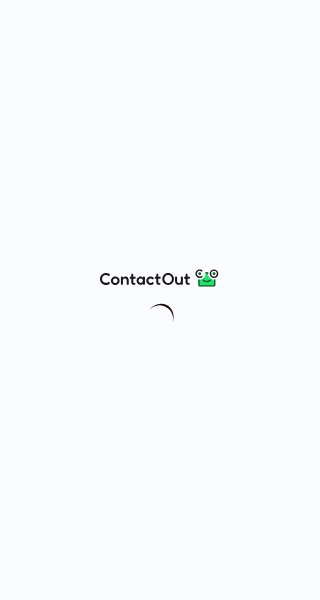 scroll, scrollTop: 0, scrollLeft: 0, axis: both 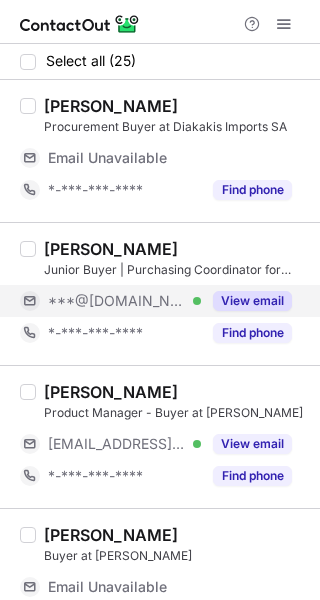 click on "View email" at bounding box center (252, 301) 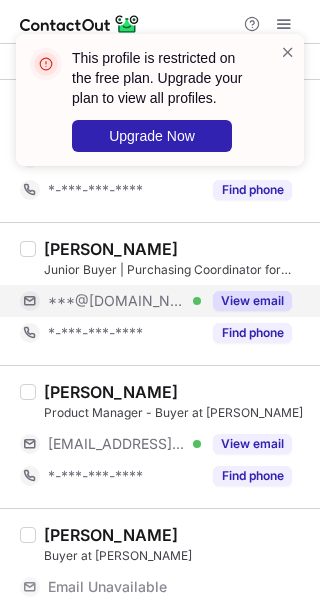 click on "***@hotmail.com Verified" at bounding box center [124, 301] 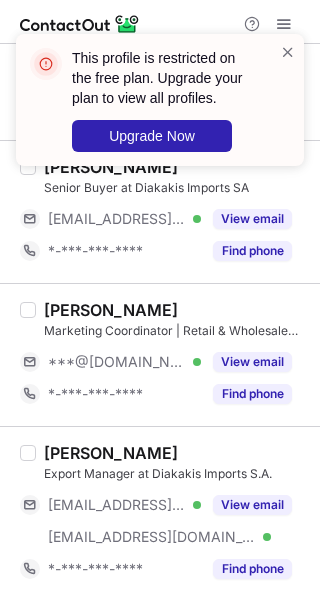 scroll, scrollTop: 600, scrollLeft: 0, axis: vertical 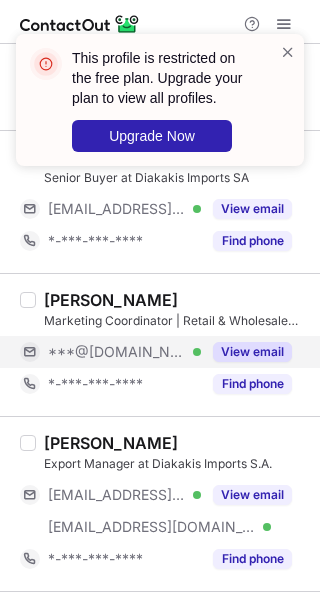 click on "View email" at bounding box center (252, 352) 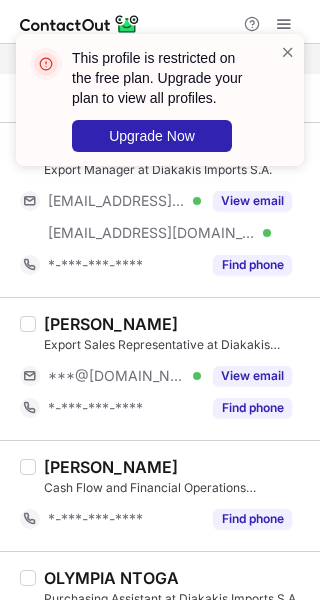 scroll, scrollTop: 900, scrollLeft: 0, axis: vertical 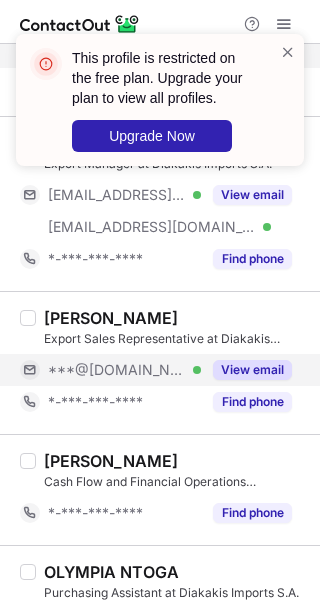 click on "View email" at bounding box center (252, 370) 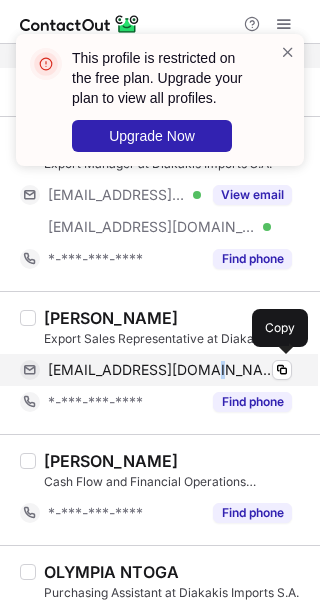 click on "vakalopoulosioann@gmail.com" at bounding box center [162, 370] 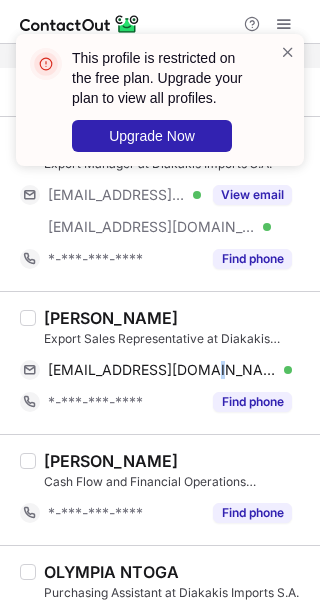 click on "Ioannis Vakalopoulos" at bounding box center [111, 318] 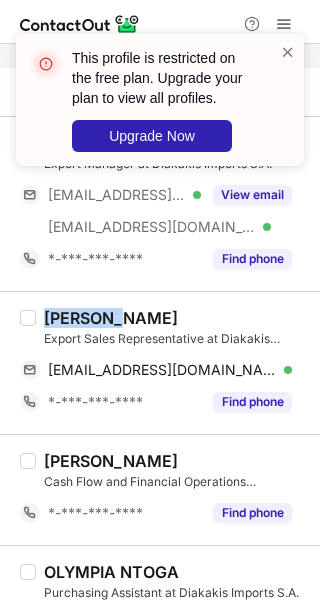 click on "Ioannis Vakalopoulos" at bounding box center [111, 318] 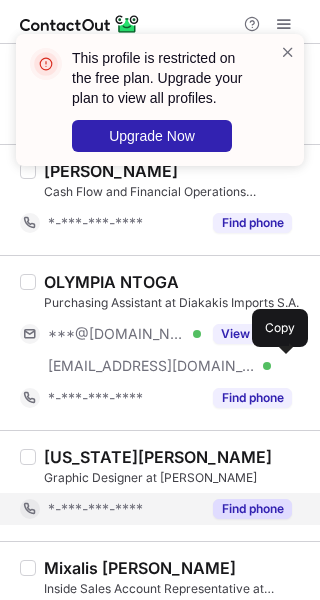 scroll, scrollTop: 1200, scrollLeft: 0, axis: vertical 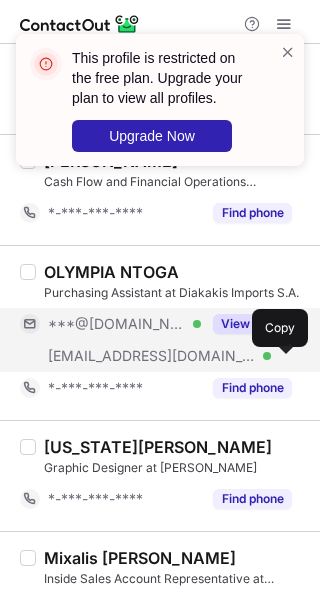 click on "View email" at bounding box center (252, 324) 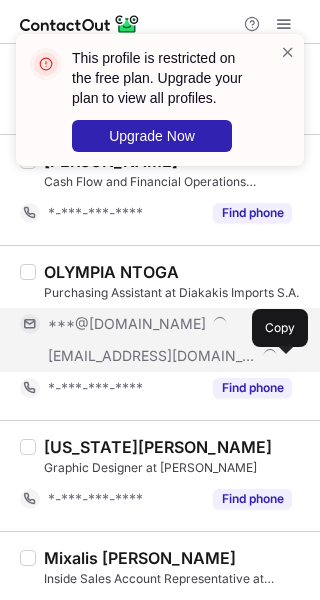 click on "***@gmail.com" at bounding box center (170, 324) 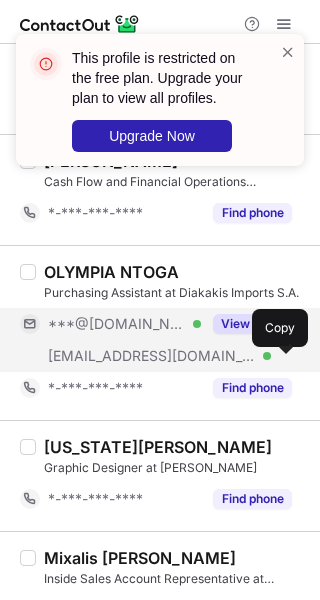 click on "View email" at bounding box center (252, 324) 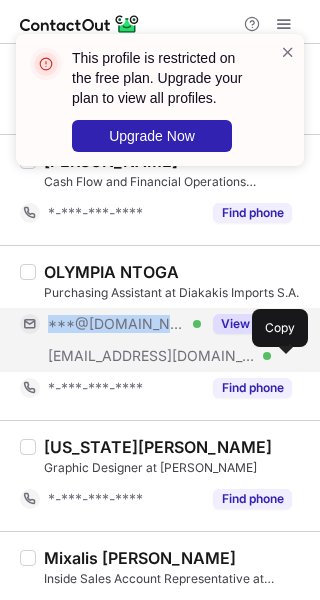 click on "***@gmail.com Verified" at bounding box center [124, 324] 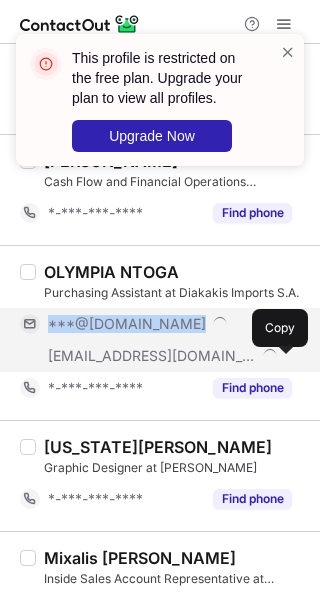 click on "***@gmail.com" at bounding box center [170, 324] 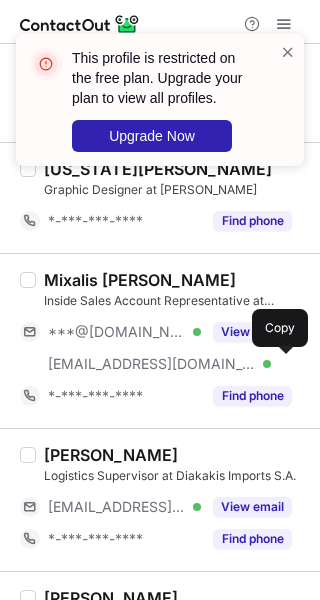 scroll, scrollTop: 1500, scrollLeft: 0, axis: vertical 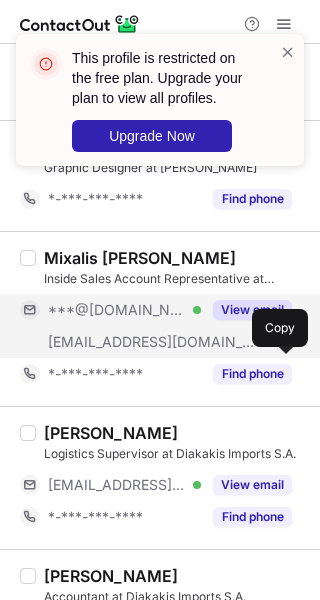 click on "View email" at bounding box center [252, 310] 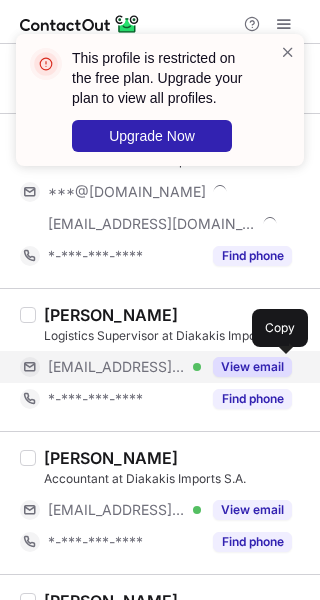 scroll, scrollTop: 1700, scrollLeft: 0, axis: vertical 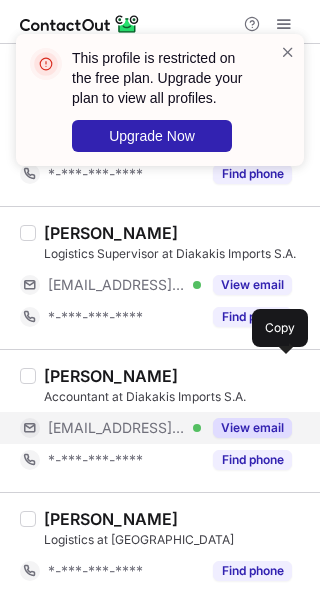 click on "View email" at bounding box center [252, 428] 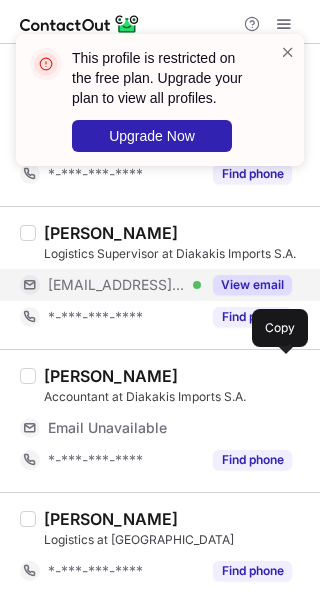 click on "View email" at bounding box center [252, 285] 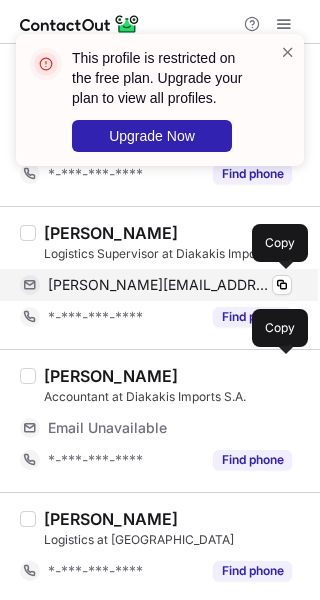 click on "dimitris@diakakisimports.gr" at bounding box center [159, 285] 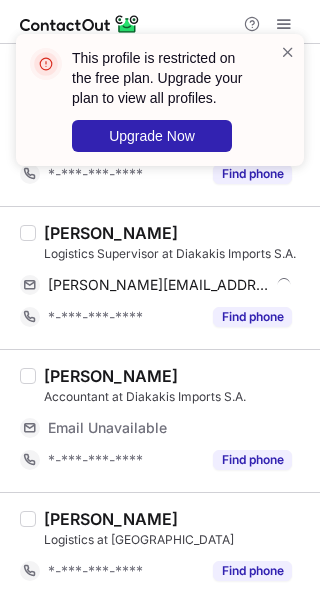 click on "Dimitris Polizos" at bounding box center [111, 233] 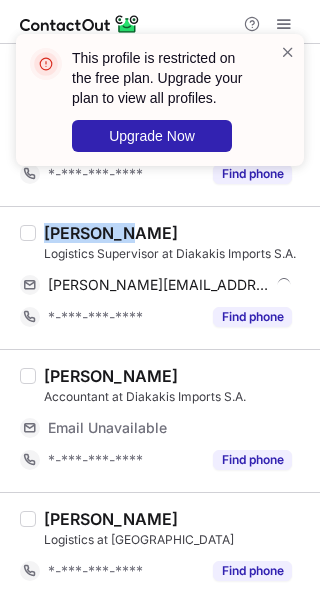click on "Dimitris Polizos" at bounding box center [111, 233] 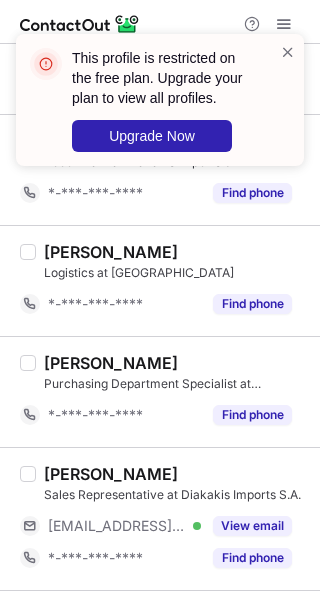 scroll, scrollTop: 2000, scrollLeft: 0, axis: vertical 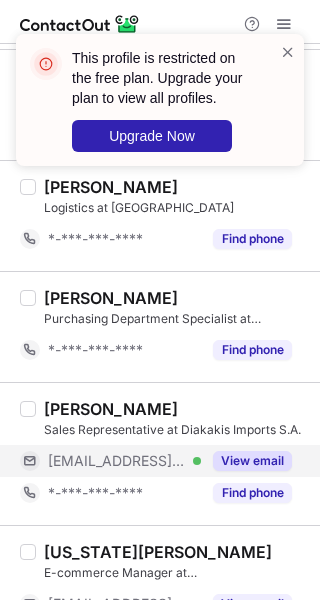 click on "View email" at bounding box center [252, 461] 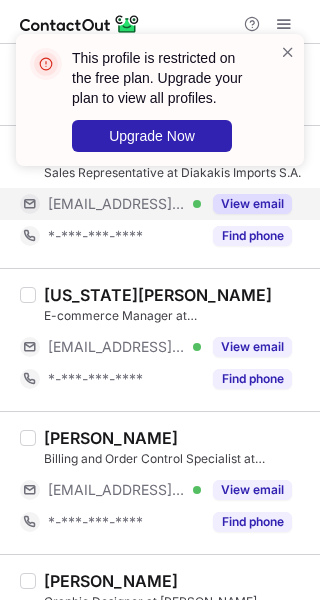 scroll, scrollTop: 2300, scrollLeft: 0, axis: vertical 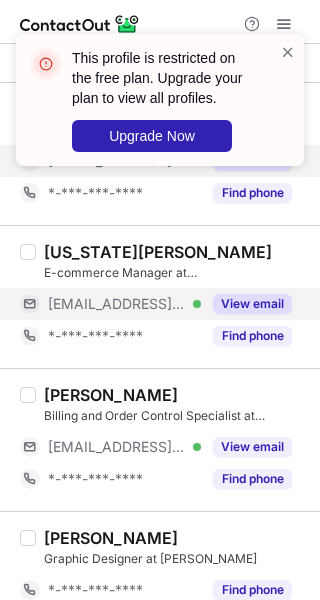 click on "View email" at bounding box center (252, 304) 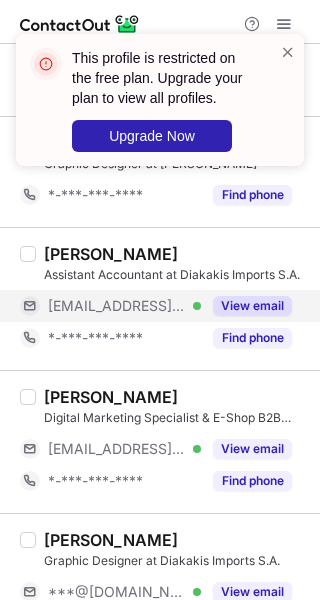 scroll, scrollTop: 2700, scrollLeft: 0, axis: vertical 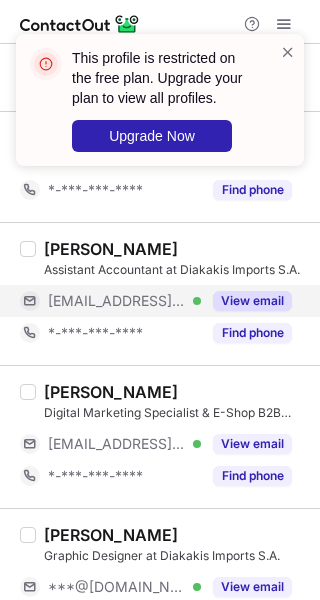 click on "View email" at bounding box center [252, 301] 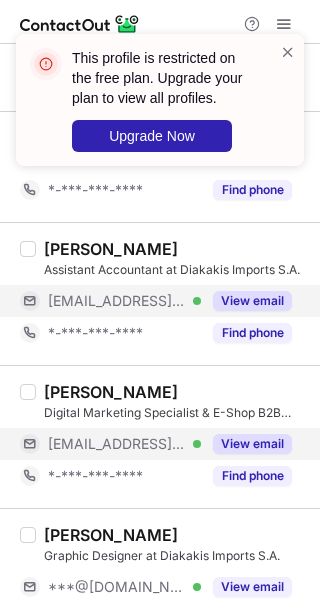 click on "View email" at bounding box center (252, 444) 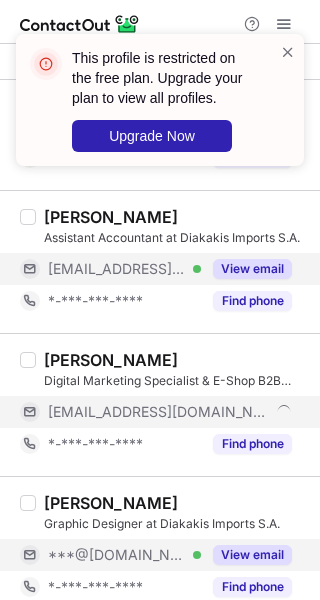 scroll, scrollTop: 2668, scrollLeft: 0, axis: vertical 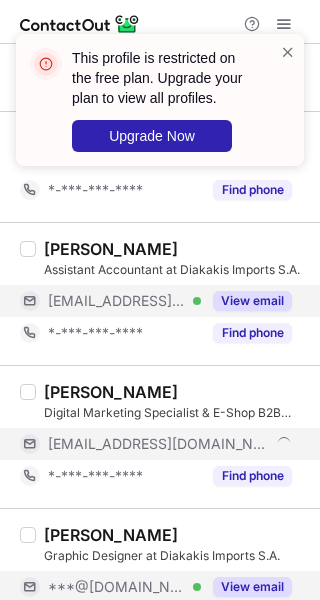 click on "View email" at bounding box center [252, 587] 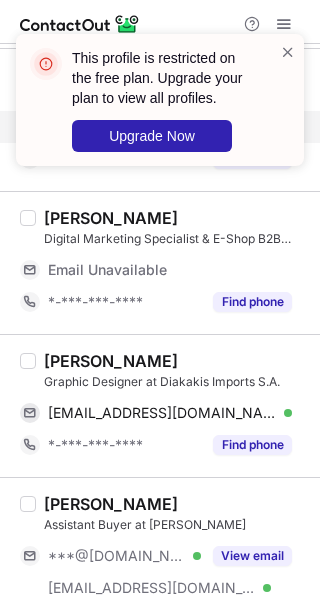scroll, scrollTop: 2868, scrollLeft: 0, axis: vertical 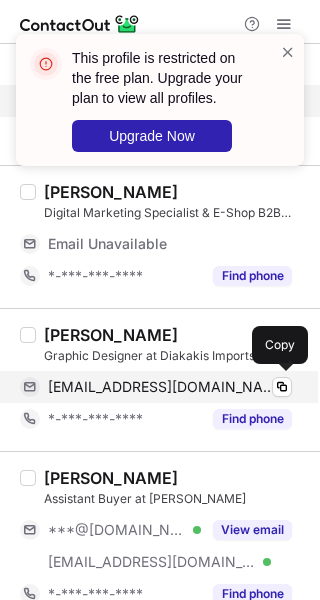click on "pasmich95@gmail.com" at bounding box center [162, 387] 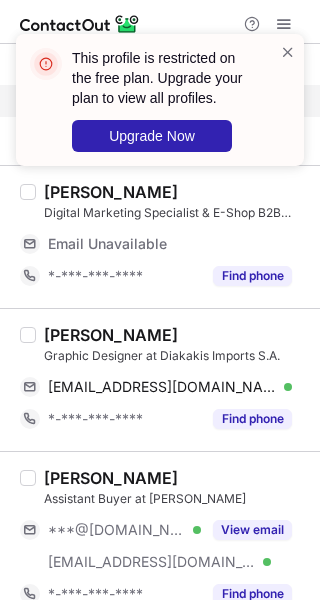 click on "Paschalina Michou" at bounding box center [111, 335] 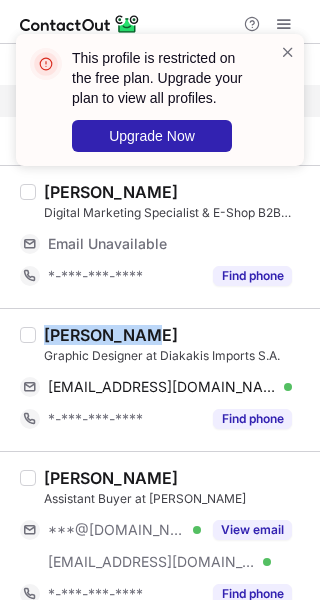 click on "Paschalina Michou" at bounding box center [111, 335] 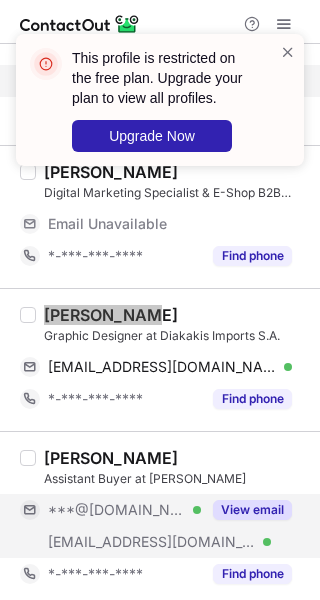 scroll, scrollTop: 2894, scrollLeft: 0, axis: vertical 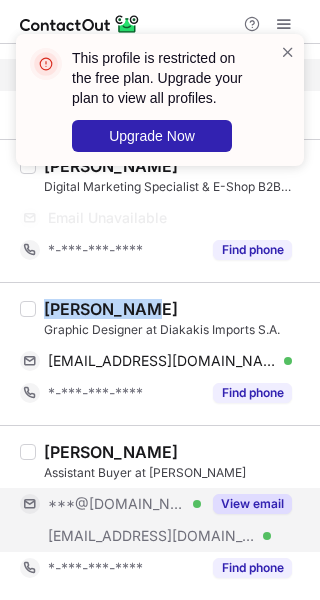 drag, startPoint x: 235, startPoint y: 502, endPoint x: 205, endPoint y: 501, distance: 30.016663 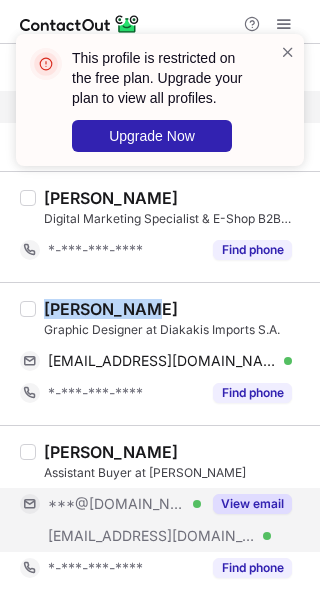 scroll, scrollTop: 2862, scrollLeft: 0, axis: vertical 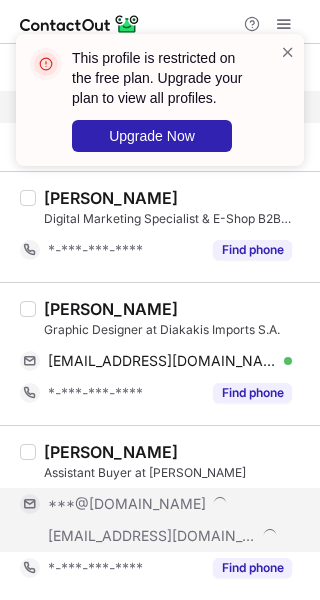 click on "***@[DOMAIN_NAME]" at bounding box center [170, 504] 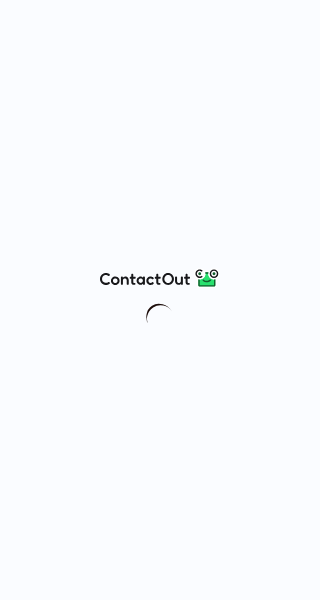 scroll, scrollTop: 0, scrollLeft: 0, axis: both 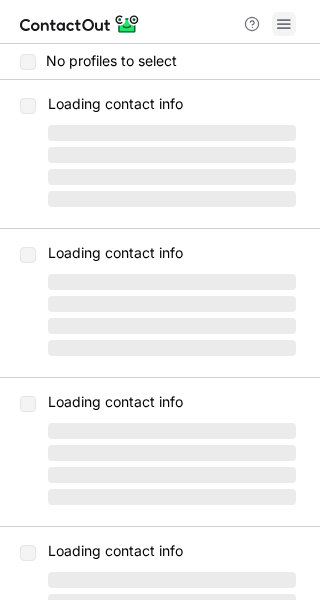 click at bounding box center [284, 24] 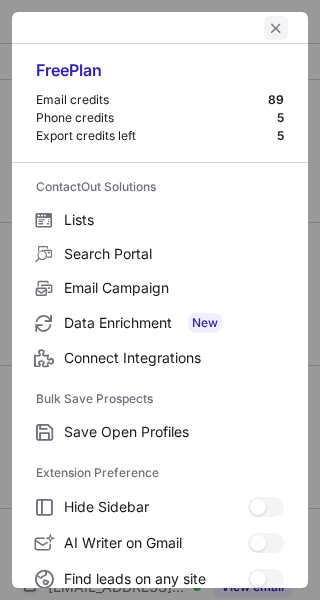 click at bounding box center (276, 28) 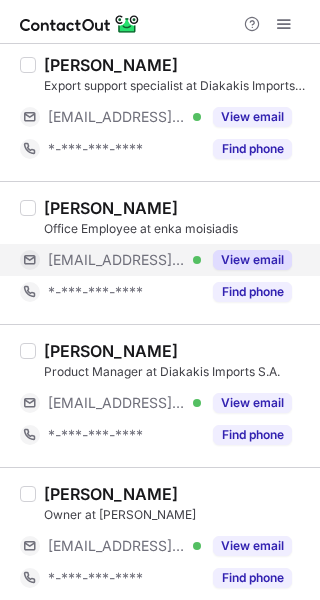 scroll, scrollTop: 200, scrollLeft: 0, axis: vertical 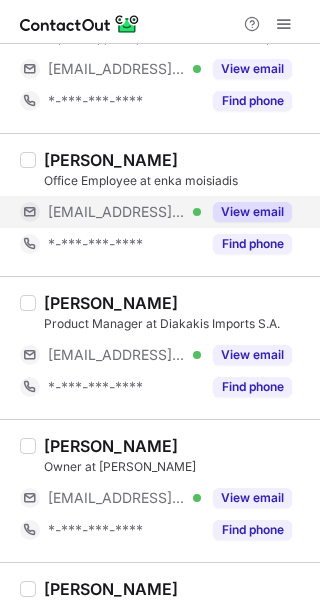 click on "View email" at bounding box center (252, 212) 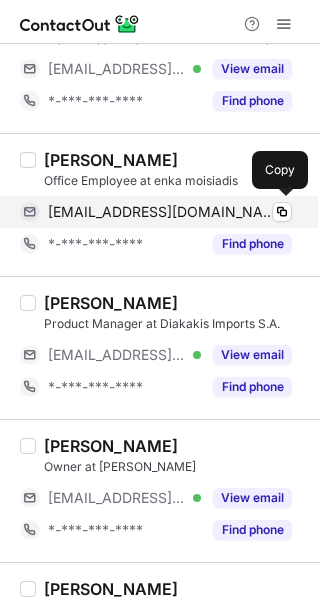click on "[EMAIL_ADDRESS][DOMAIN_NAME]" at bounding box center [162, 212] 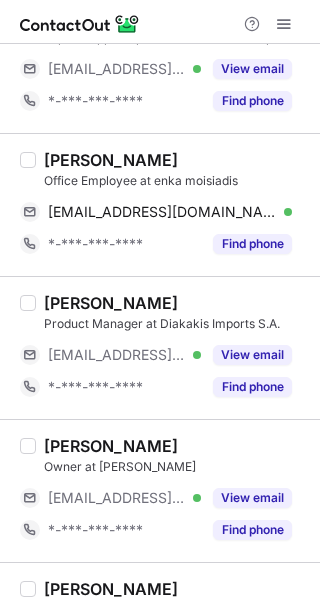 click on "[PERSON_NAME]" at bounding box center (111, 160) 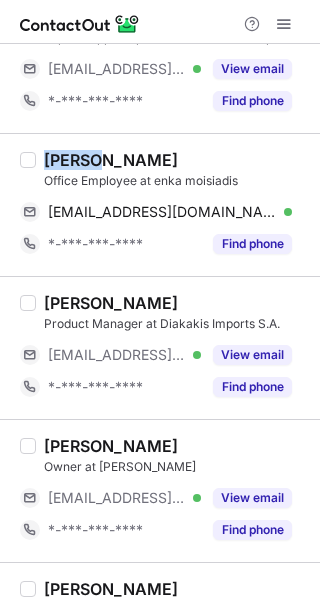 click on "[PERSON_NAME]" at bounding box center (111, 160) 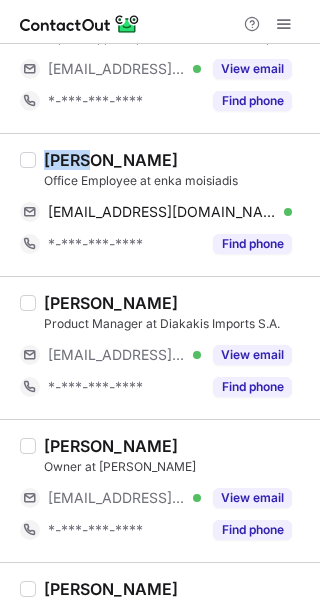 copy on "ELENI" 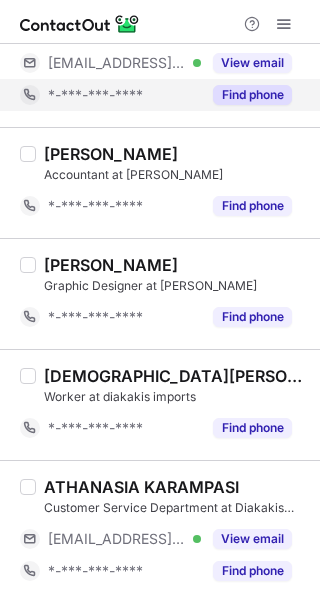 scroll, scrollTop: 781, scrollLeft: 0, axis: vertical 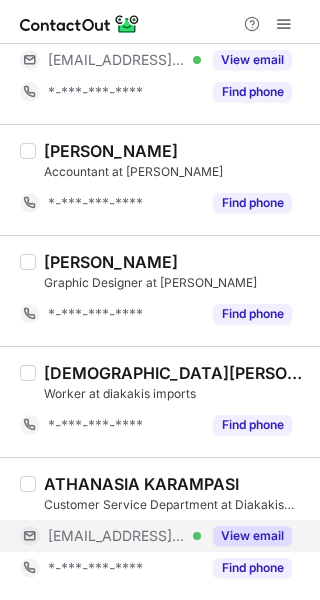 click on "View email" at bounding box center [252, 536] 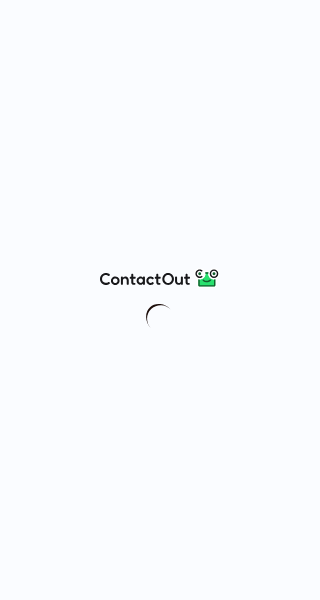 scroll, scrollTop: 0, scrollLeft: 0, axis: both 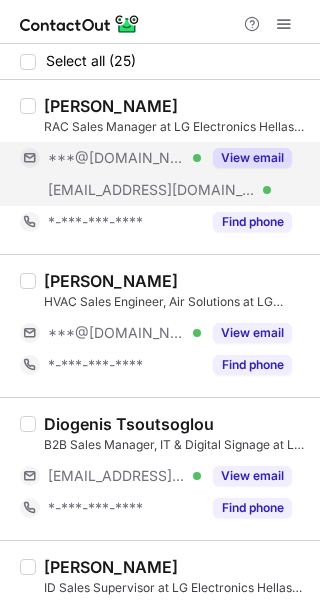 click on "View email" at bounding box center (252, 158) 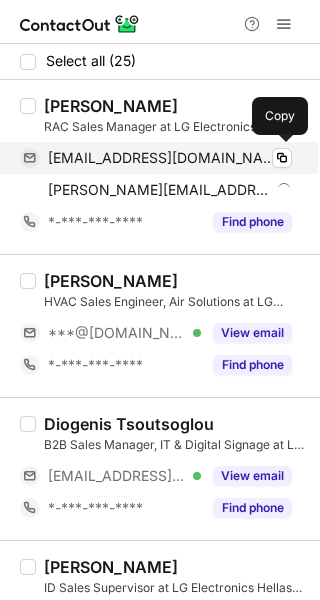 click on "[EMAIL_ADDRESS][DOMAIN_NAME] Verified" at bounding box center (170, 158) 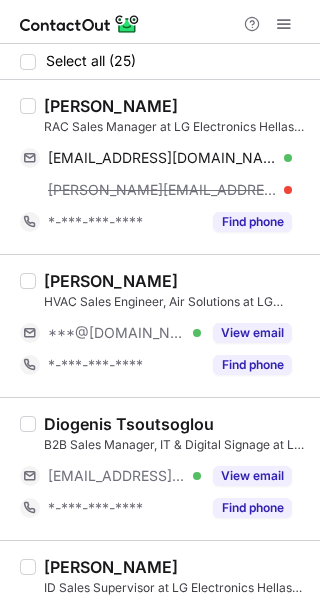 click on "[PERSON_NAME]" at bounding box center (111, 106) 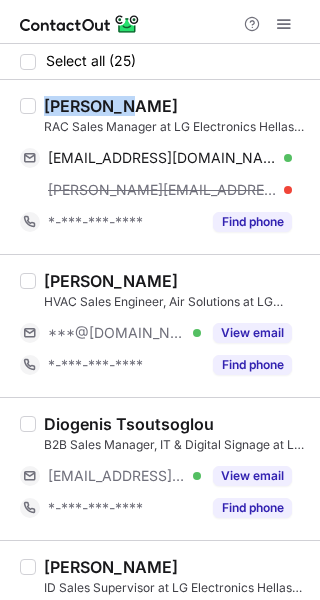 click on "[PERSON_NAME]" at bounding box center (111, 106) 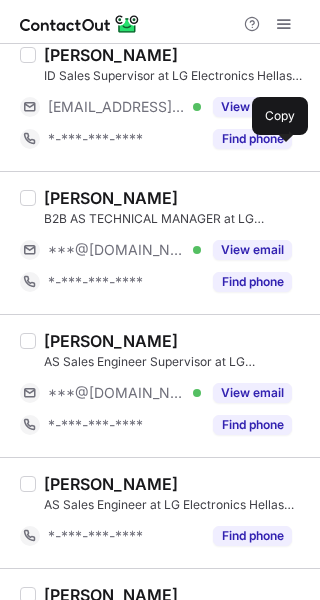 scroll, scrollTop: 500, scrollLeft: 0, axis: vertical 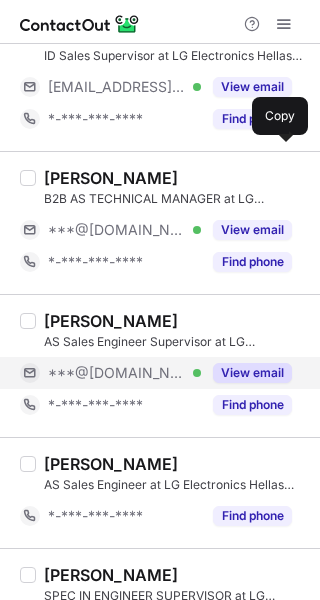 click on "View email" at bounding box center (252, 373) 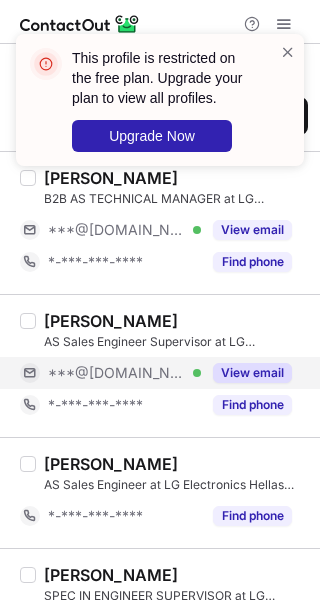 click on "***@[DOMAIN_NAME] Verified" at bounding box center (124, 373) 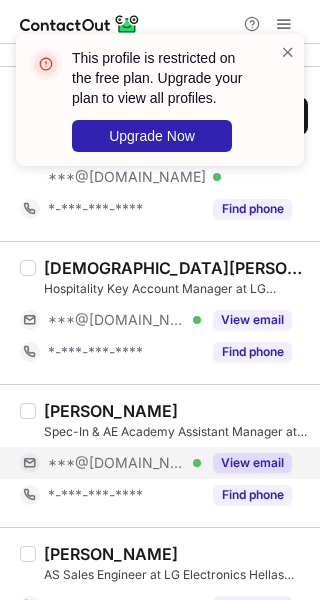 scroll, scrollTop: 1000, scrollLeft: 0, axis: vertical 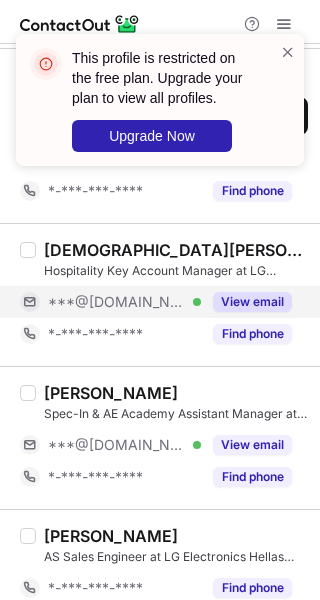 click on "View email" at bounding box center [252, 302] 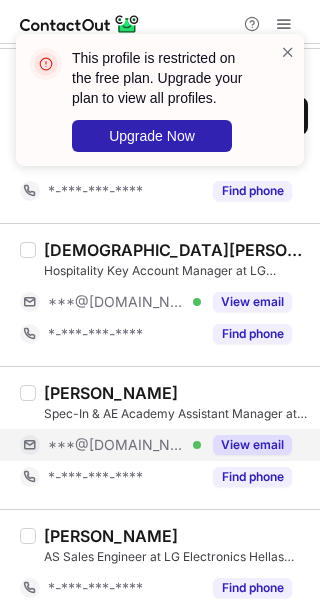 click on "View email" at bounding box center (252, 445) 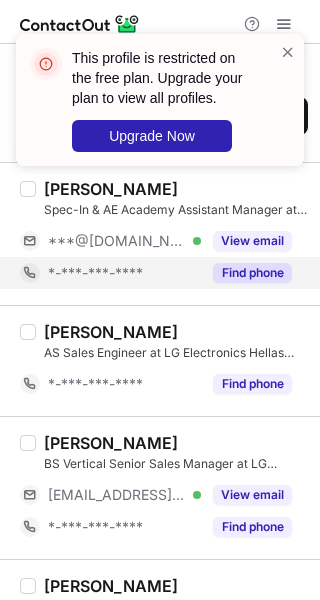 scroll, scrollTop: 1300, scrollLeft: 0, axis: vertical 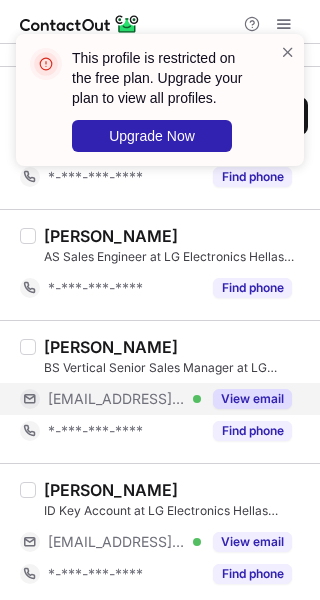 click on "View email" at bounding box center (252, 399) 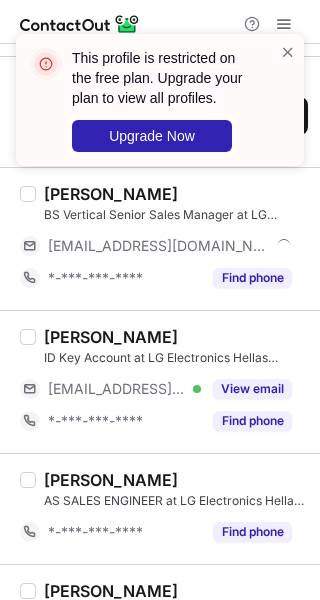 scroll, scrollTop: 1500, scrollLeft: 0, axis: vertical 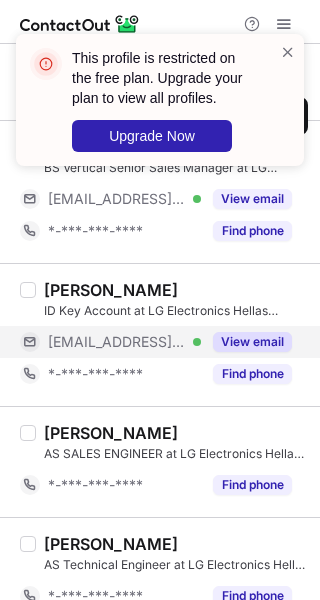 click on "View email" at bounding box center (246, 342) 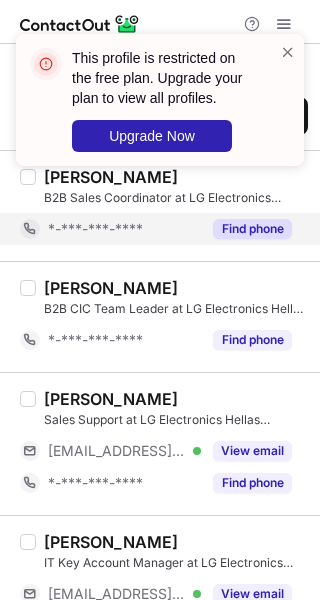 scroll, scrollTop: 2100, scrollLeft: 0, axis: vertical 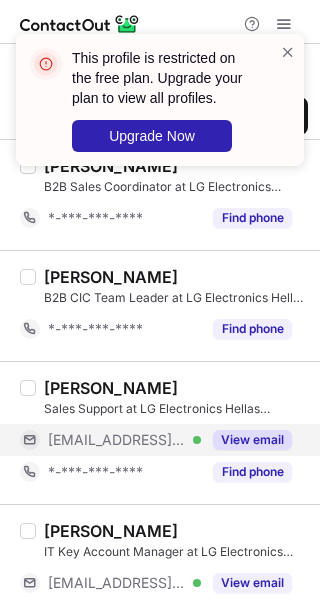 click on "View email" at bounding box center [252, 440] 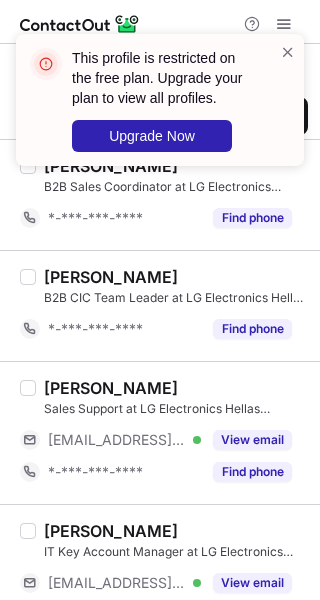 scroll, scrollTop: 2300, scrollLeft: 0, axis: vertical 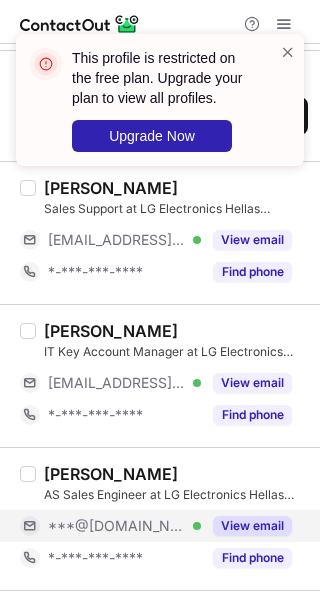 click on "View email" at bounding box center (252, 526) 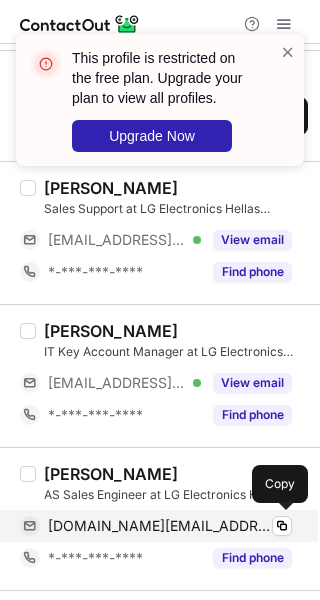 click on "jani.kr@hotmail.com" at bounding box center (162, 526) 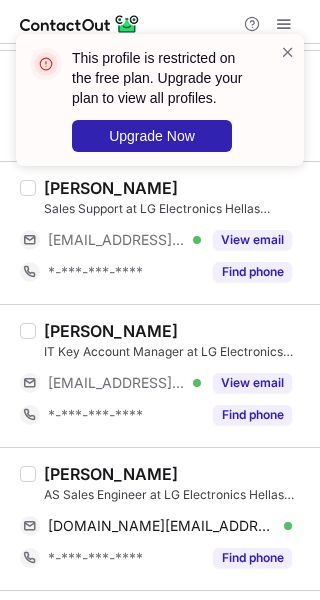 click on "Giannis Kristo" at bounding box center [111, 474] 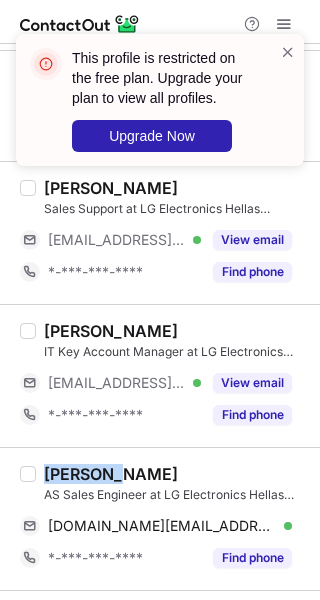 click on "Giannis Kristo" at bounding box center [111, 474] 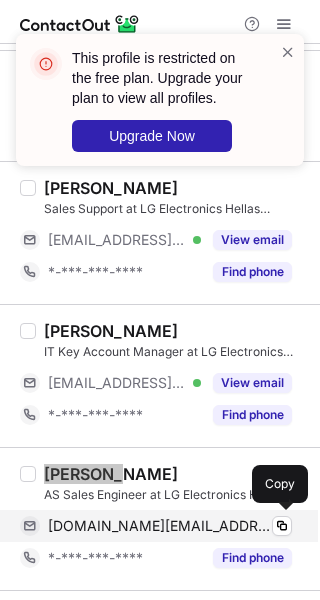 scroll, scrollTop: 2500, scrollLeft: 0, axis: vertical 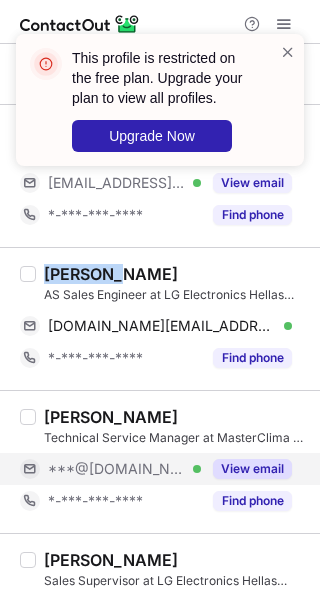 click on "View email" at bounding box center [252, 469] 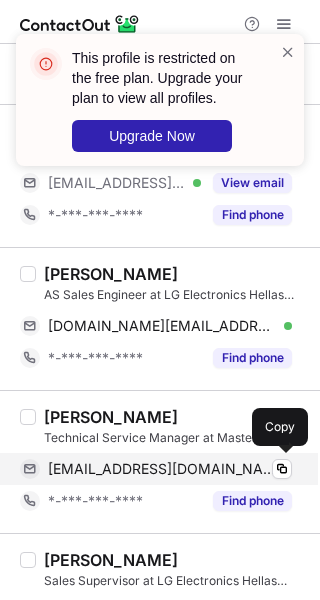 click on "giannismalliaros@gmail.com" at bounding box center (162, 469) 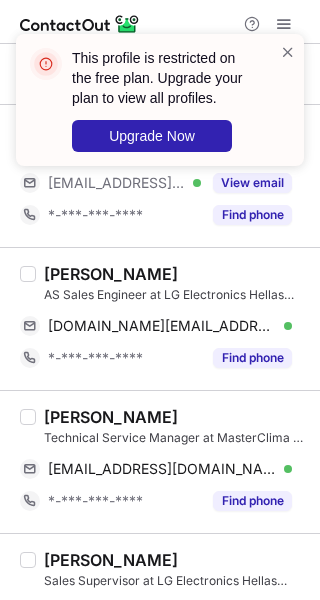 click on "Giannis Malliaros" at bounding box center [111, 417] 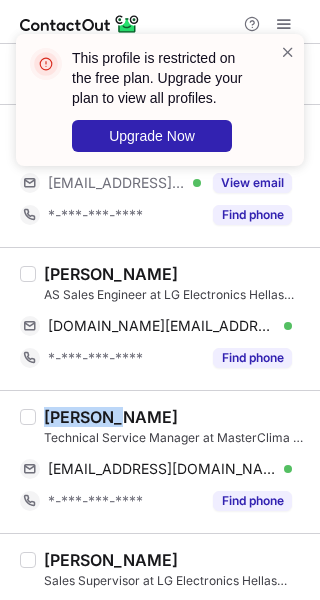 click on "Giannis Malliaros" at bounding box center (111, 417) 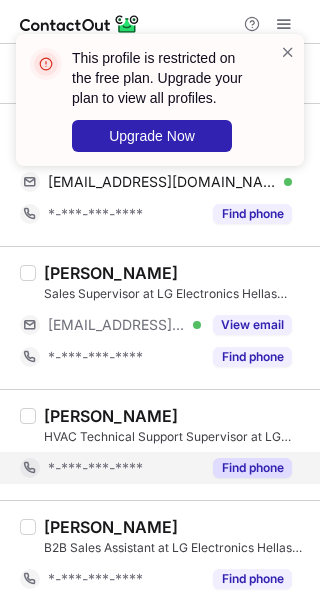 scroll, scrollTop: 2798, scrollLeft: 0, axis: vertical 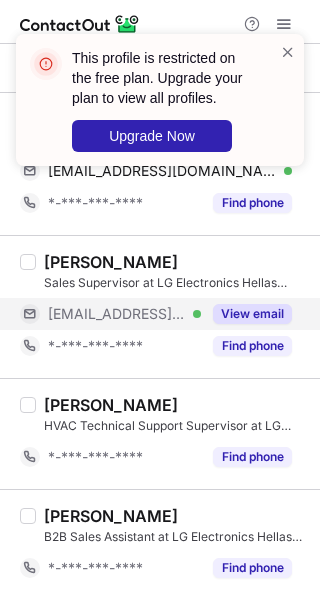 click on "View email" at bounding box center [252, 314] 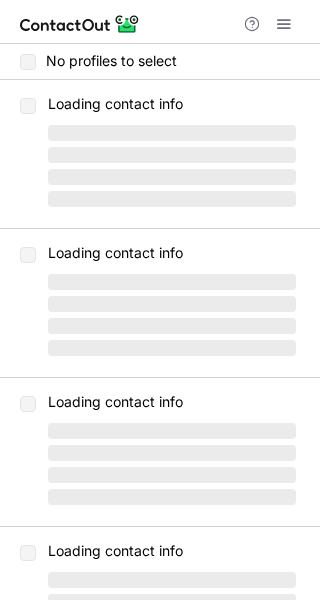 scroll, scrollTop: 0, scrollLeft: 0, axis: both 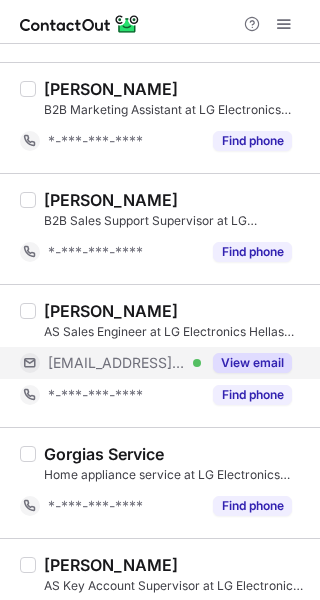 click on "View email" at bounding box center (252, 363) 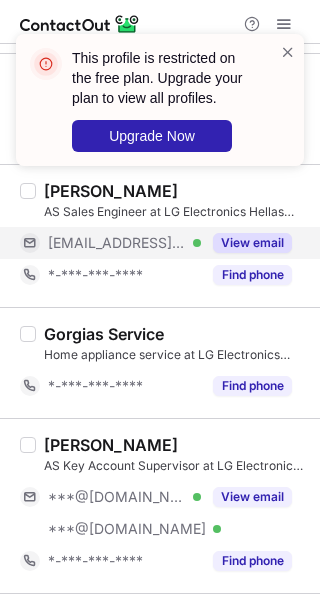 scroll, scrollTop: 796, scrollLeft: 0, axis: vertical 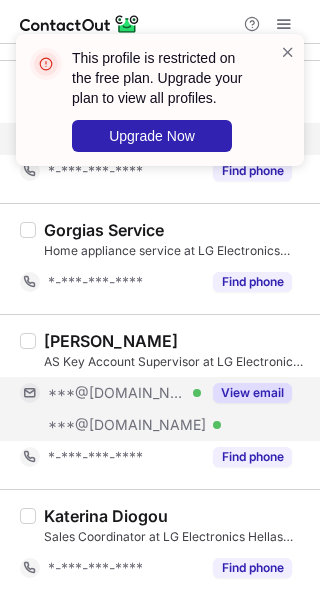 click on "View email" at bounding box center (252, 393) 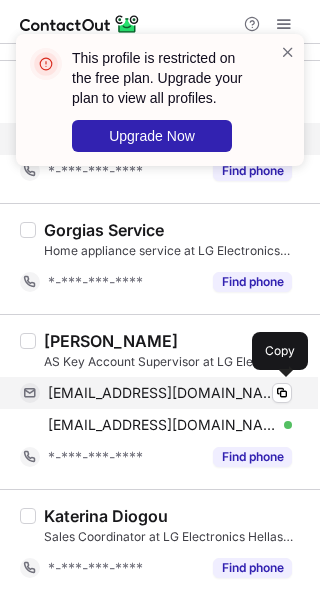 click on "[EMAIL_ADDRESS][DOMAIN_NAME]" at bounding box center [162, 393] 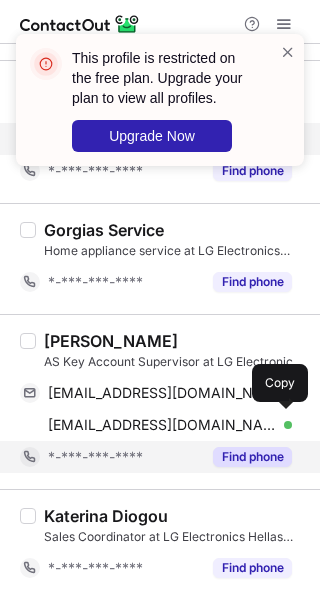 drag, startPoint x: 151, startPoint y: 427, endPoint x: 282, endPoint y: 447, distance: 132.51793 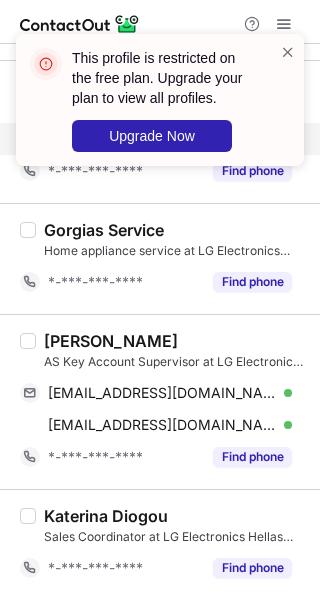 click on "[PERSON_NAME]" at bounding box center [111, 341] 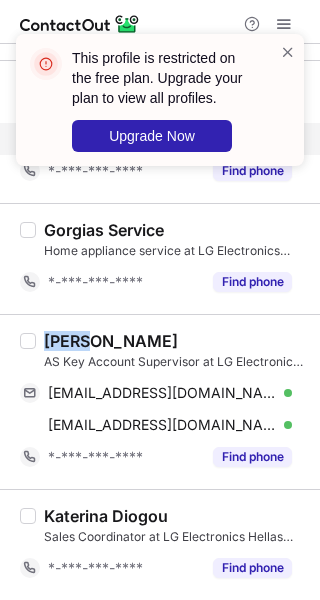 click on "[PERSON_NAME]" at bounding box center (111, 341) 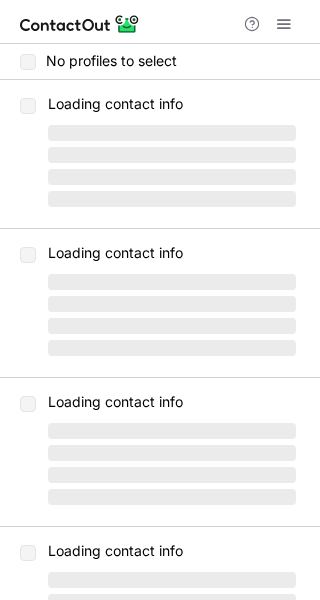 scroll, scrollTop: 0, scrollLeft: 0, axis: both 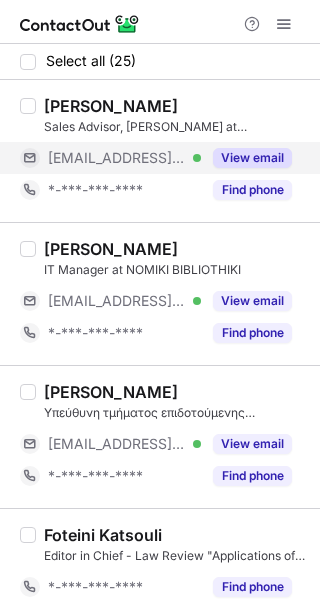 click on "View email" at bounding box center (246, 158) 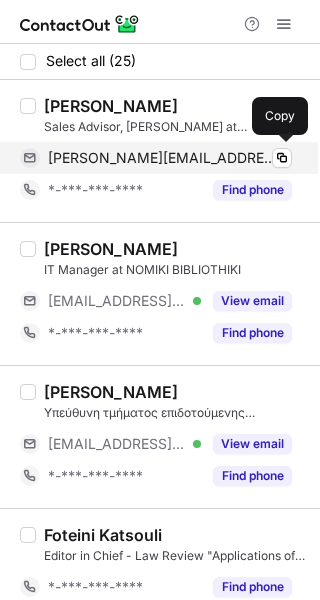 click on "maria.giannakou@dialecticanet.com" at bounding box center [162, 158] 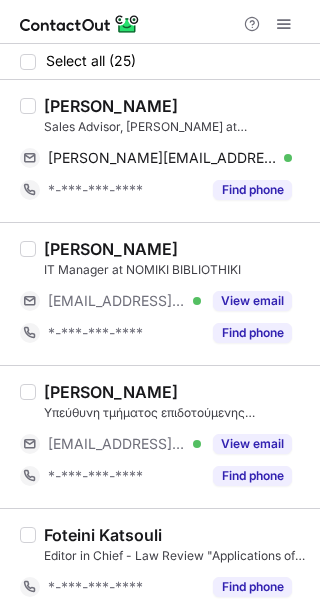 click on "Maria Giannakou" at bounding box center [111, 106] 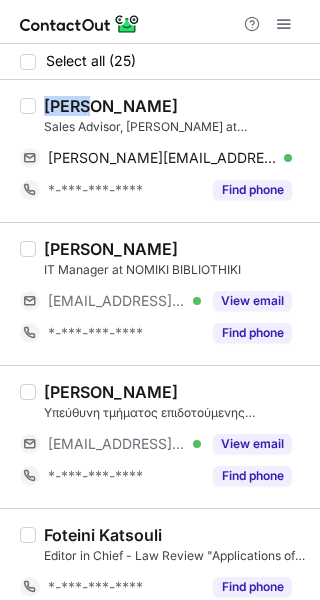 click on "Maria Giannakou" at bounding box center [111, 106] 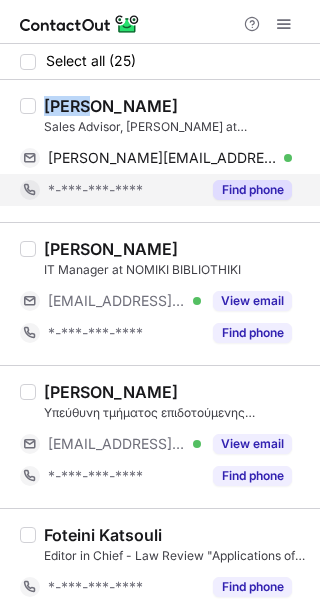 copy on "Maria" 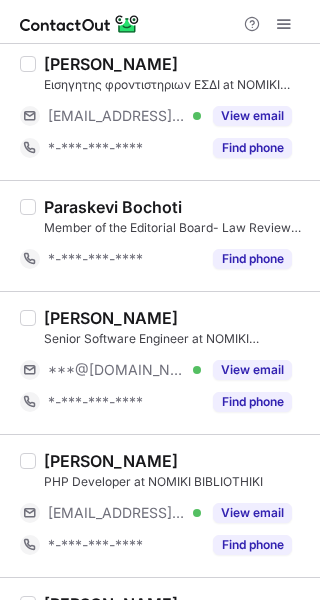 scroll, scrollTop: 600, scrollLeft: 0, axis: vertical 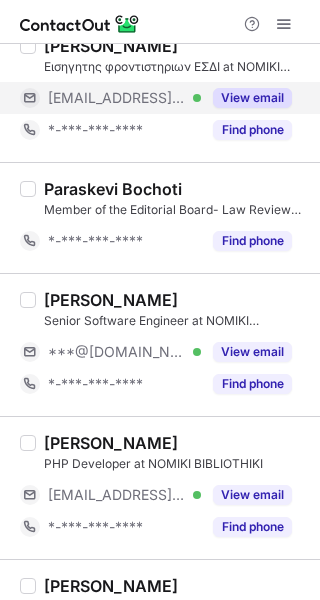 click on "View email" at bounding box center [252, 98] 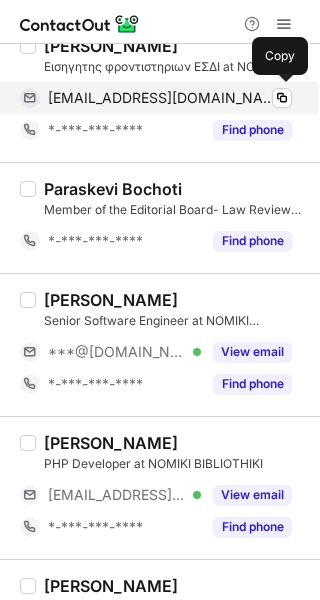 click on "dchristopoulos@chrislaw.org" at bounding box center [162, 98] 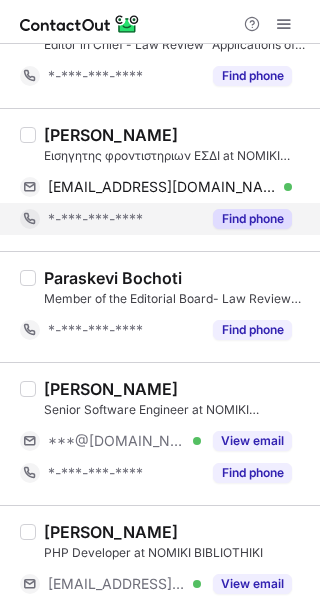 scroll, scrollTop: 500, scrollLeft: 0, axis: vertical 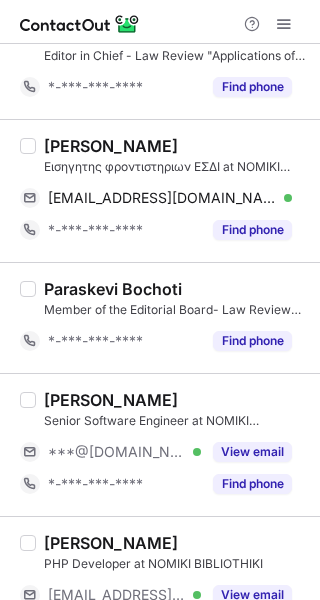click on "Dimitris Christopoulos" at bounding box center [111, 146] 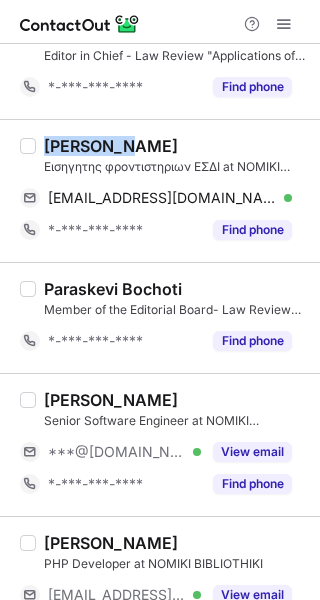 click on "Dimitris Christopoulos" at bounding box center [111, 146] 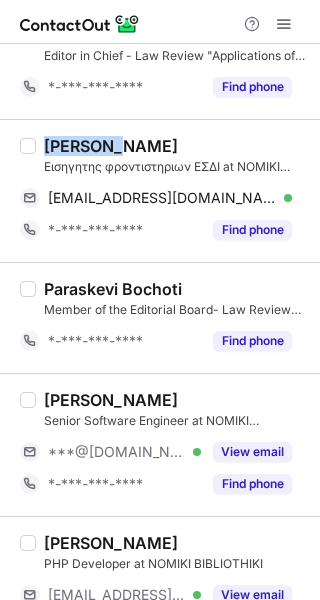 copy on "Dimitris" 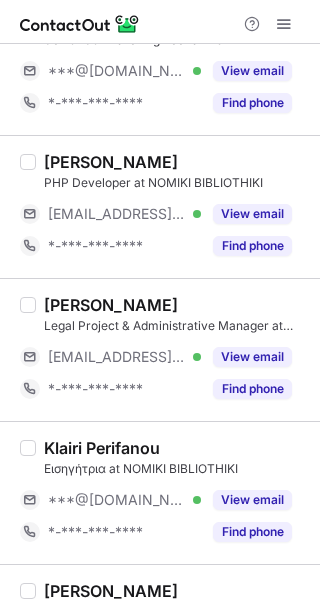 scroll, scrollTop: 800, scrollLeft: 0, axis: vertical 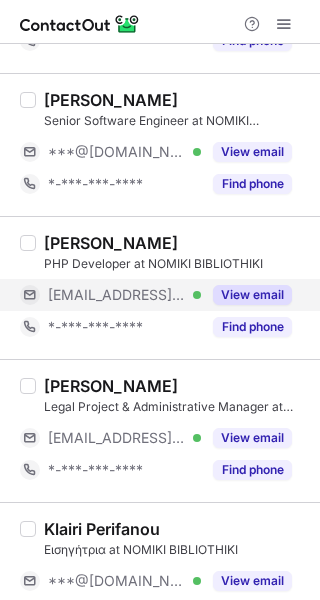 click on "View email" at bounding box center (252, 295) 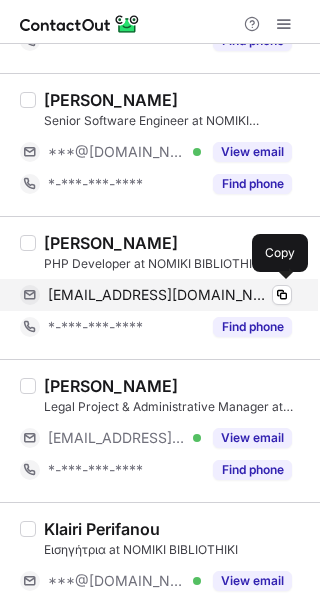 click on "konstantinos@nb.org" at bounding box center [159, 295] 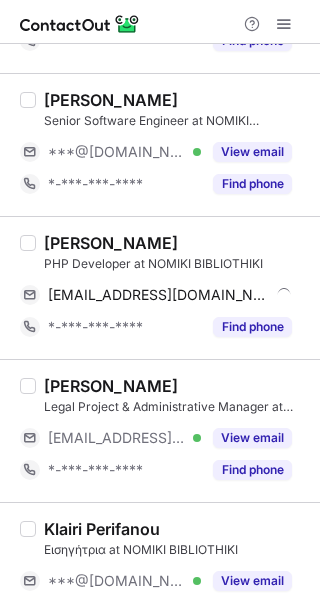 click on "Konstantinos Fasoulakis" at bounding box center [111, 243] 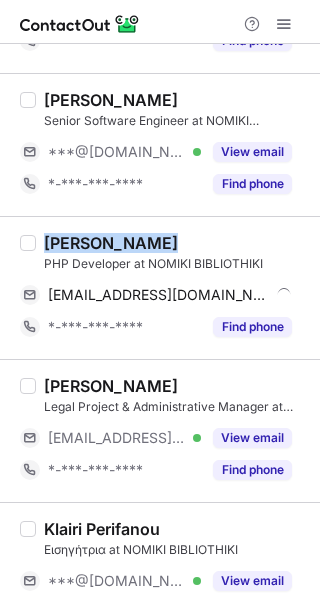 click on "Konstantinos Fasoulakis" at bounding box center (111, 243) 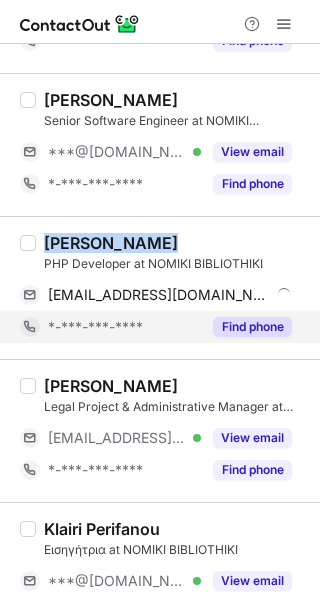 copy on "Konstantinos" 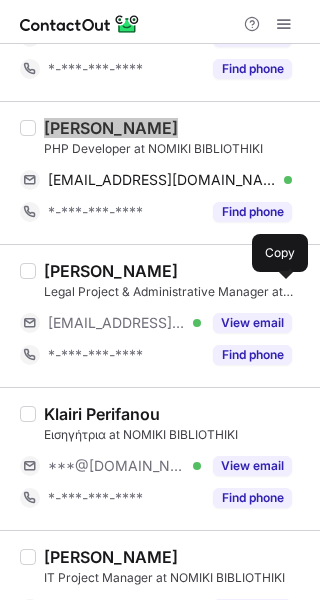 scroll, scrollTop: 1000, scrollLeft: 0, axis: vertical 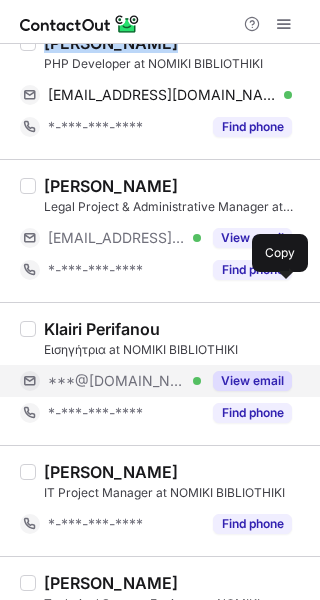 click on "View email" at bounding box center (252, 381) 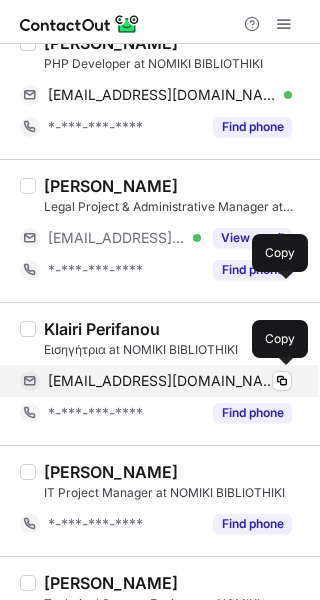 drag, startPoint x: 153, startPoint y: 383, endPoint x: 163, endPoint y: 382, distance: 10.049875 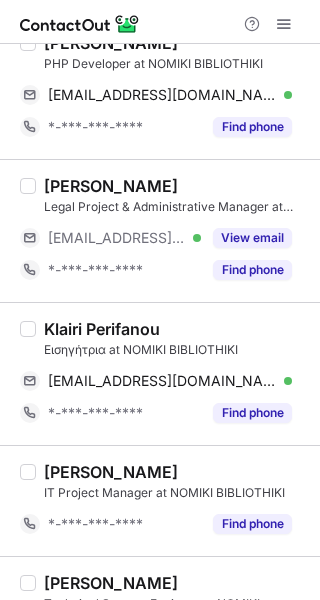 click on "Klairi Perifanou" at bounding box center [102, 329] 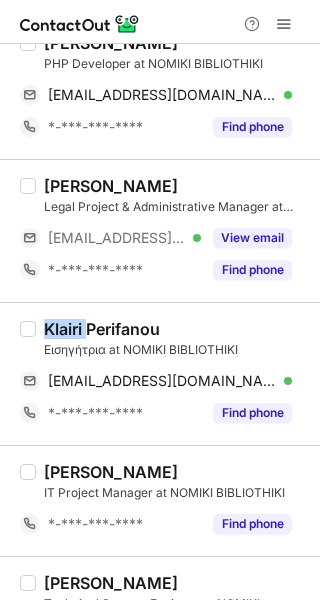 click on "Klairi Perifanou" at bounding box center (102, 329) 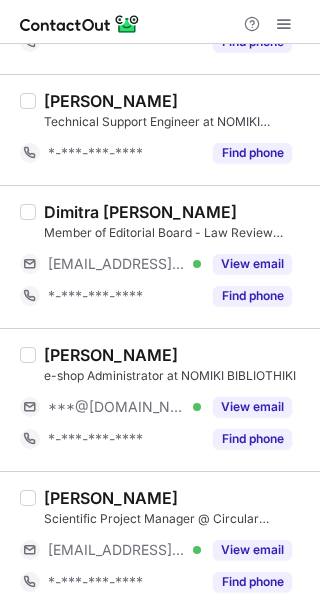 scroll, scrollTop: 1600, scrollLeft: 0, axis: vertical 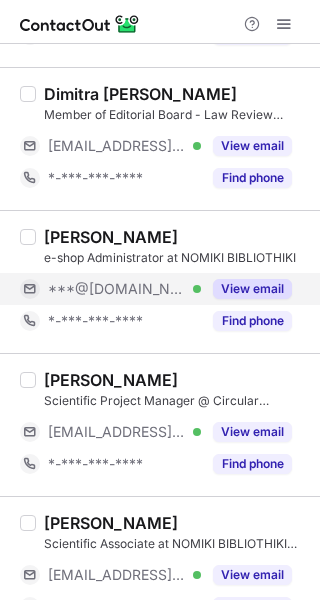 click on "View email" at bounding box center [252, 289] 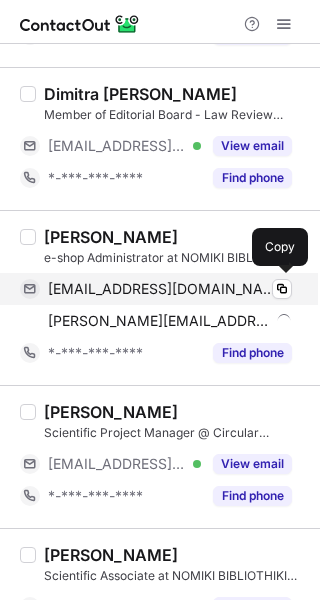 click on "soumpasivilma@gmail.com" at bounding box center (162, 289) 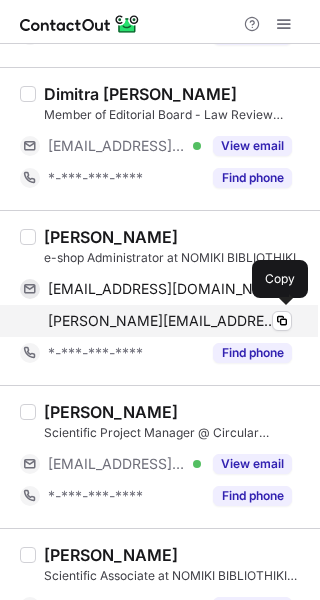 drag, startPoint x: 114, startPoint y: 324, endPoint x: 136, endPoint y: 323, distance: 22.022715 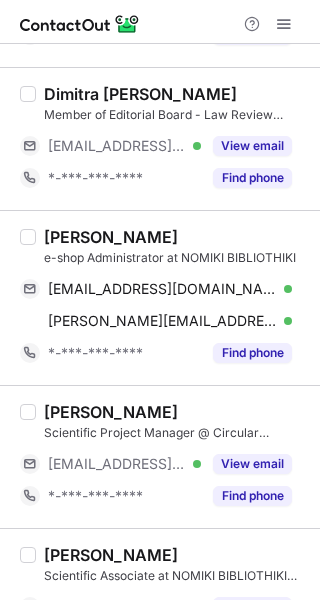 click on "Vilma Soumpasi" at bounding box center [111, 237] 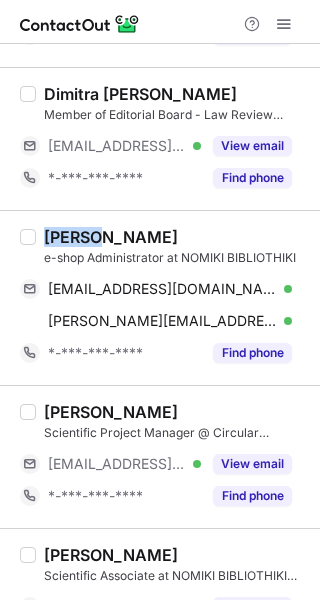 click on "Vilma Soumpasi" at bounding box center (111, 237) 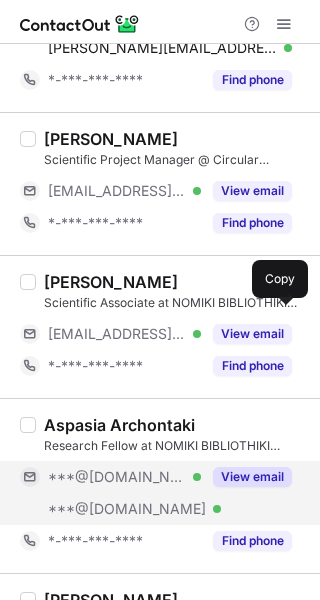 scroll, scrollTop: 1900, scrollLeft: 0, axis: vertical 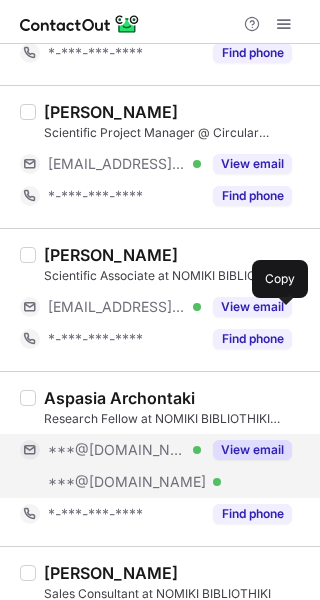 click on "View email" at bounding box center (252, 450) 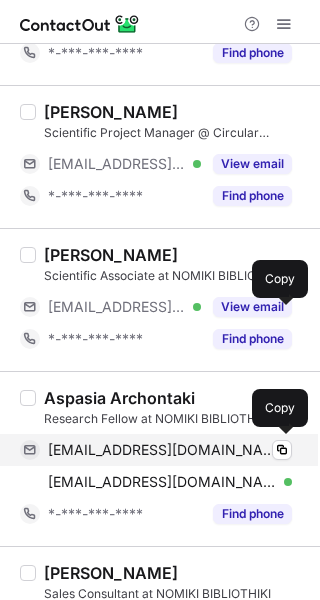 click on "aspasiaarchontaki@gmail.com" at bounding box center [162, 450] 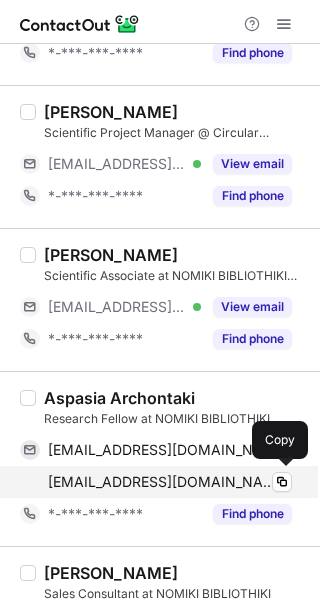 click on "aarchont@hotmail.com Verified Copy" at bounding box center (156, 482) 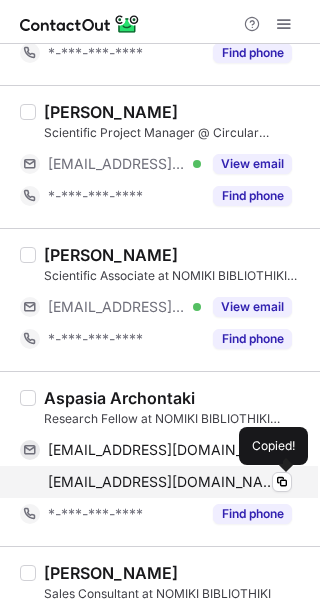 click on "aarchont@hotmail.com Verified Copied!" at bounding box center (156, 482) 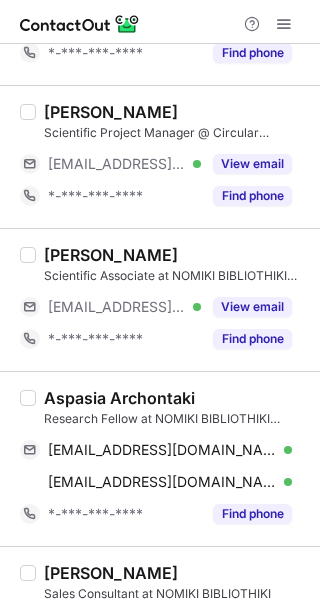 click on "Aspasia Archontaki" at bounding box center [119, 398] 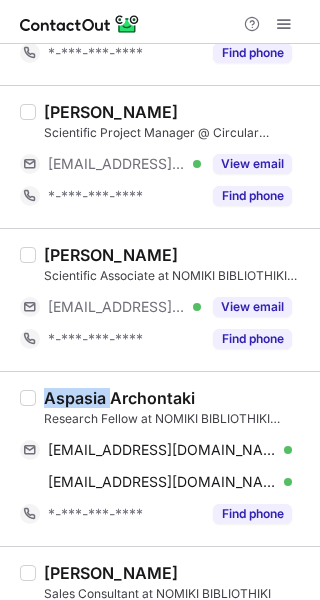 click on "Aspasia Archontaki" at bounding box center [119, 398] 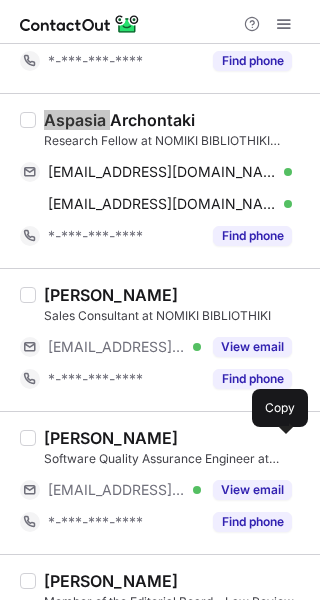 scroll, scrollTop: 2200, scrollLeft: 0, axis: vertical 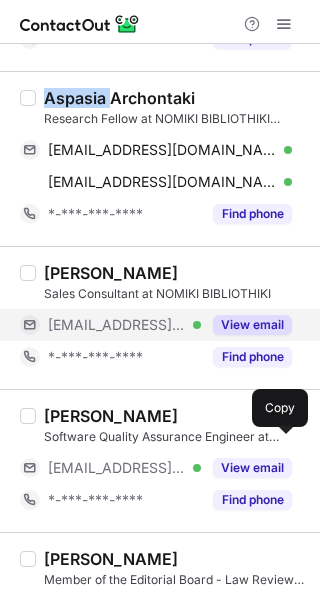 click on "View email" at bounding box center (252, 325) 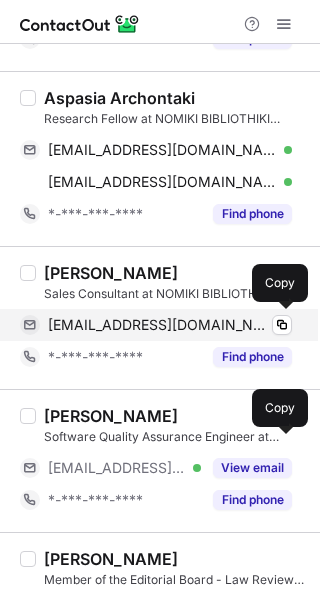 click on "sotiria.filntisi@nb.org" at bounding box center [170, 325] 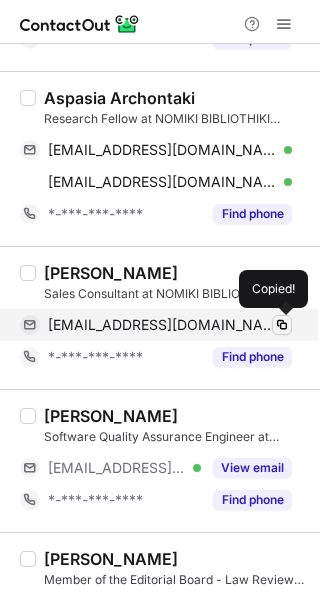 click at bounding box center [282, 325] 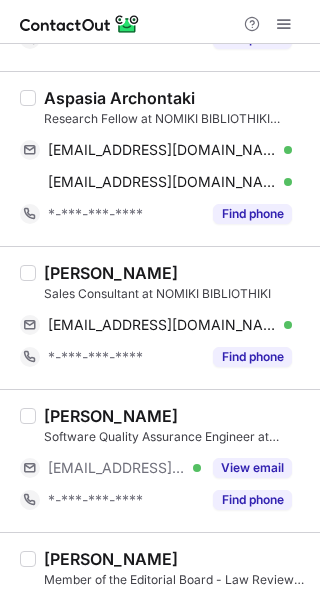 click on "Sotiria Filntisi" at bounding box center (111, 273) 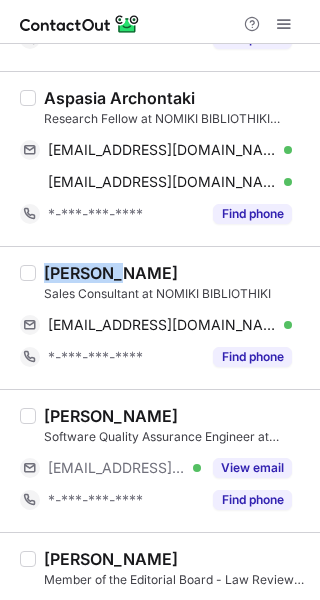 click on "Sotiria Filntisi" at bounding box center (111, 273) 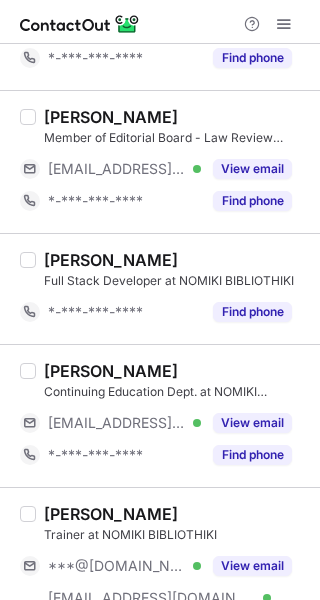 scroll, scrollTop: 2958, scrollLeft: 0, axis: vertical 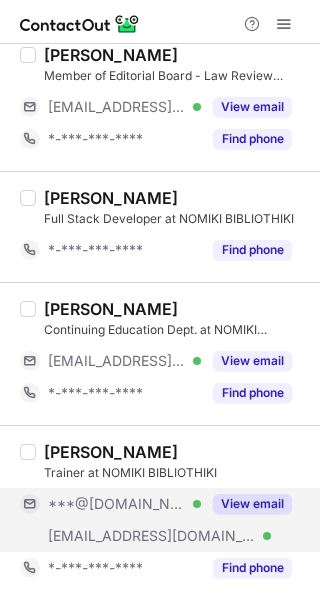 click on "View email" at bounding box center (252, 504) 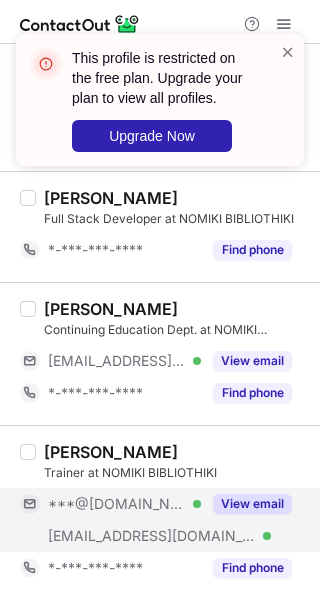 click on "View email" at bounding box center (252, 504) 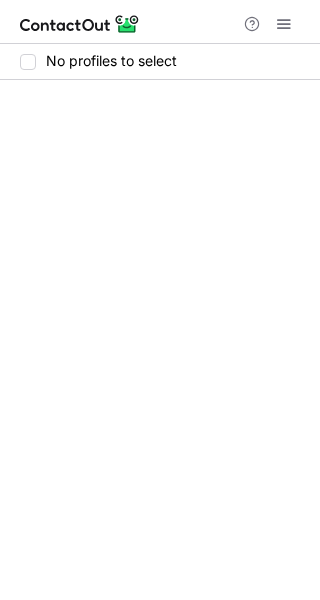scroll, scrollTop: 0, scrollLeft: 0, axis: both 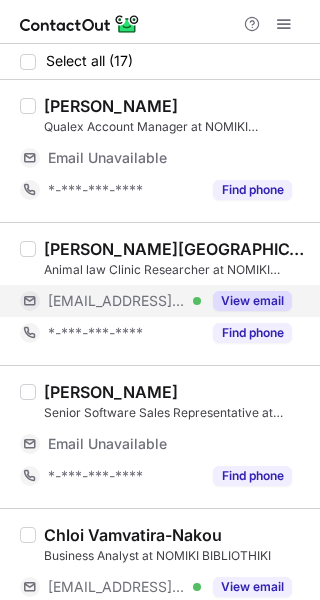click on "View email" at bounding box center [252, 301] 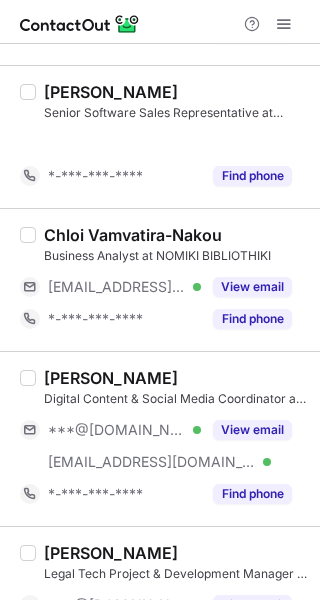 scroll, scrollTop: 268, scrollLeft: 0, axis: vertical 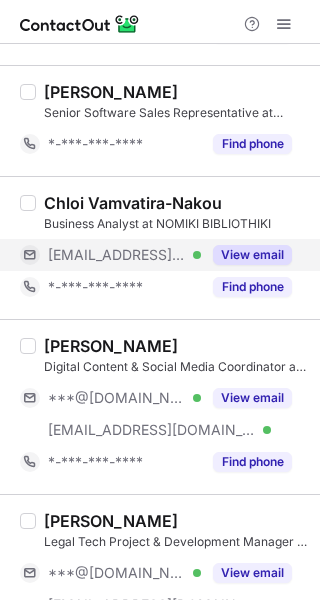 click on "View email" at bounding box center (252, 255) 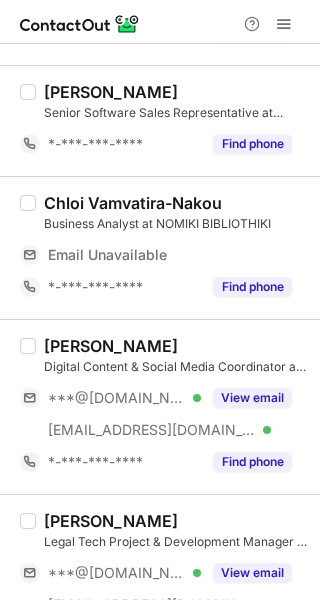 click on "Email Unavailable" at bounding box center (107, 255) 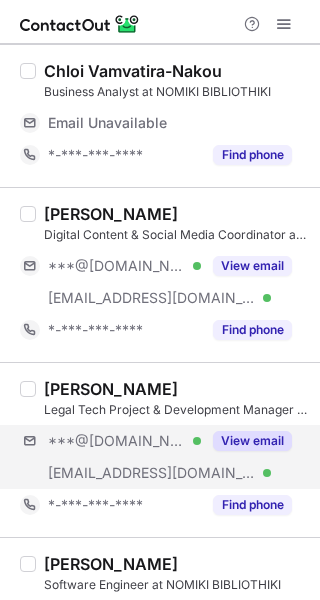 scroll, scrollTop: 336, scrollLeft: 0, axis: vertical 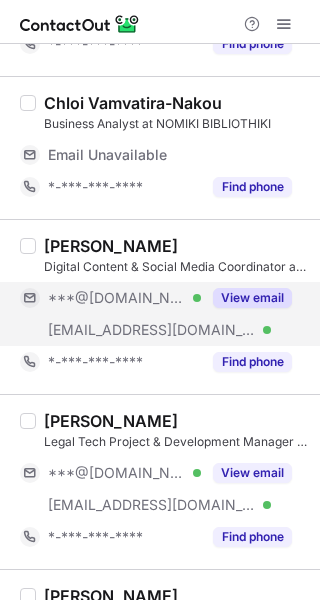 click on "View email" at bounding box center [252, 298] 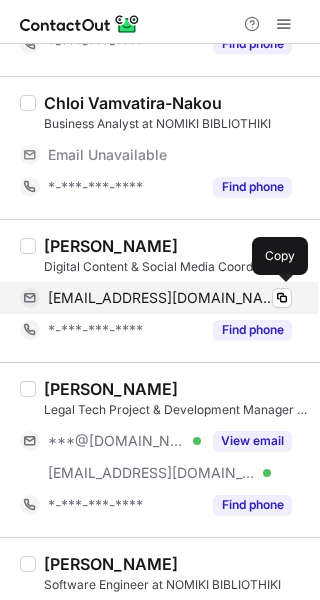 click on "fwteinhrontogiannh@gmail.com" at bounding box center (162, 298) 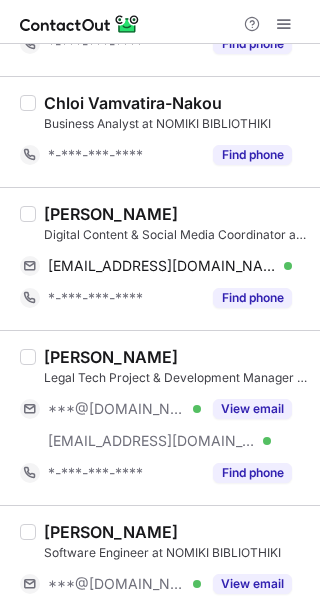 click on "Fotini Rontogianni" at bounding box center [111, 214] 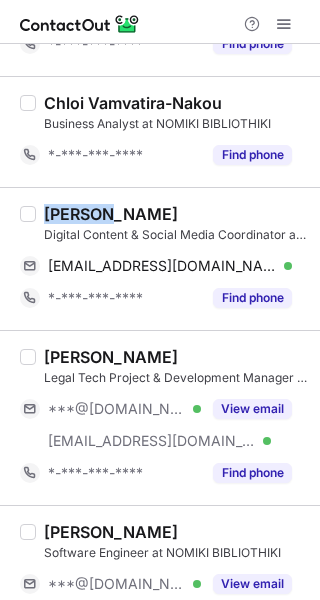 click on "Fotini Rontogianni" at bounding box center [111, 214] 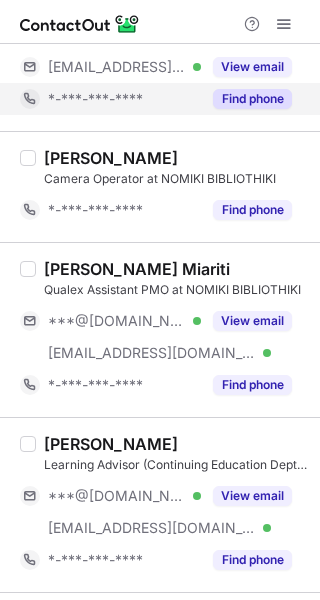 scroll, scrollTop: 1136, scrollLeft: 0, axis: vertical 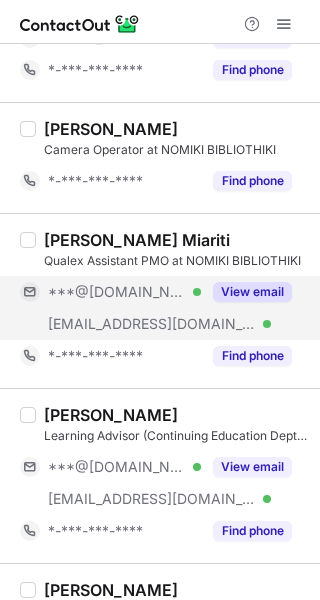 click on "View email" at bounding box center [252, 292] 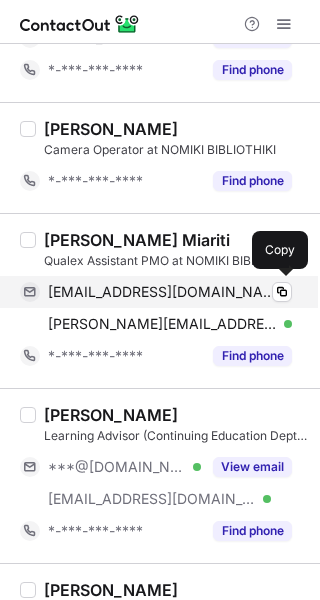 click on "aikaterkm@gmail.com" at bounding box center (162, 292) 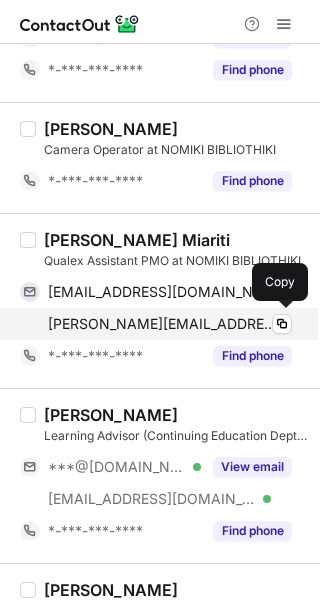 click on "katerina.katsimardou@nb.org Verified Copy" at bounding box center [156, 324] 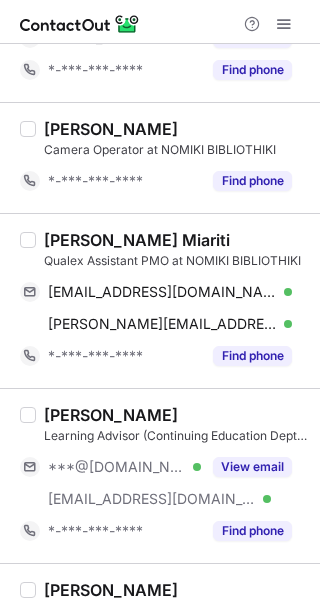 click on "Katerina Katsimardou Miariti" at bounding box center [137, 240] 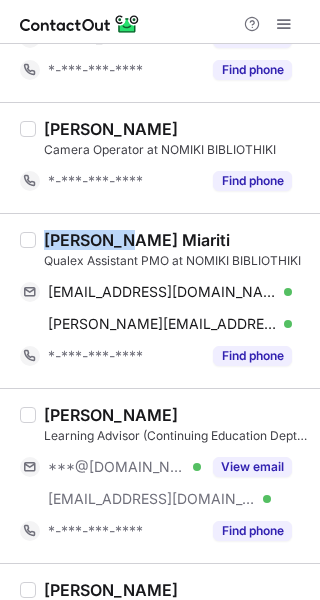 click on "Katerina Katsimardou Miariti" at bounding box center [137, 240] 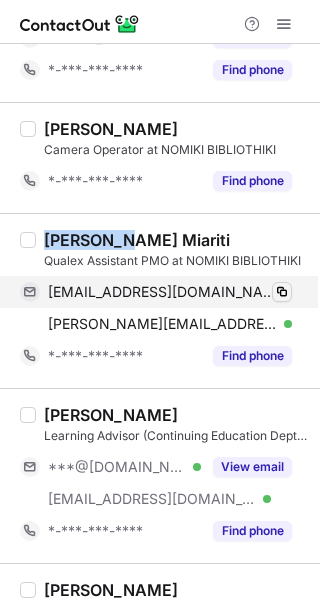 copy on "Katerina" 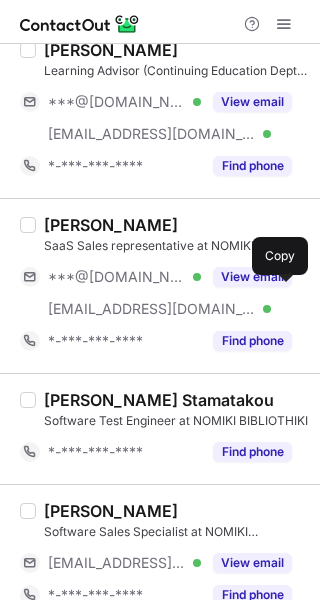 scroll, scrollTop: 1536, scrollLeft: 0, axis: vertical 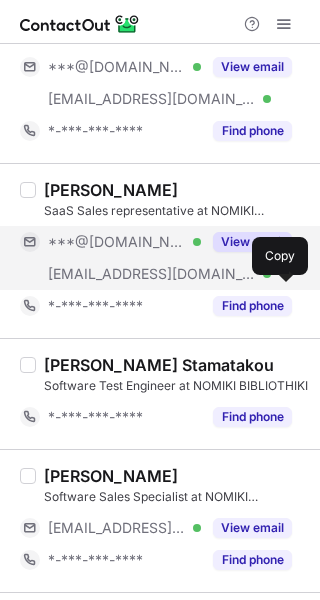 click on "View email" at bounding box center (252, 242) 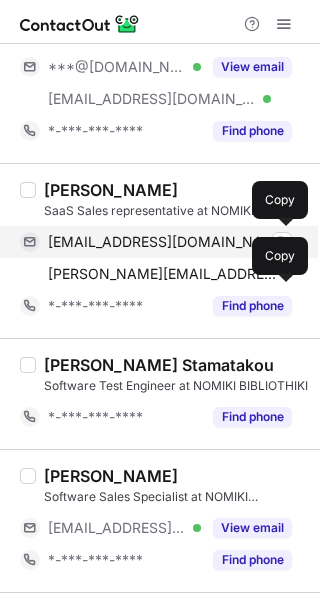 click on "spyrosliolios1987@gmail.com" at bounding box center (162, 242) 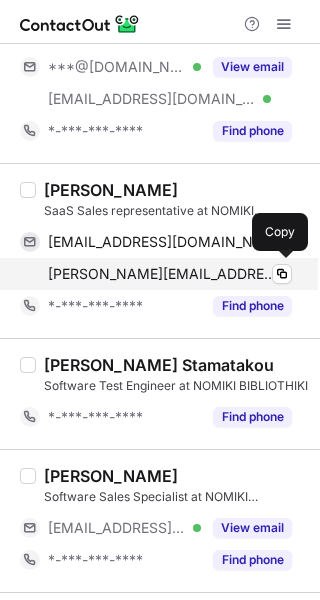 click on "spyros.liolios@nb.org Verified Copy" at bounding box center (156, 274) 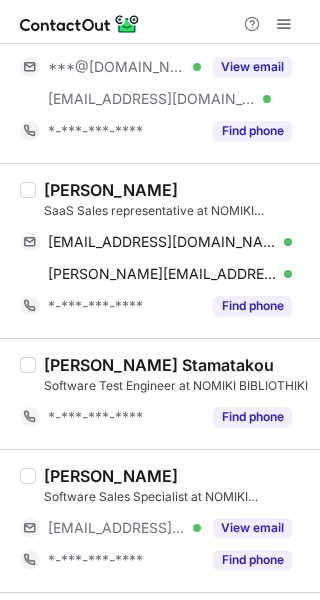 click on "Spyros Liolios" at bounding box center [111, 190] 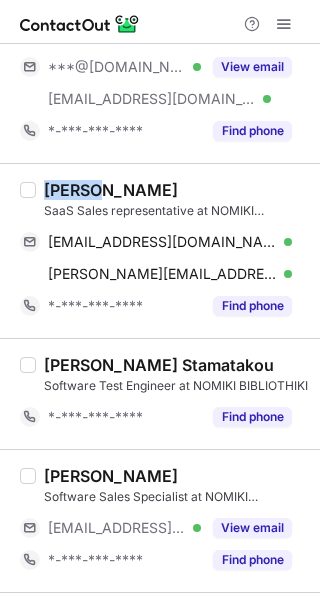 click on "Spyros Liolios" at bounding box center (111, 190) 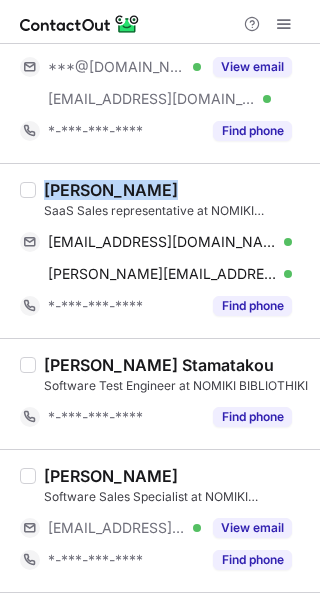 click on "Spyros Liolios" at bounding box center (111, 190) 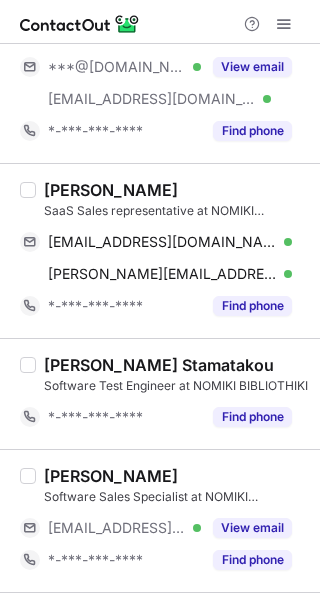 click on "SaaS Sales representative at NOMIKI BIBLIOTHIKI" at bounding box center (176, 211) 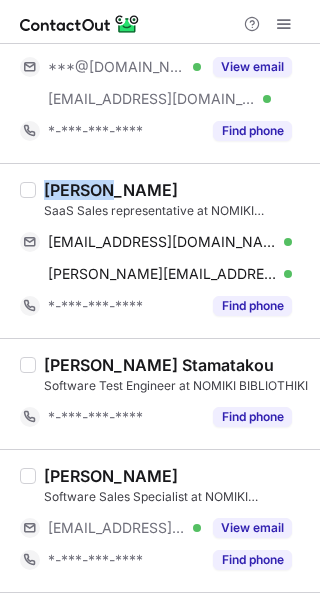 click on "Spyros Liolios" at bounding box center (111, 190) 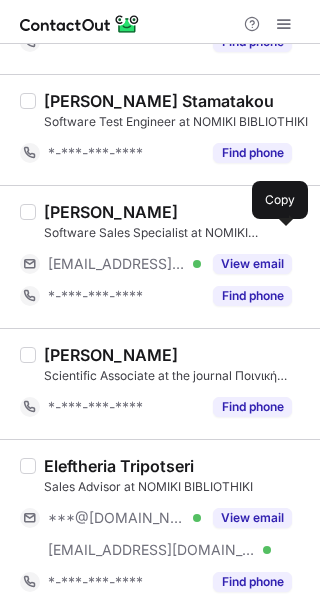 scroll, scrollTop: 1814, scrollLeft: 0, axis: vertical 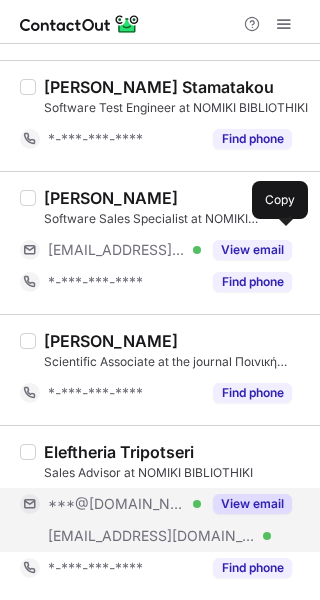 click on "View email" at bounding box center (252, 504) 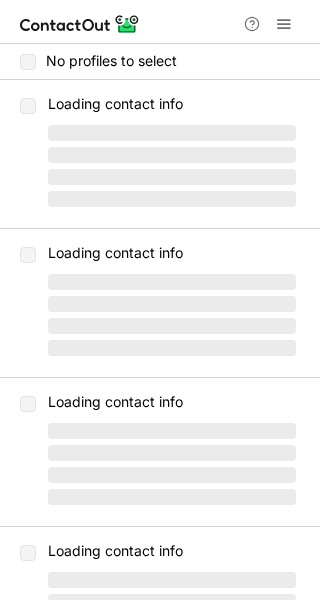 scroll, scrollTop: 0, scrollLeft: 0, axis: both 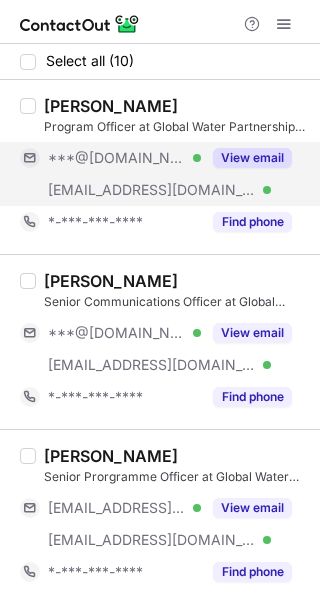 click on "View email" at bounding box center (252, 158) 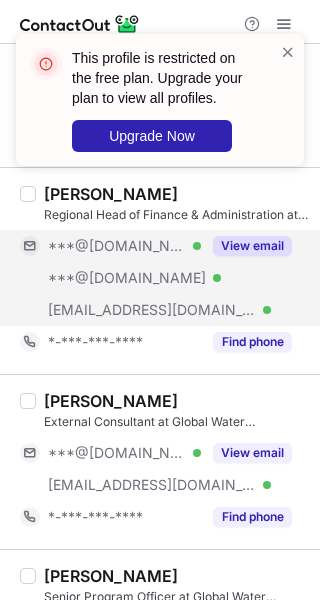 scroll, scrollTop: 700, scrollLeft: 0, axis: vertical 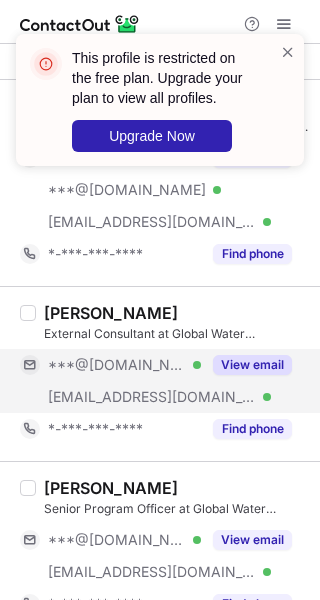 click on "View email" at bounding box center (252, 365) 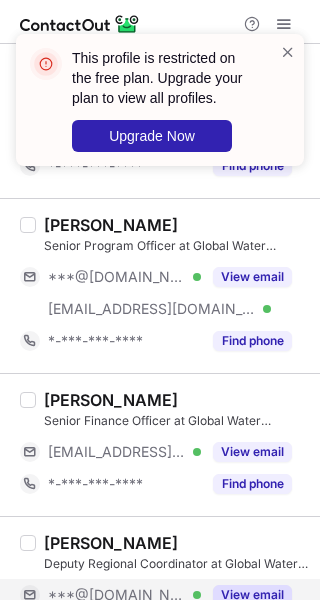 scroll, scrollTop: 897, scrollLeft: 0, axis: vertical 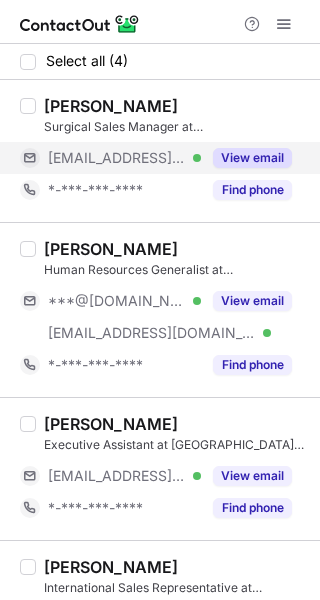 click on "View email" at bounding box center (252, 158) 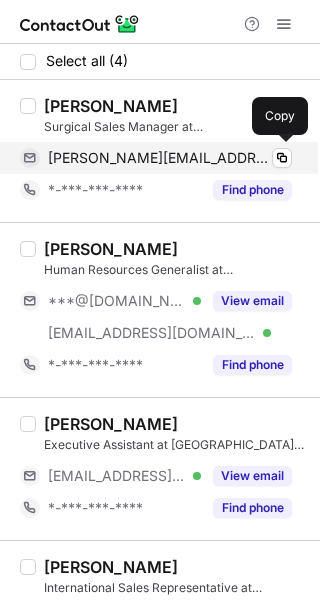 click on "[PERSON_NAME][EMAIL_ADDRESS][DOMAIN_NAME]" at bounding box center (159, 158) 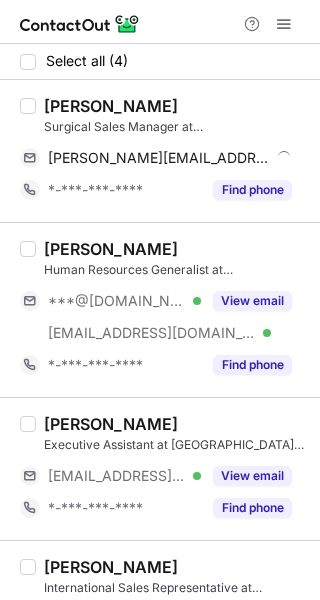 click on "Alexandra Koryfidou" at bounding box center [111, 106] 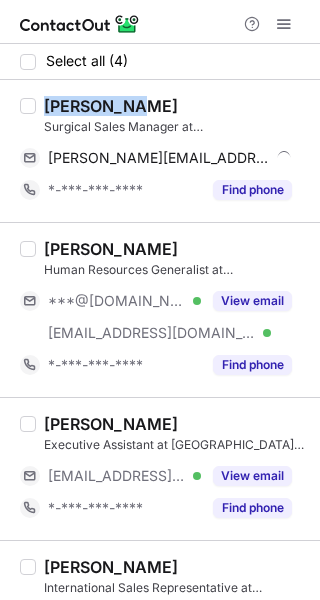 click on "Alexandra Koryfidou" at bounding box center (111, 106) 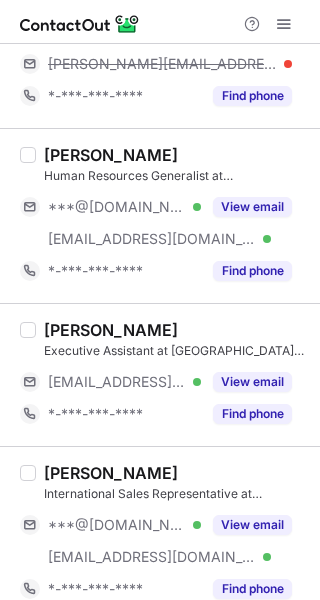 scroll, scrollTop: 100, scrollLeft: 0, axis: vertical 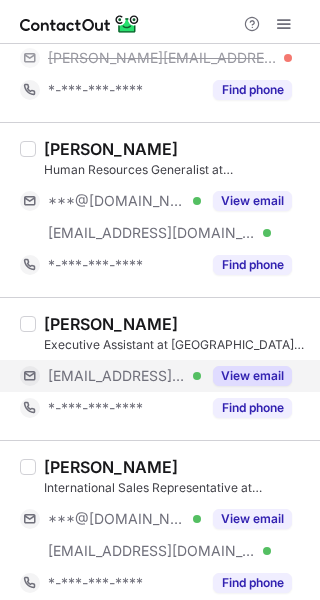 click on "View email" at bounding box center (246, 376) 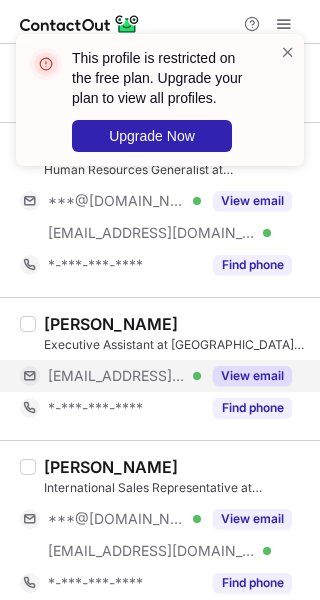 click on "***@sidapharm.gr Verified" at bounding box center (110, 376) 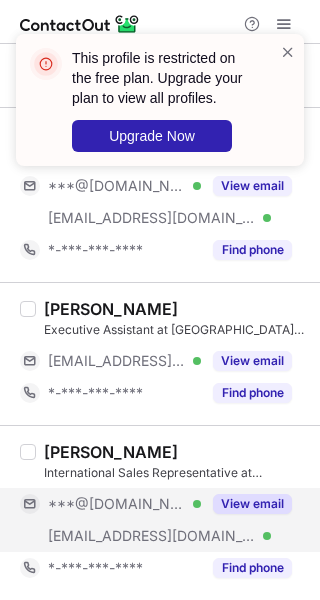 click on "View email" at bounding box center [252, 504] 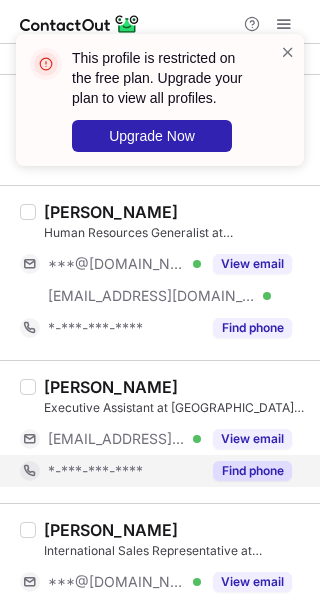 scroll, scrollTop: 0, scrollLeft: 0, axis: both 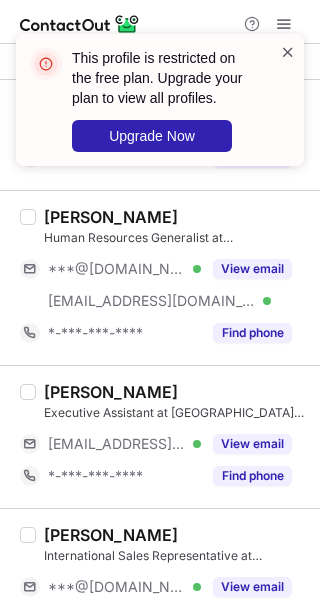 click at bounding box center (288, 52) 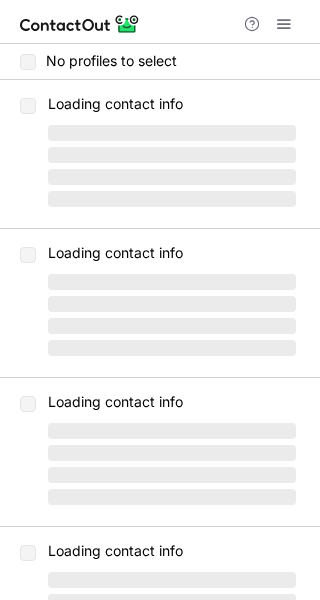 scroll, scrollTop: 0, scrollLeft: 0, axis: both 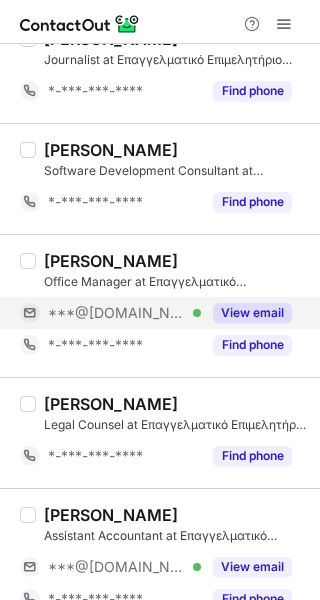 click on "View email" at bounding box center [252, 313] 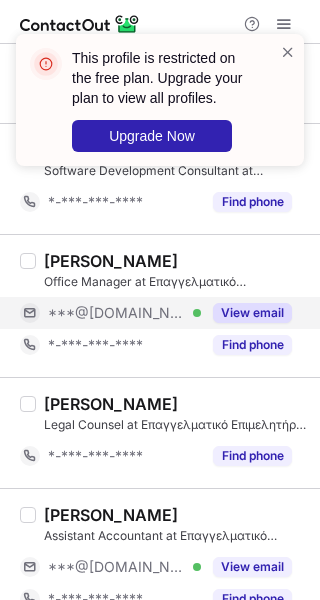 scroll, scrollTop: 1300, scrollLeft: 0, axis: vertical 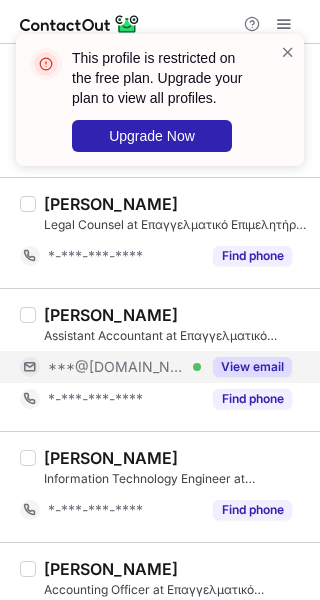 click on "View email" at bounding box center [252, 367] 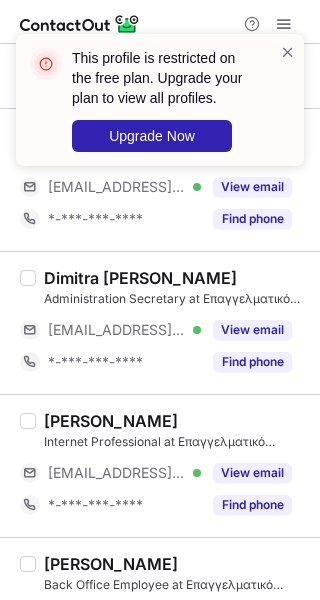 scroll, scrollTop: 1900, scrollLeft: 0, axis: vertical 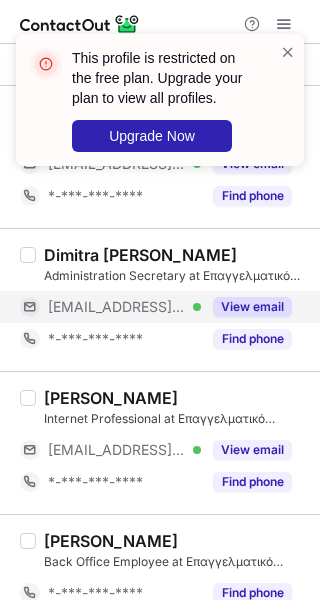 click on "View email" at bounding box center (252, 307) 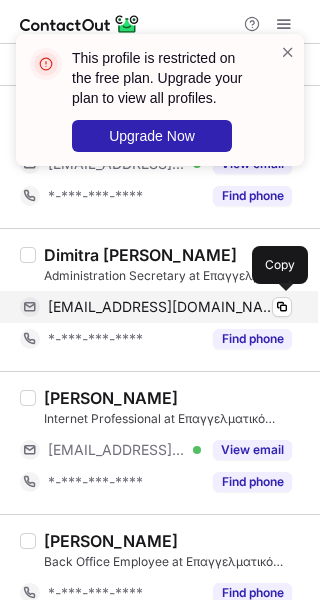 click on "dliameti@eea.gr" at bounding box center [162, 307] 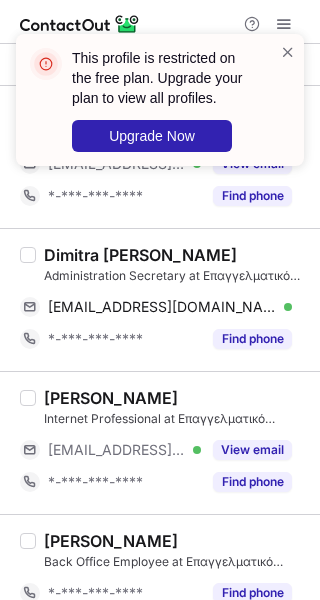 click on "Dimitra Liameti" at bounding box center [140, 255] 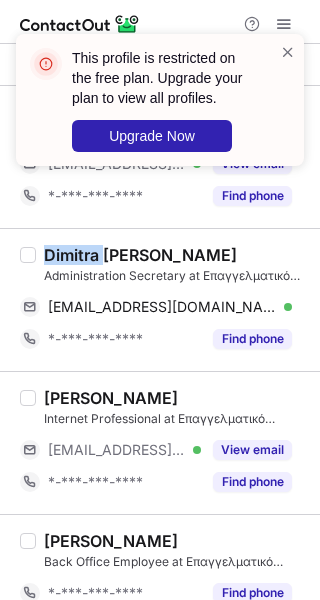 click on "Dimitra Liameti" at bounding box center (140, 255) 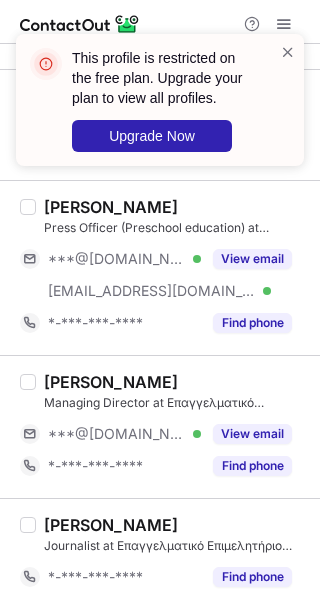 scroll, scrollTop: 390, scrollLeft: 0, axis: vertical 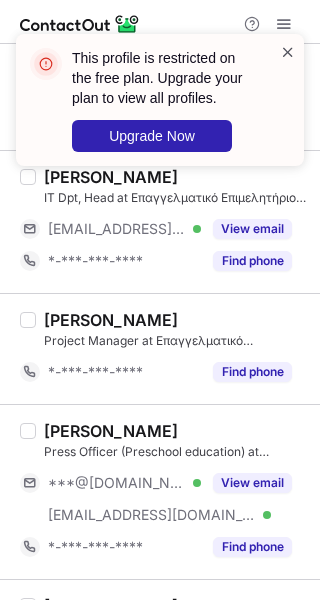 click at bounding box center (288, 52) 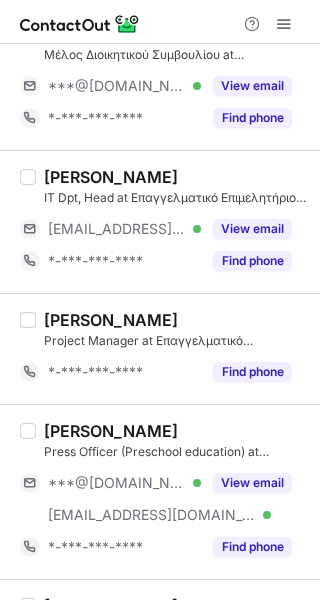 scroll, scrollTop: 0, scrollLeft: 0, axis: both 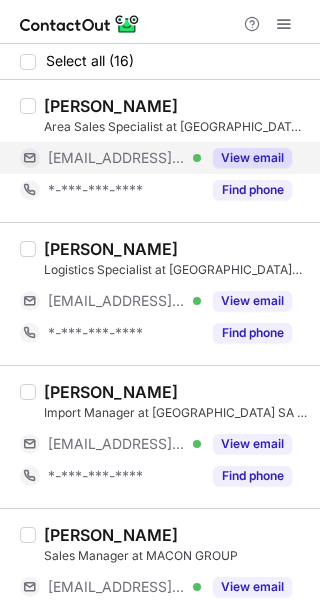 click on "View email" at bounding box center (252, 158) 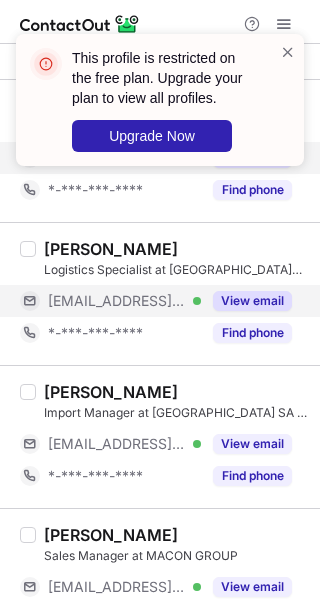 click on "View email" at bounding box center (252, 301) 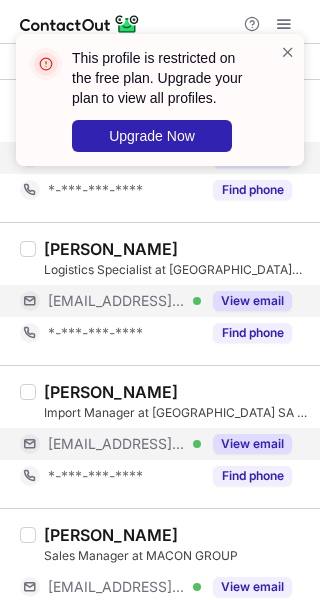 click on "View email" at bounding box center [246, 444] 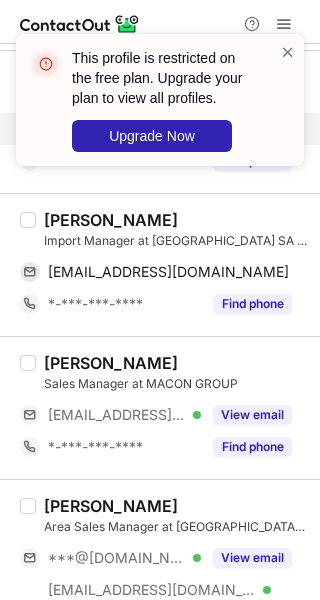 scroll, scrollTop: 200, scrollLeft: 0, axis: vertical 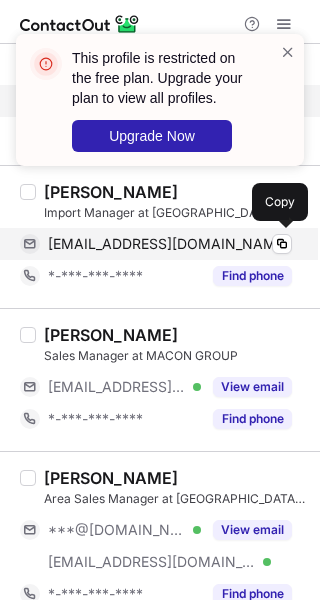 drag, startPoint x: 114, startPoint y: 240, endPoint x: 140, endPoint y: 247, distance: 26.925823 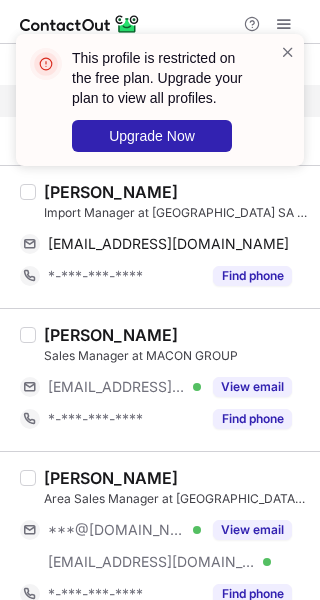 click on "This profile is restricted on the free plan. Upgrade your plan to view all profiles. Upgrade Now" at bounding box center [160, 108] 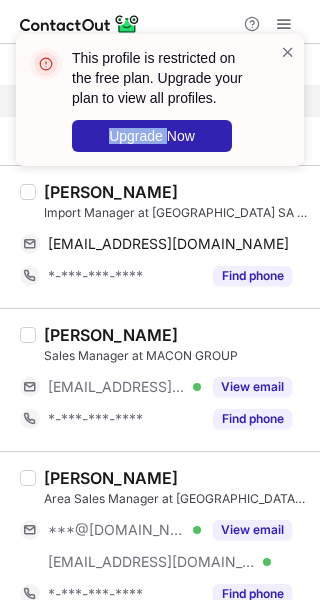 click on "This profile is restricted on the free plan. Upgrade your plan to view all profiles. Upgrade Now" at bounding box center (160, 108) 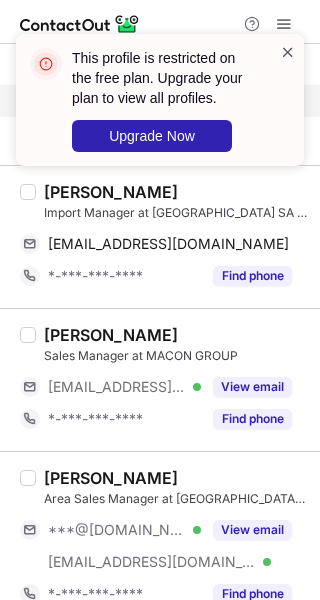 click at bounding box center (288, 52) 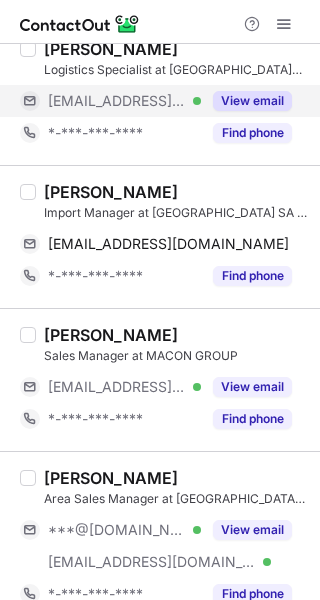 click on "This profile is restricted on the free plan. Upgrade your plan to view all profiles. Upgrade Now Help & Support Select all (16) Alkis Papacharitos Area Sales Specialist at MACON SA - Building Materials International Trade ***@macon.gr Verified View email *-***-***-**** Find phone Konstantinos Kosmas Logistics Specialist at MACON SA - Building Materials International Trade ***@macon.gr Verified View email *-***-***-**** Find phone Marina Avgeri Import Manager at MACON SA - Building Materials International Trade marina@macon.gr Copy *-***-***-**** Find phone George Papageorgiou Sales Manager at MACON GROUP ***@macon.gr Verified View email *-***-***-**** Find phone Ilias Zouzoulas Area Sales Manager at MACON SA - Building Materials International Trade ***@hotmail.com Verified ***@macon.gr Verified View email *-***-***-**** Find phone Eleni Papadopoulou Logistics Manager at MACON SA - Building Materials International Trade ***@gmail.com Verified ***@macon.gr Verified View email *-***-***-**** Find phone Verified" at bounding box center (160, 300) 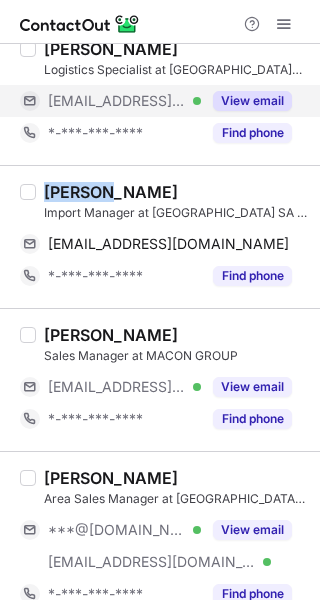 click on "Marina Avgeri" at bounding box center (111, 192) 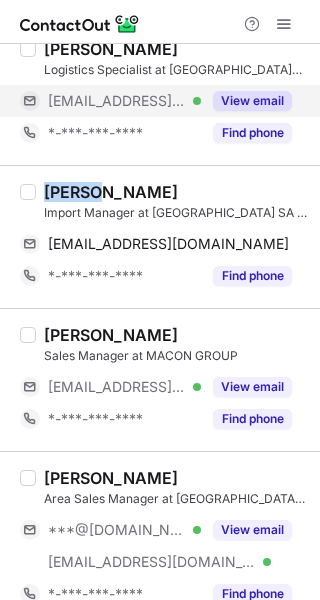 copy on "Marina" 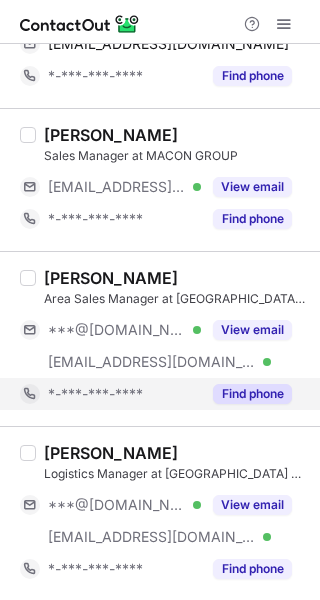 scroll, scrollTop: 500, scrollLeft: 0, axis: vertical 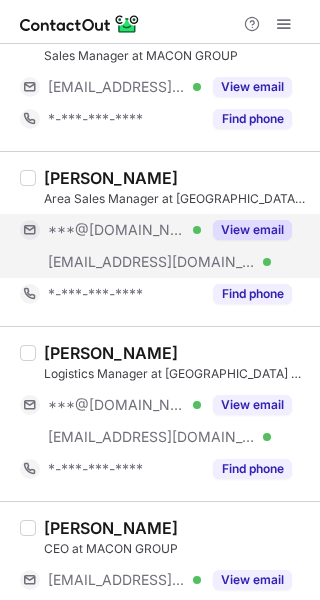 click on "View email" at bounding box center (252, 230) 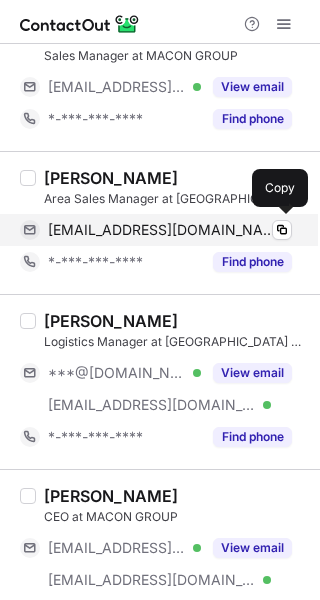 click on "zou_the_last@hotmail.com" at bounding box center [162, 230] 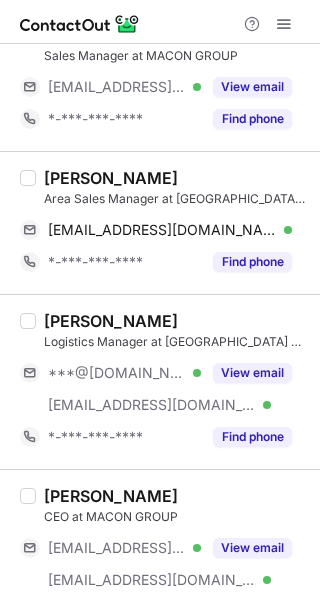 click on "Ilias Zouzoulas" at bounding box center [111, 178] 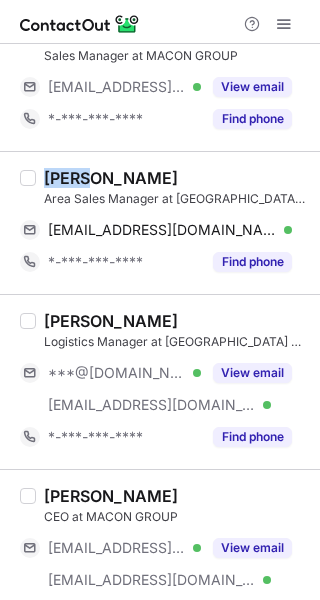 click on "Ilias Zouzoulas" at bounding box center [111, 178] 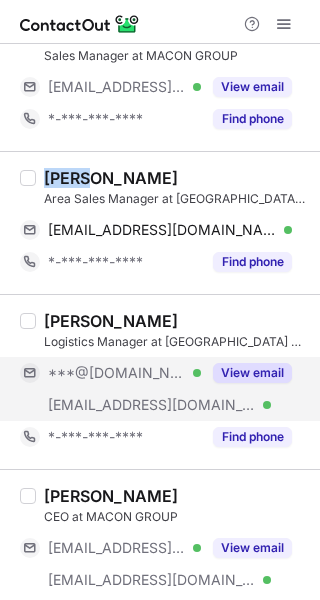 click on "View email" at bounding box center (252, 373) 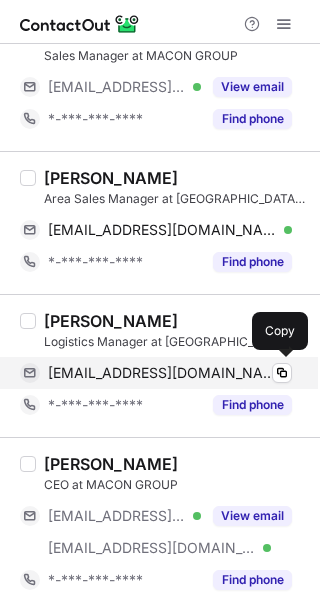 click on "elpapadopoulou78@gmail.com" at bounding box center (162, 373) 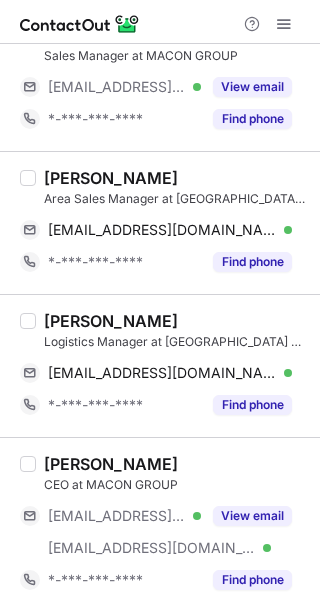 click on "Eleni Papadopoulou" at bounding box center (111, 321) 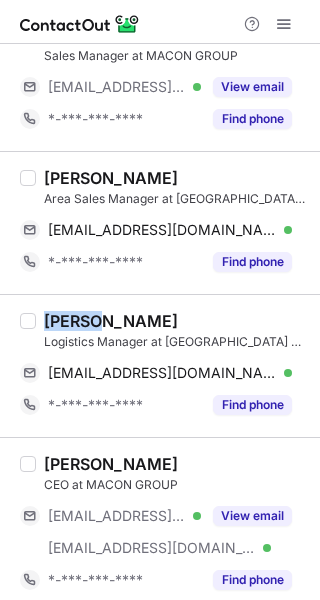 click on "Eleni Papadopoulou" at bounding box center [111, 321] 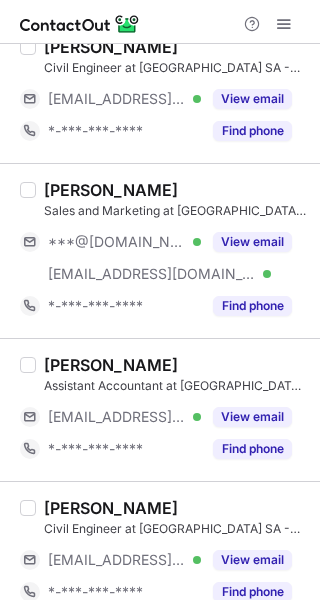 scroll, scrollTop: 1100, scrollLeft: 0, axis: vertical 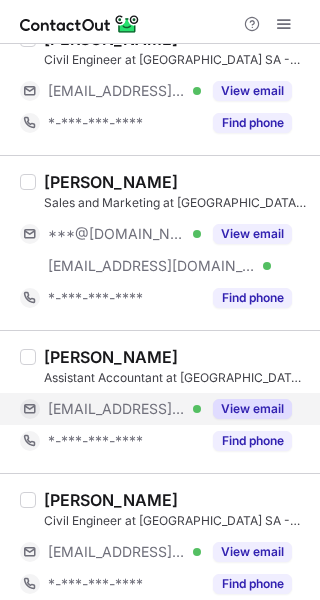 click on "View email" at bounding box center (252, 409) 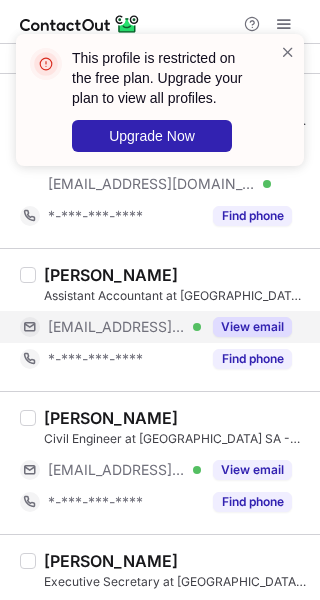scroll, scrollTop: 1200, scrollLeft: 0, axis: vertical 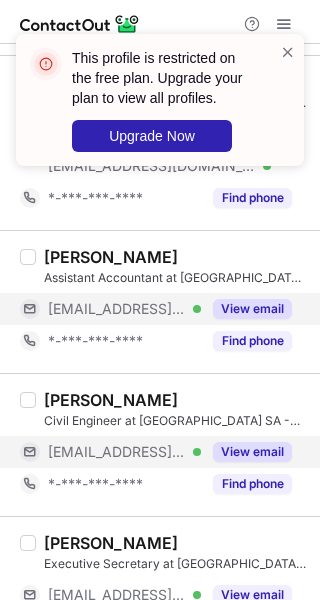 click on "View email" at bounding box center (252, 452) 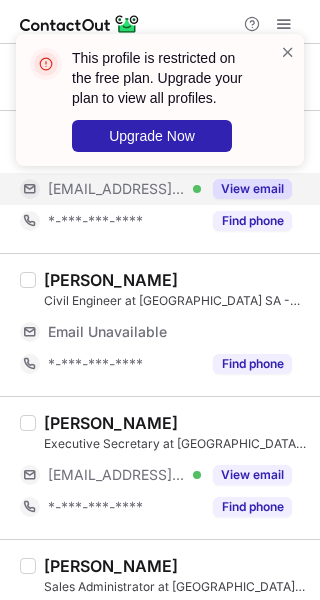 scroll, scrollTop: 1400, scrollLeft: 0, axis: vertical 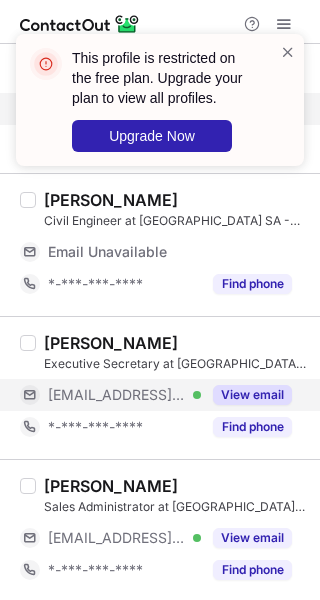 click on "View email" at bounding box center (252, 395) 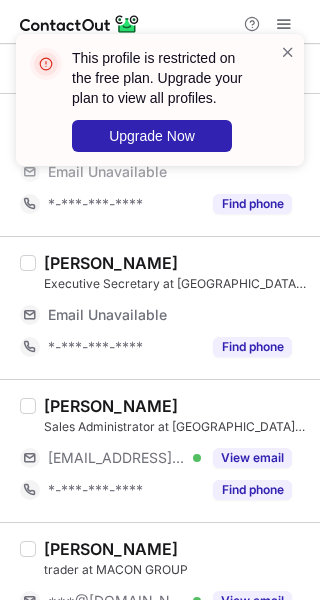 scroll, scrollTop: 1600, scrollLeft: 0, axis: vertical 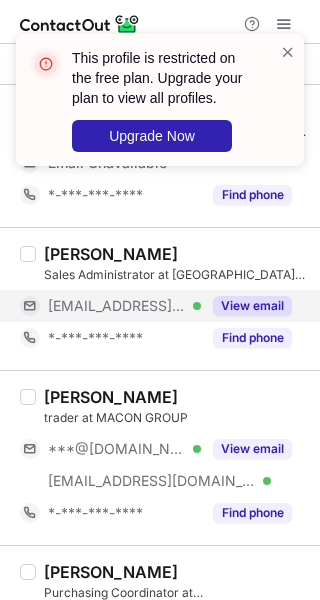 click on "View email" at bounding box center (252, 306) 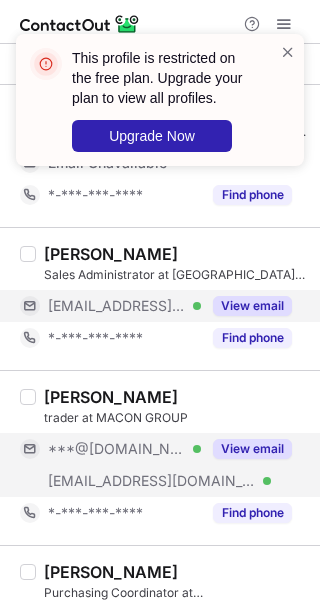 click on "View email" at bounding box center (252, 449) 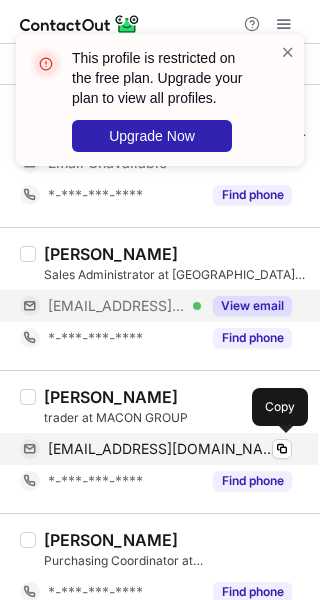 click on "aleantale@gmail.com" at bounding box center [162, 449] 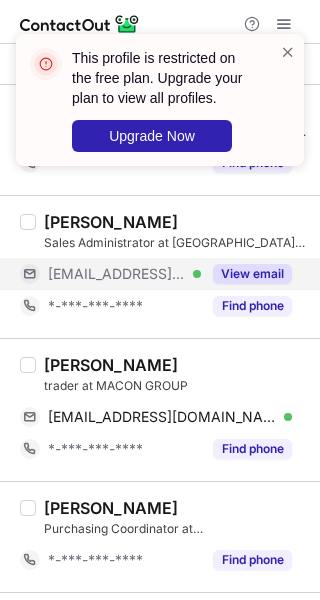 click on "Alexandros Alexandrakis" at bounding box center (111, 365) 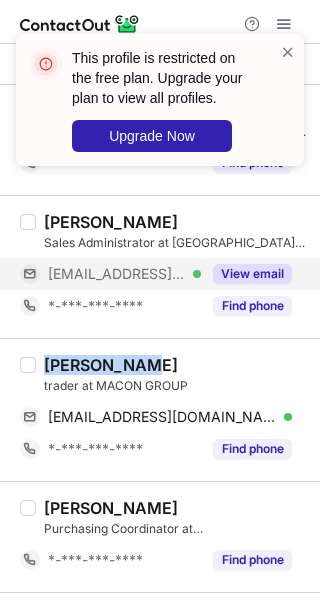 click on "Alexandros Alexandrakis" at bounding box center (111, 365) 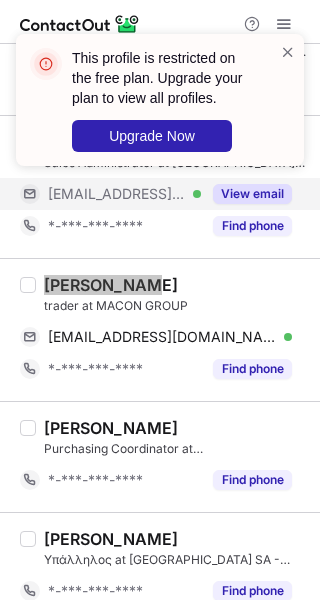 scroll, scrollTop: 1703, scrollLeft: 0, axis: vertical 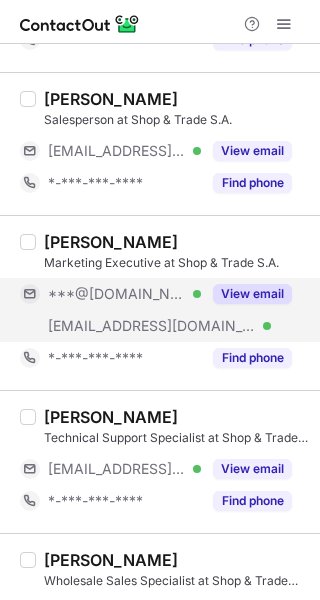 click on "View email" at bounding box center (252, 294) 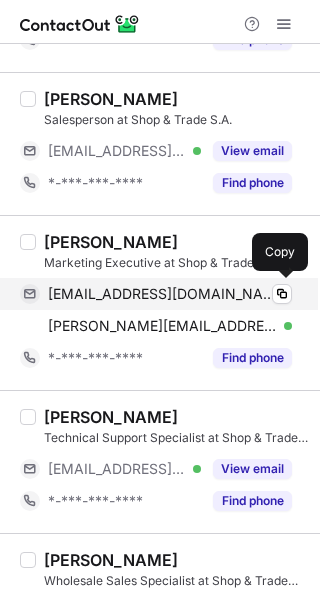 click on "makrichristina161@gmail.com" at bounding box center [162, 294] 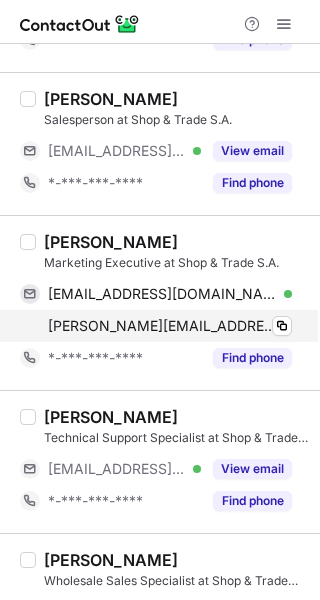 click on "christina.makri@shopandtrade.gr" at bounding box center [162, 326] 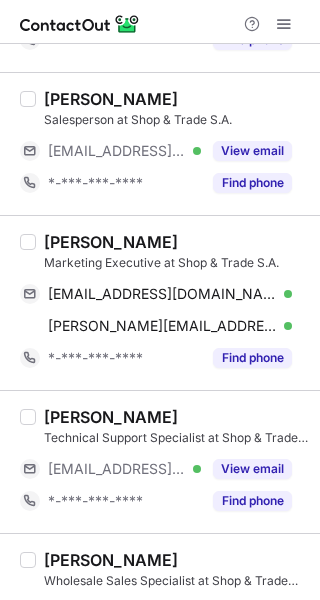 click on "Christina Makri Marketing Executive at Shop & Trade S.A. makrichristina161@gmail.com Verified Copy christina.makri@shopandtrade.gr Verified Copy *-***-***-**** Find phone" at bounding box center (160, 302) 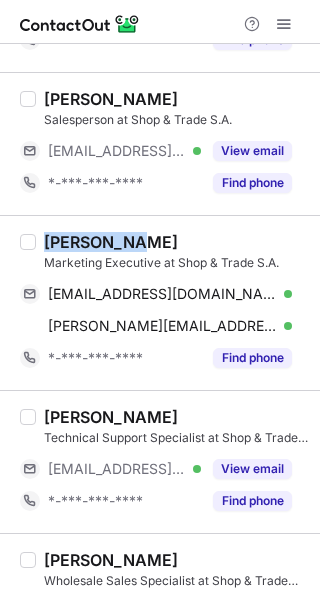 click on "Christina Makri Marketing Executive at Shop & Trade S.A. makrichristina161@gmail.com Verified Copy christina.makri@shopandtrade.gr Verified Copy *-***-***-**** Find phone" at bounding box center [160, 302] 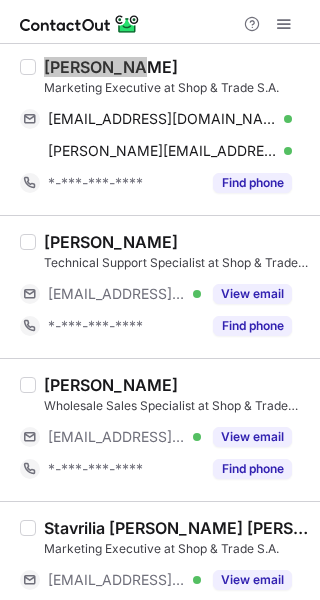 scroll, scrollTop: 700, scrollLeft: 0, axis: vertical 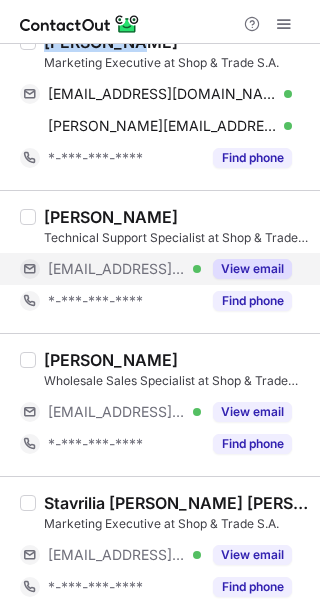 click on "View email" at bounding box center (252, 269) 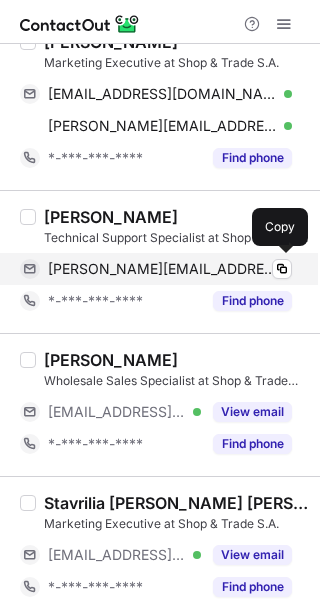 click on "alexandros.xenakis@shopandtrade.gr" at bounding box center [162, 269] 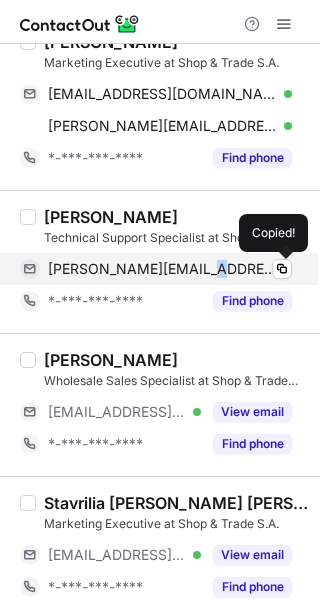 click on "alexandros.xenakis@shopandtrade.gr" at bounding box center (162, 269) 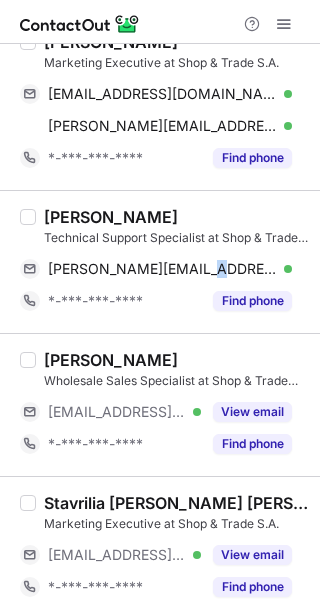 click on "Alexandros Xenakis" at bounding box center (111, 217) 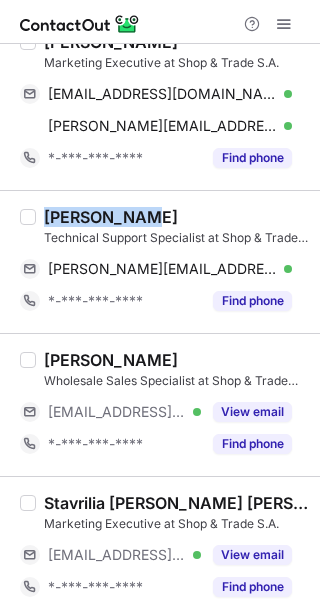 click on "Alexandros Xenakis" at bounding box center (111, 217) 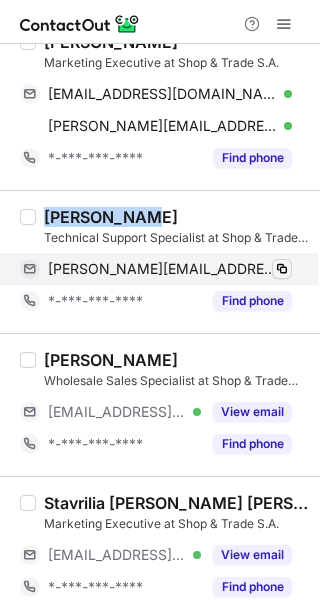 copy on "Alexandros" 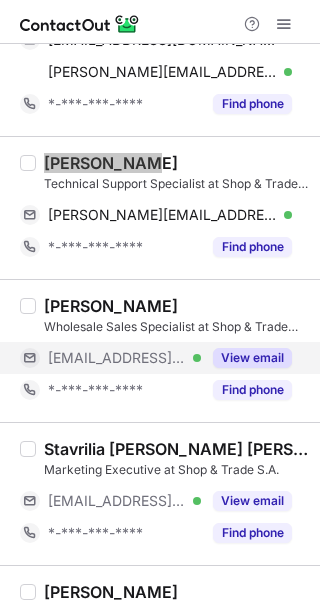 scroll, scrollTop: 800, scrollLeft: 0, axis: vertical 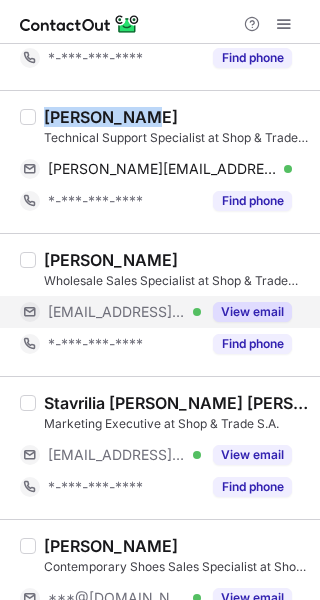 click on "View email" at bounding box center (252, 312) 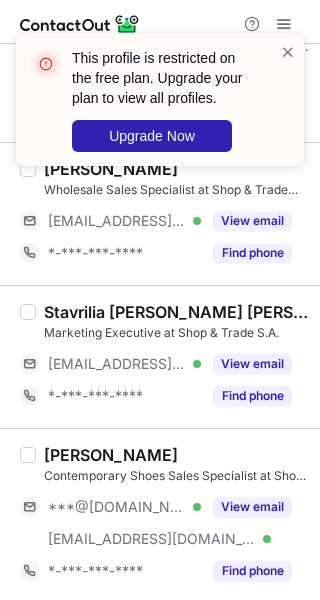 scroll, scrollTop: 1000, scrollLeft: 0, axis: vertical 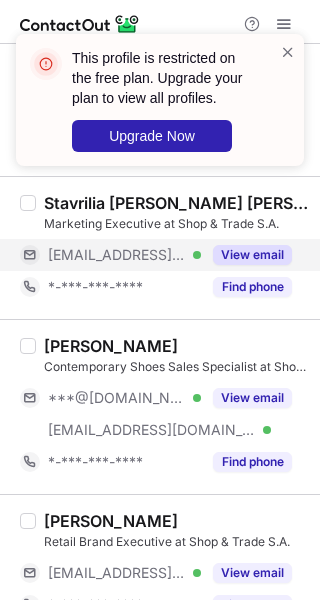 click on "View email" at bounding box center [252, 255] 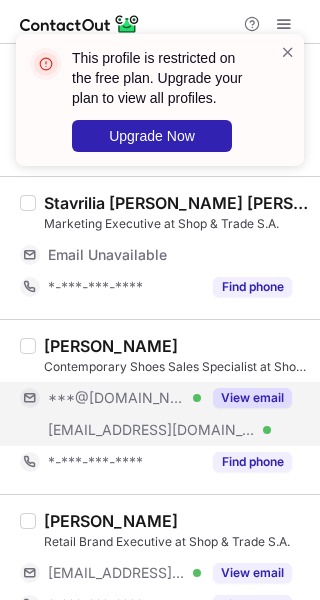 click on "View email" at bounding box center [252, 398] 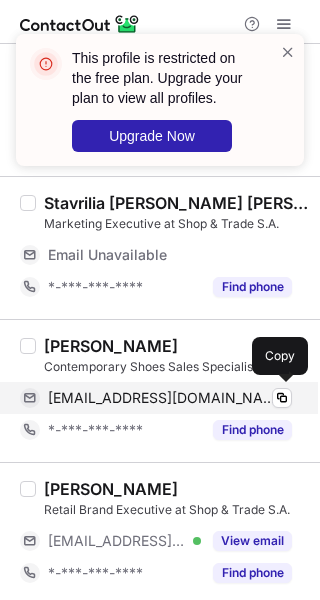 drag, startPoint x: 150, startPoint y: 397, endPoint x: 176, endPoint y: 393, distance: 26.305893 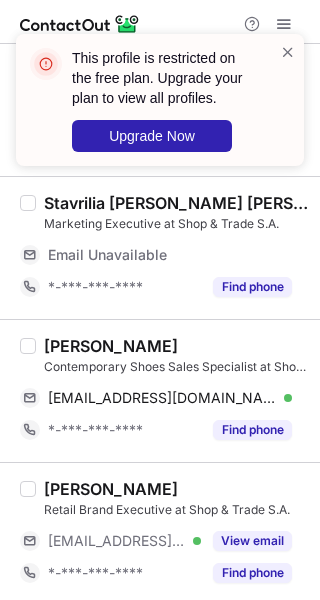 click on "Phillip Chortis" at bounding box center [111, 346] 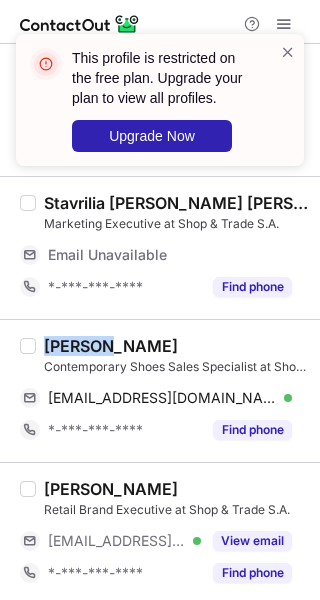 click on "Phillip Chortis" at bounding box center (111, 346) 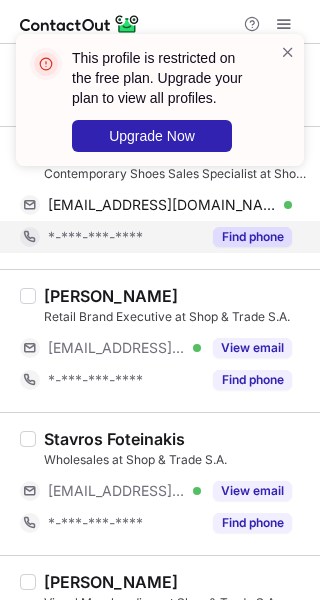 scroll, scrollTop: 1200, scrollLeft: 0, axis: vertical 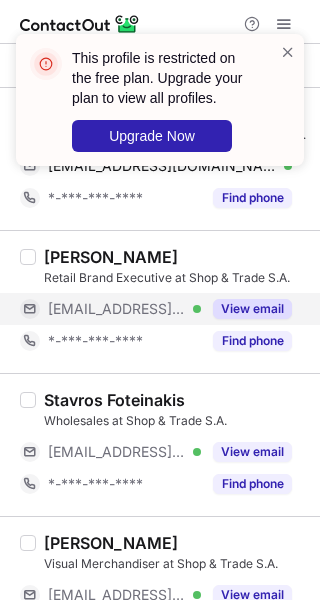 click on "View email" at bounding box center [252, 309] 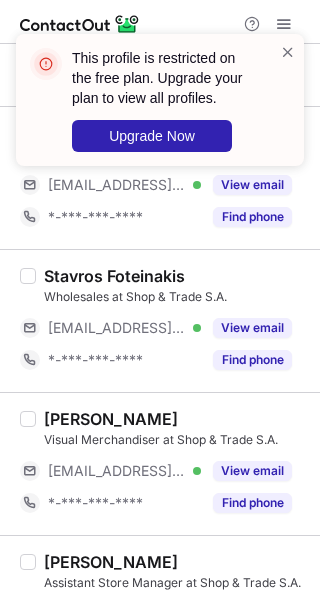 scroll, scrollTop: 1400, scrollLeft: 0, axis: vertical 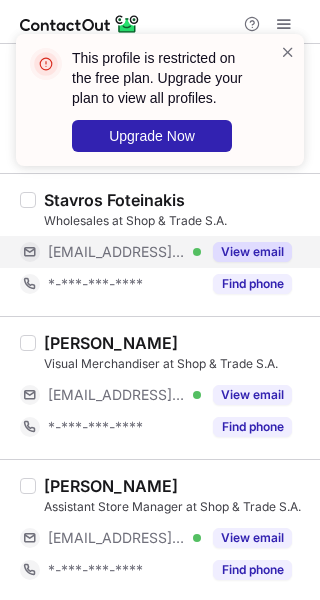 click on "View email" at bounding box center (252, 252) 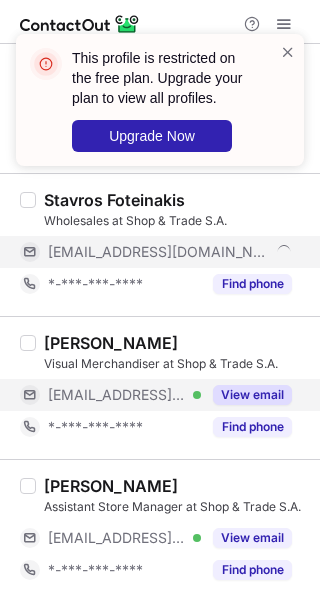 click on "View email" at bounding box center (252, 395) 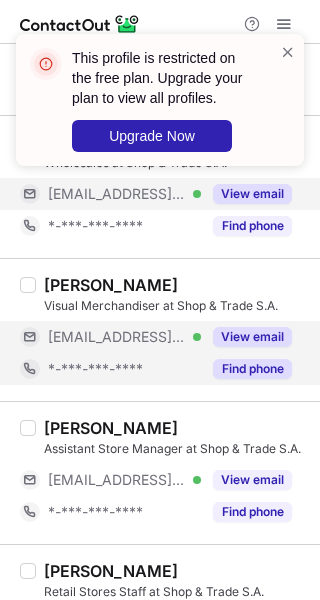 scroll, scrollTop: 1500, scrollLeft: 0, axis: vertical 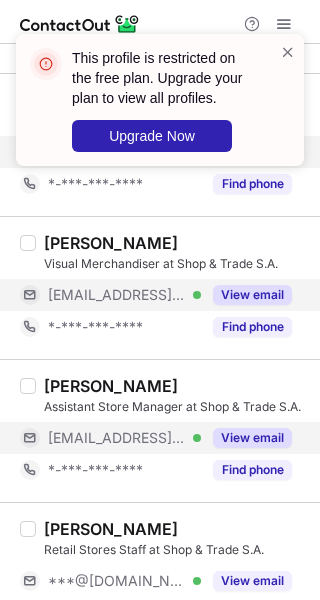 click on "View email" at bounding box center (252, 438) 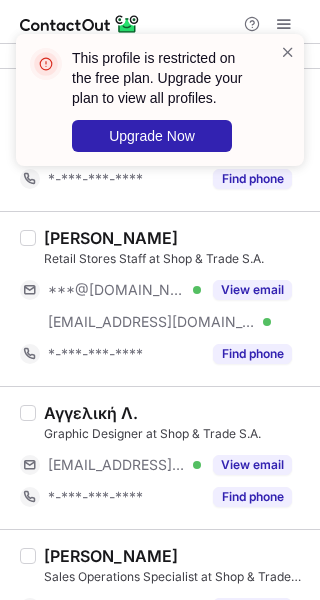 scroll, scrollTop: 1800, scrollLeft: 0, axis: vertical 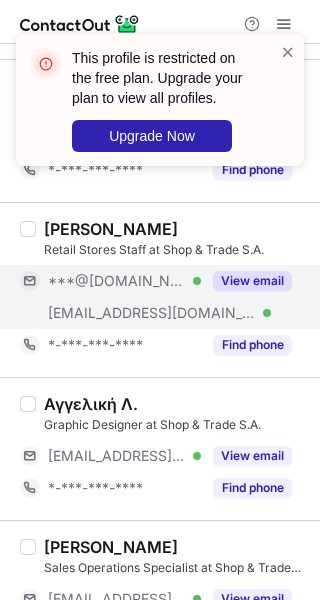 click on "View email" at bounding box center (252, 281) 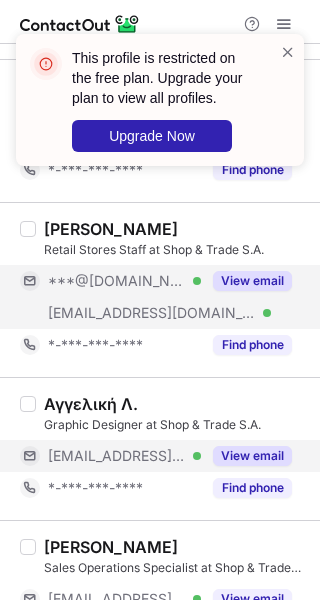 click on "View email" at bounding box center (252, 456) 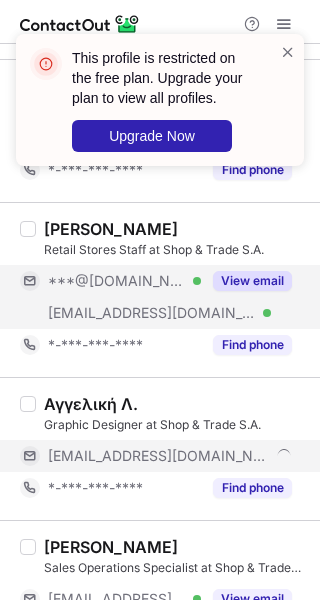 scroll, scrollTop: 1900, scrollLeft: 0, axis: vertical 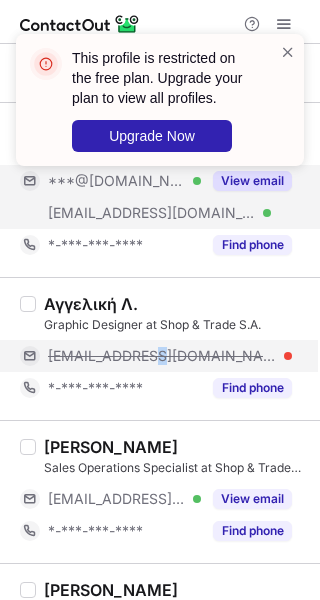 click on "aggelike.l@shopandtrade.gr" at bounding box center [162, 356] 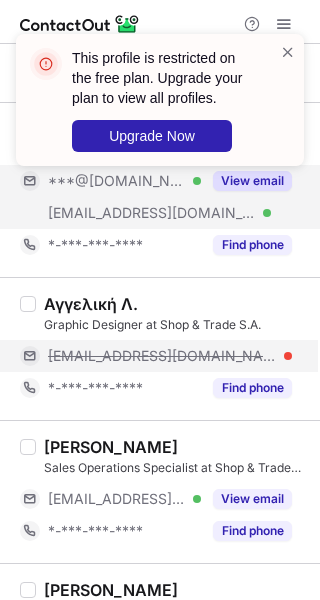 click on "aggelike.l@shopandtrade.gr" at bounding box center [162, 356] 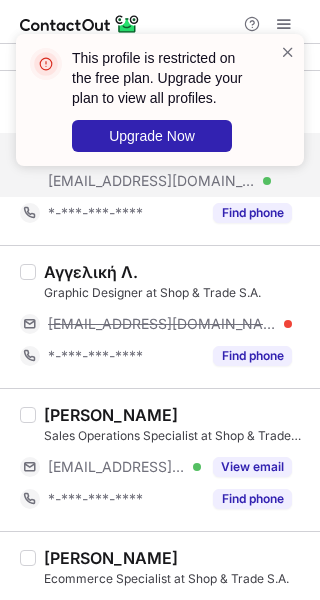 click on "Αγγελική Λ." at bounding box center [91, 272] 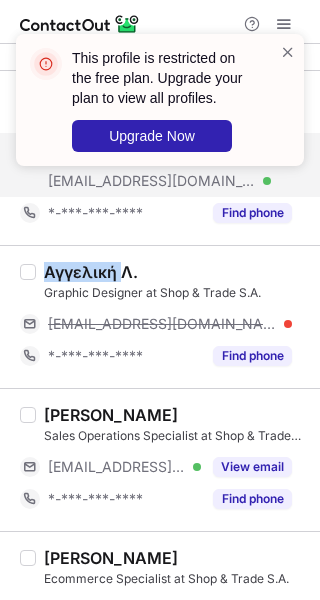 click on "Αγγελική Λ." at bounding box center (91, 272) 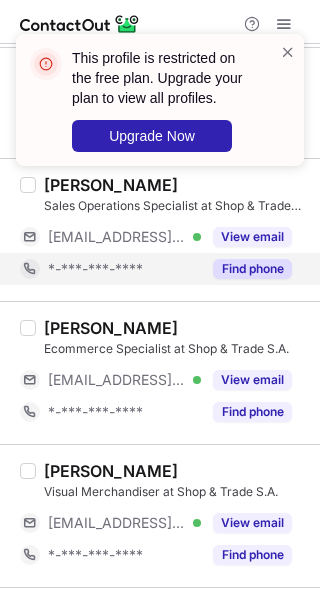 scroll, scrollTop: 2100, scrollLeft: 0, axis: vertical 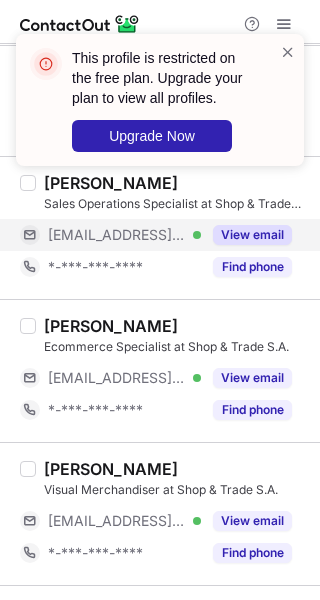 click on "View email" at bounding box center [252, 235] 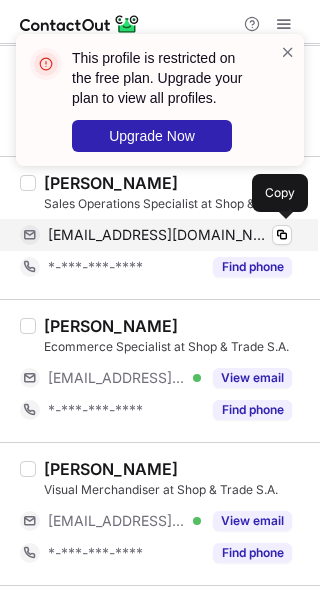 click on "marigoula.nagou@shopandtrade.gr" at bounding box center (159, 235) 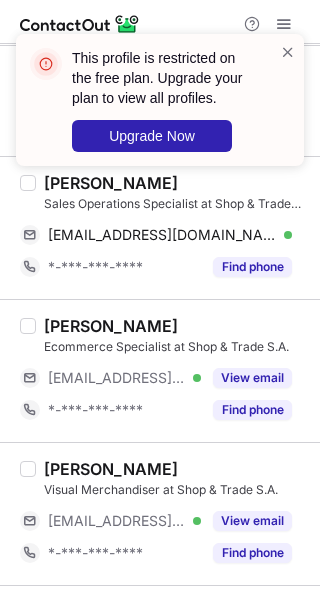 drag, startPoint x: 289, startPoint y: 50, endPoint x: 278, endPoint y: 53, distance: 11.401754 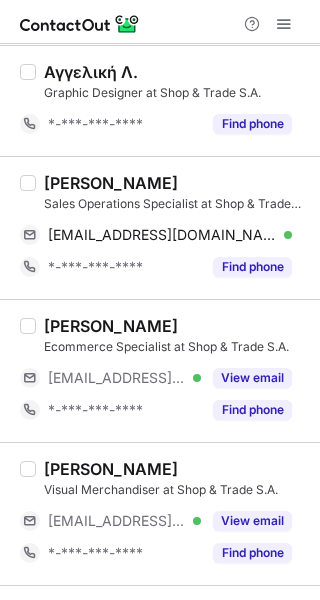 click on "Marigoula Nagou" at bounding box center [111, 183] 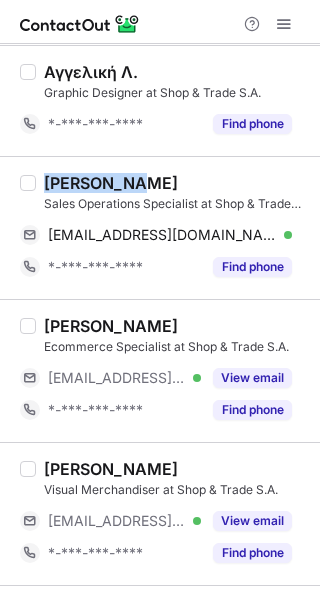 click on "Marigoula Nagou" at bounding box center (111, 183) 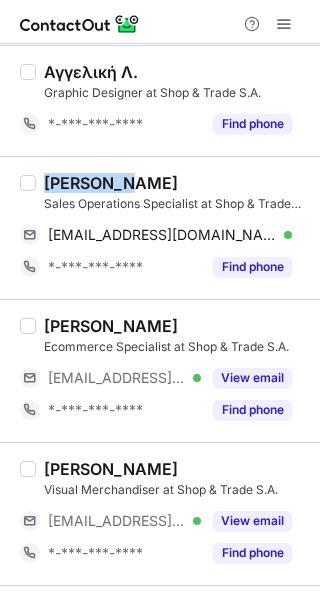 copy on "Marigoula" 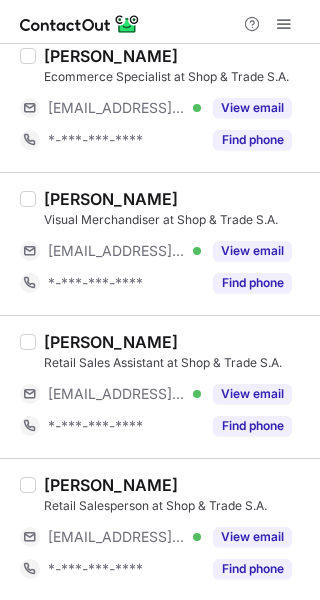 scroll, scrollTop: 2371, scrollLeft: 0, axis: vertical 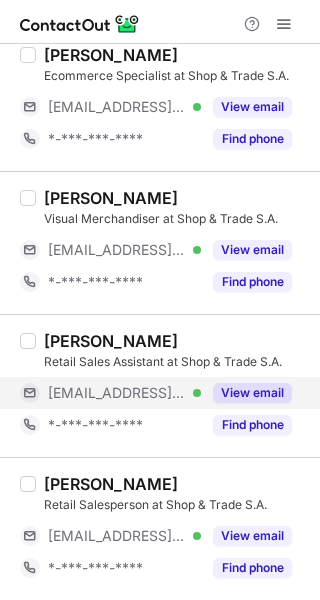 click on "View email" at bounding box center [252, 393] 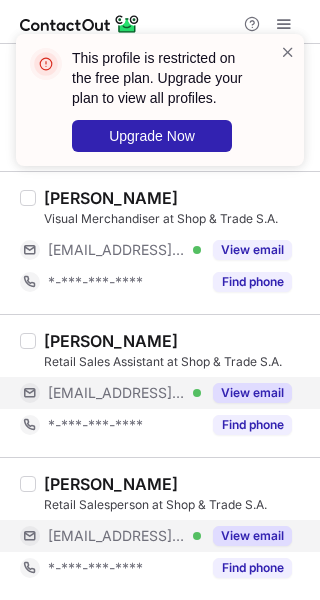 click on "View email" at bounding box center (252, 536) 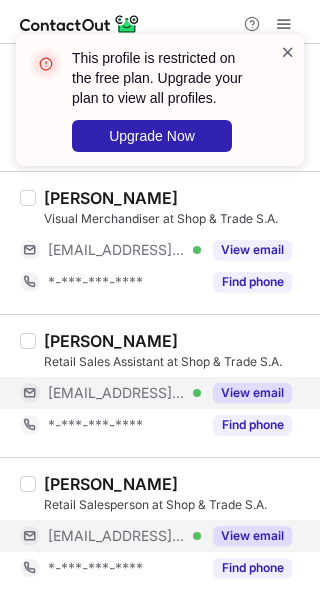 click at bounding box center [288, 52] 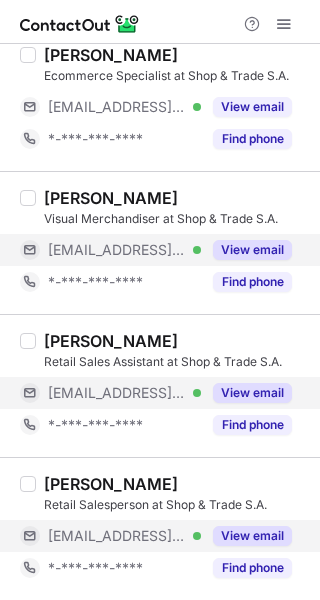 click on "View email" at bounding box center (252, 250) 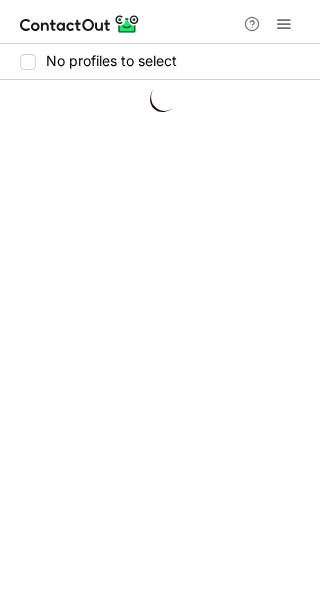 scroll, scrollTop: 0, scrollLeft: 0, axis: both 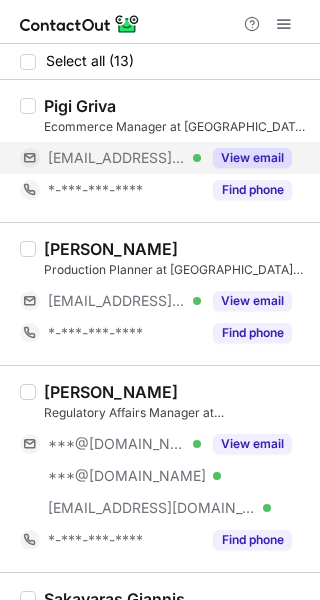 click on "View email" at bounding box center (252, 158) 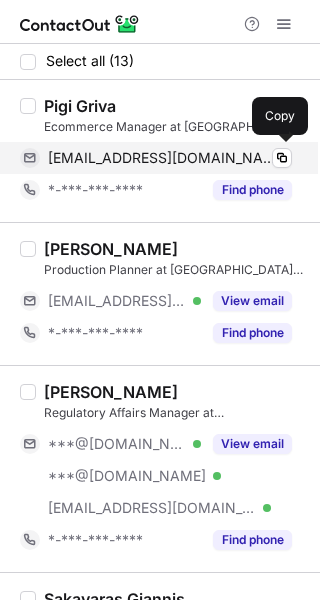 click on "[EMAIL_ADDRESS][DOMAIN_NAME]" at bounding box center (162, 158) 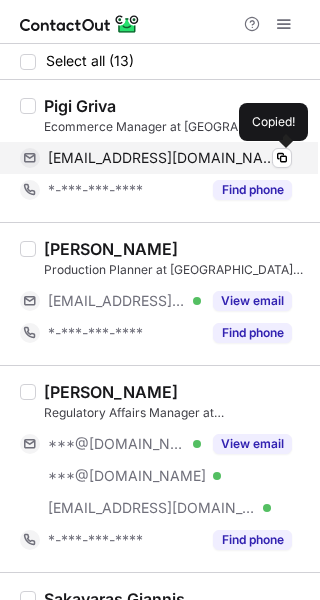 click on "pgriva@septona.gr" at bounding box center [162, 158] 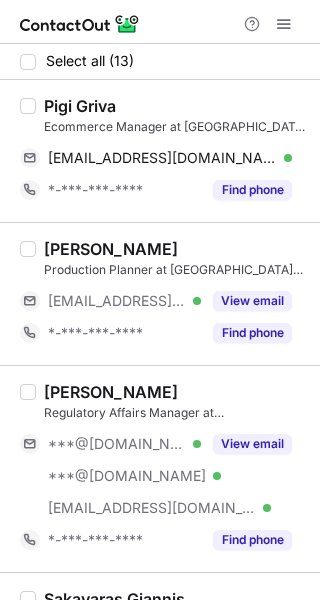click on "Pigi Griva" at bounding box center (80, 106) 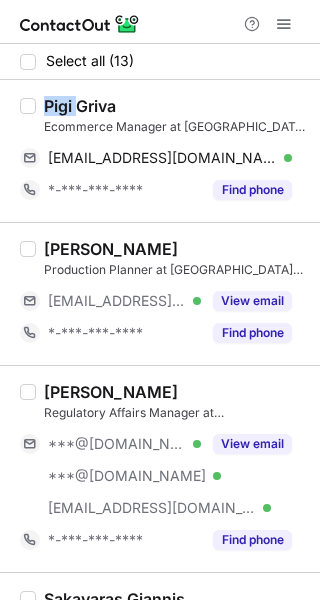 click on "Pigi Griva" at bounding box center [80, 106] 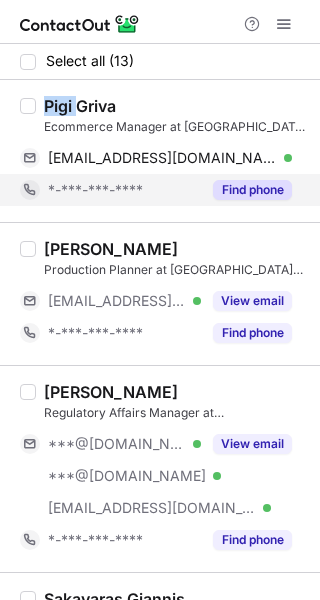 copy on "Pigi" 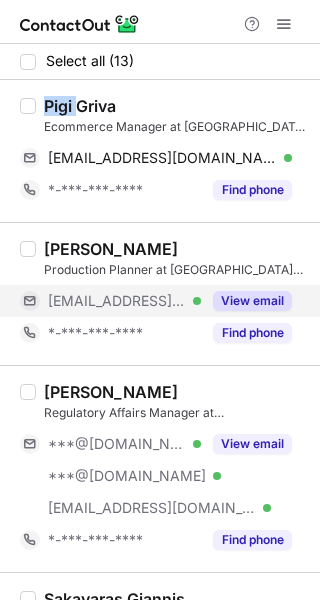 click on "View email" at bounding box center [252, 301] 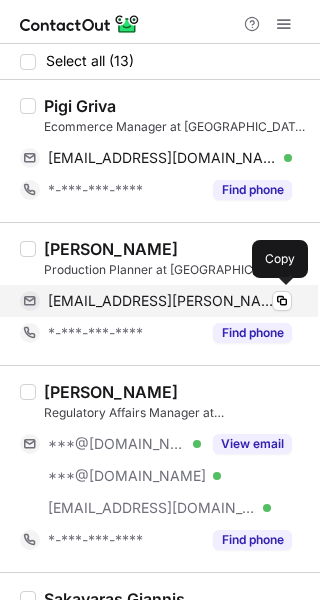 click on "gvitzilaios@nikas.gr" at bounding box center [162, 301] 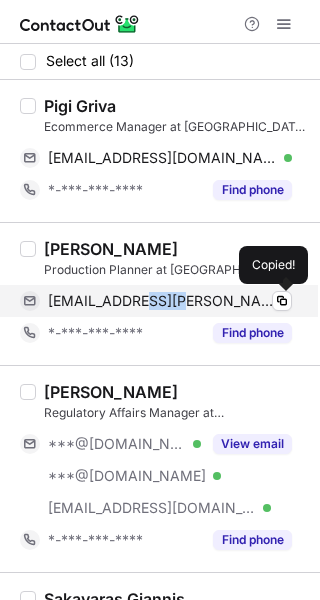 click on "gvitzilaios@nikas.gr" at bounding box center [162, 301] 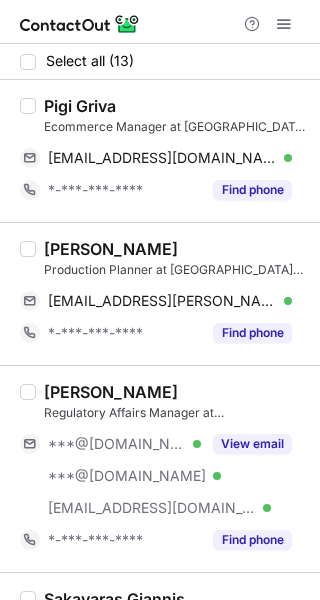 click on "[PERSON_NAME]" at bounding box center [111, 249] 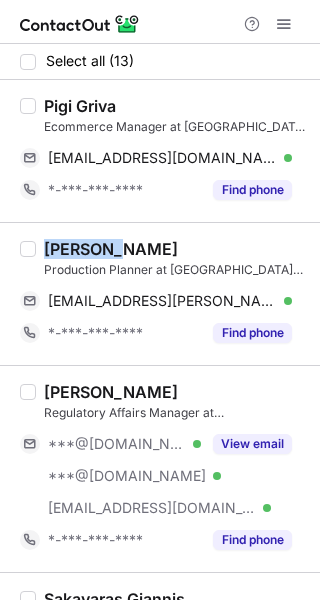 click on "[PERSON_NAME]" at bounding box center [111, 249] 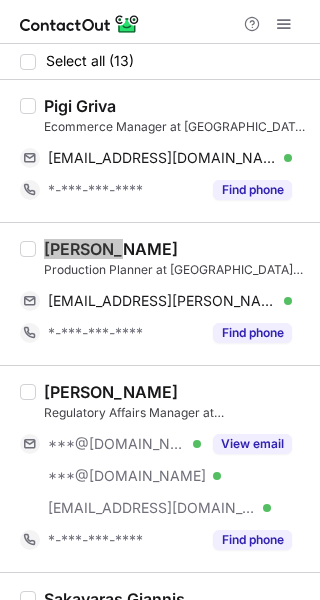 scroll, scrollTop: 100, scrollLeft: 0, axis: vertical 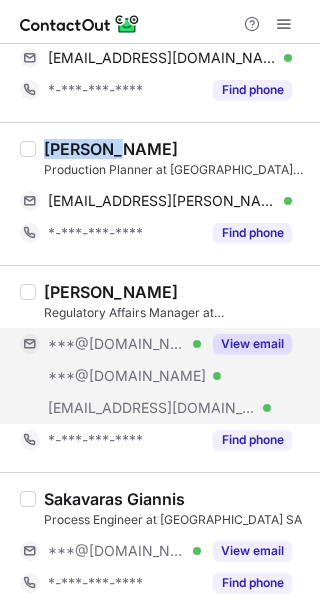 click on "View email" at bounding box center (252, 344) 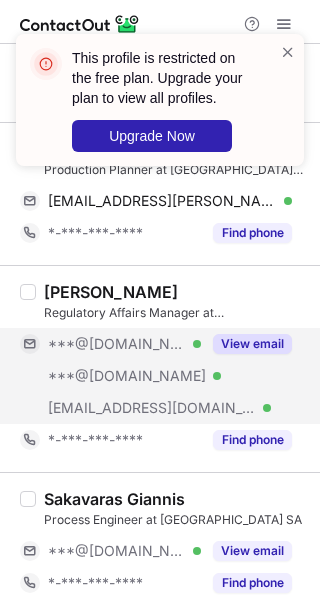 click on "***@[DOMAIN_NAME]" at bounding box center (117, 344) 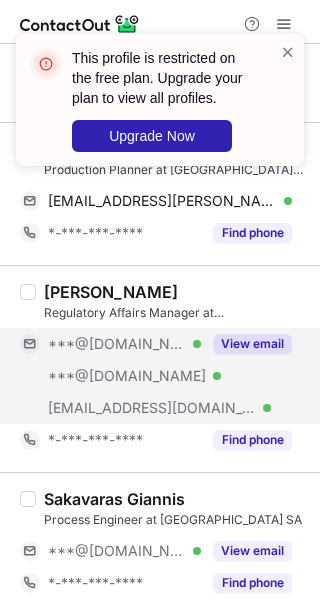 scroll, scrollTop: 300, scrollLeft: 0, axis: vertical 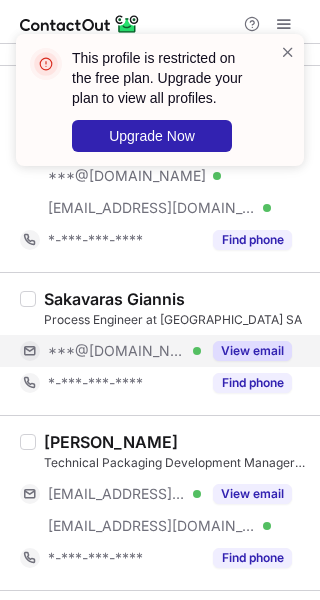 click on "View email" at bounding box center [252, 351] 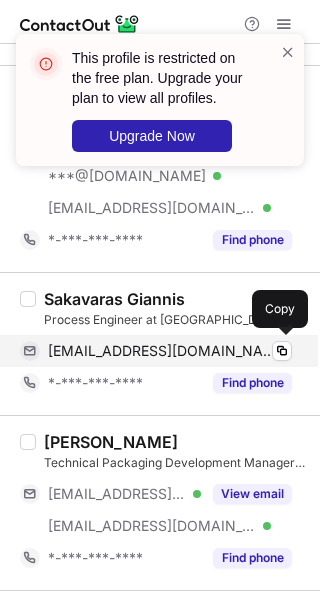 click on "[EMAIL_ADDRESS][DOMAIN_NAME]" at bounding box center [162, 351] 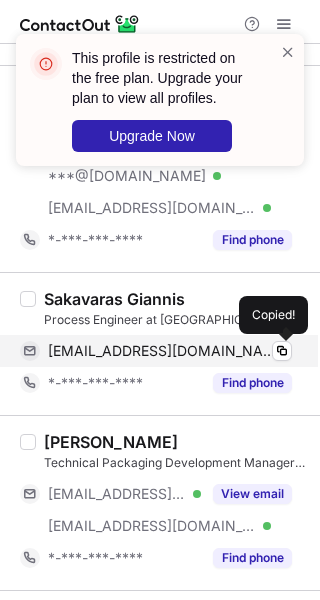 click on "[EMAIL_ADDRESS][DOMAIN_NAME]" at bounding box center (162, 351) 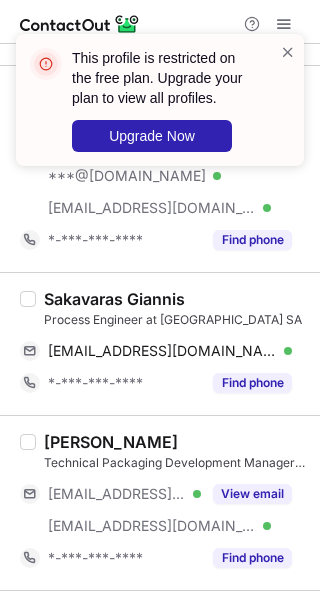 click on "Sakavaras Giannis" at bounding box center [114, 299] 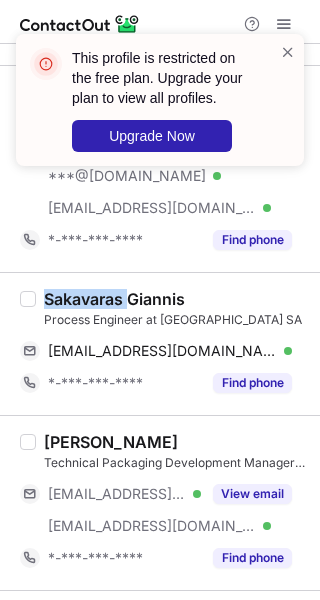 click on "Sakavaras Giannis" at bounding box center (114, 299) 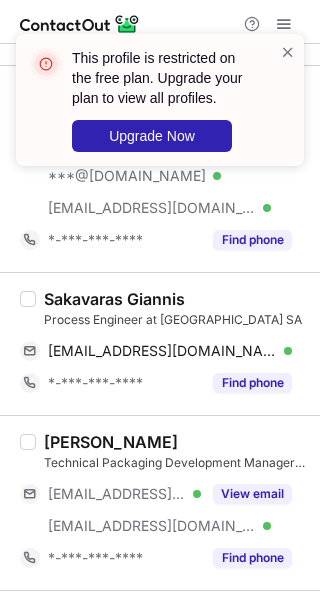 click on "Sakavaras Giannis" at bounding box center (114, 299) 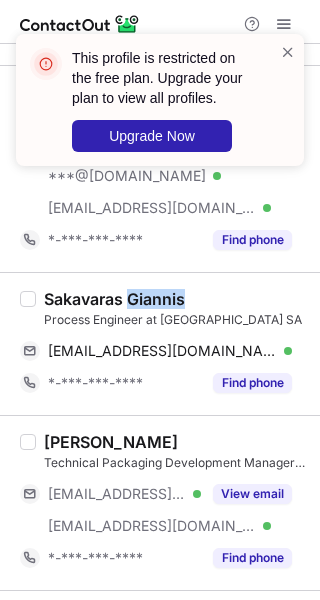 click on "Sakavaras Giannis" at bounding box center [114, 299] 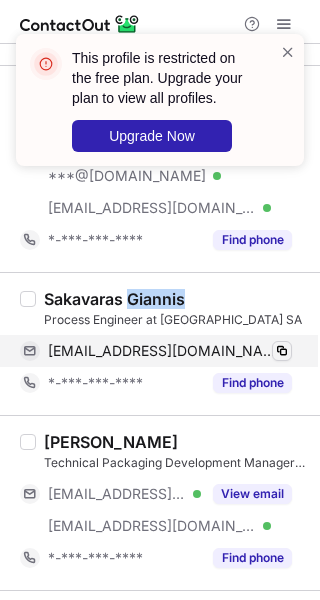 copy on "Giannis" 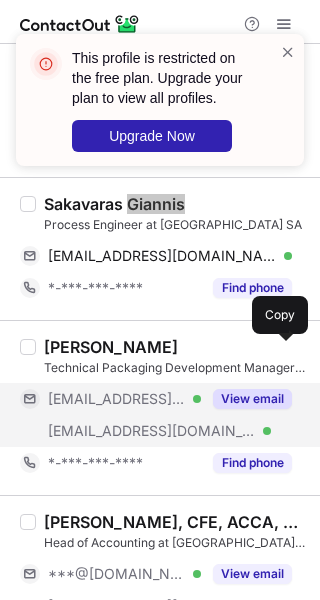scroll, scrollTop: 400, scrollLeft: 0, axis: vertical 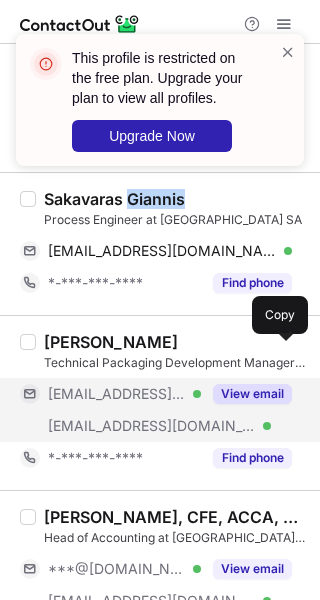 click on "View email" at bounding box center (252, 394) 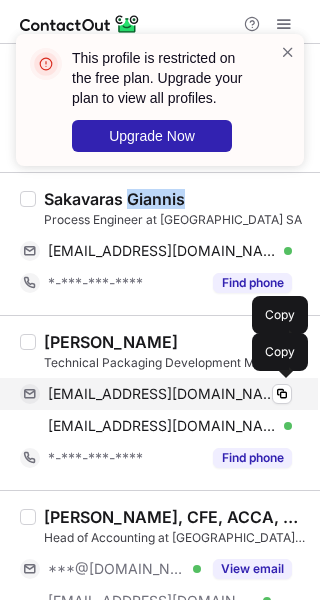 click on "sotbokos@yahoo.gr" at bounding box center [162, 394] 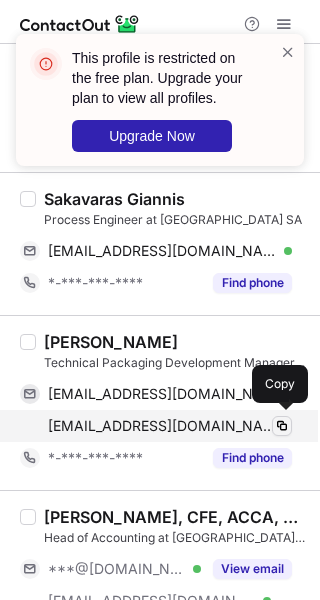 click on "sbokos@septona.gr" at bounding box center (162, 426) 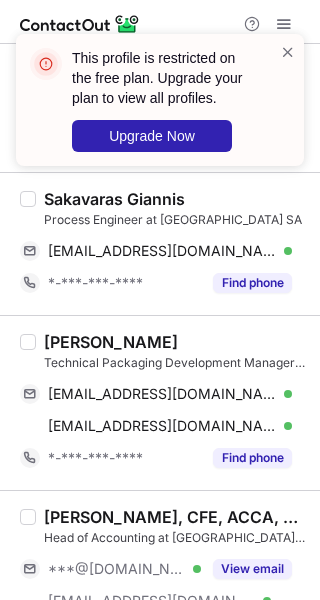 click on "Sotiris Bokos" at bounding box center [111, 342] 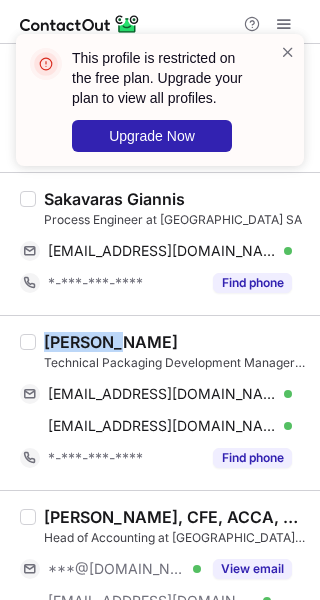 click on "Sotiris Bokos" at bounding box center [111, 342] 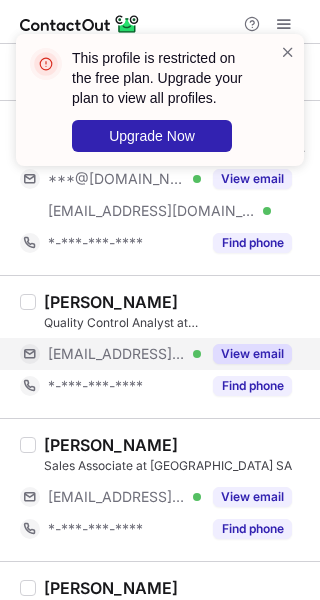 scroll, scrollTop: 800, scrollLeft: 0, axis: vertical 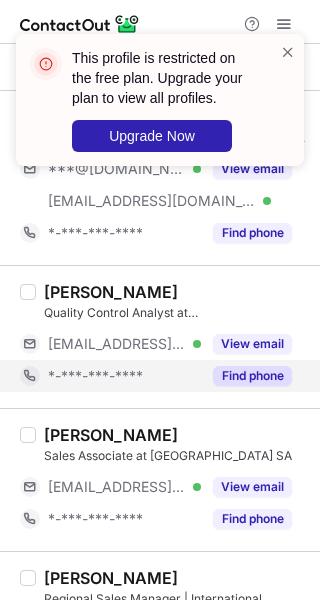 click on "View email" at bounding box center [252, 344] 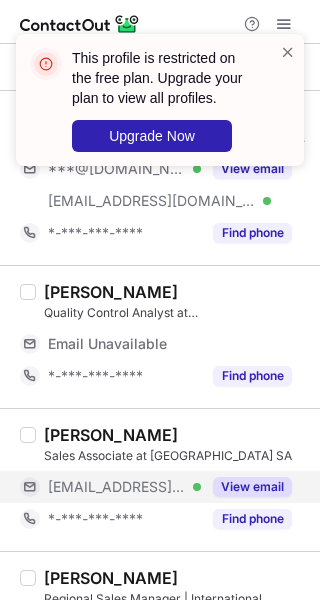 click on "View email" at bounding box center [252, 487] 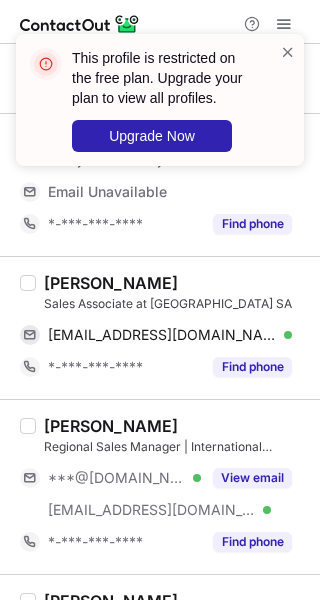 scroll, scrollTop: 1000, scrollLeft: 0, axis: vertical 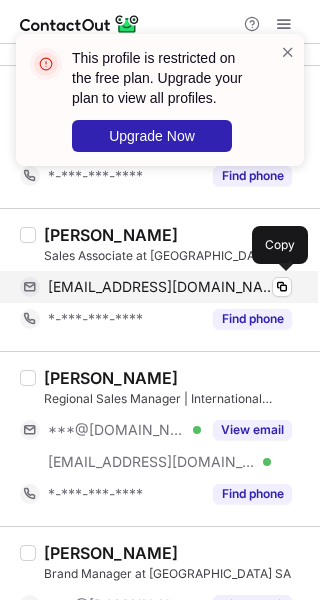 click on "spoursaitidis@septona.gr" at bounding box center (162, 287) 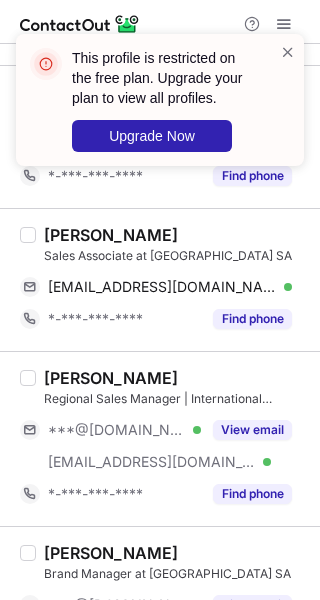 click on "Simos Poursaitidis" at bounding box center [111, 235] 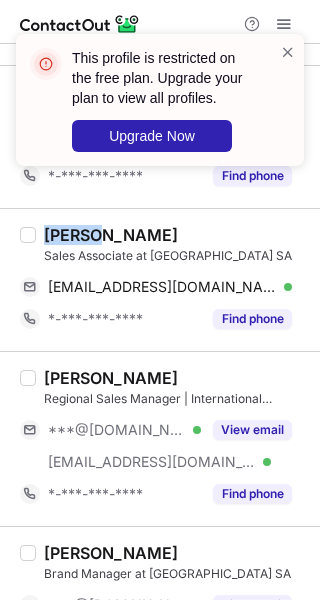 click on "Simos Poursaitidis" at bounding box center (111, 235) 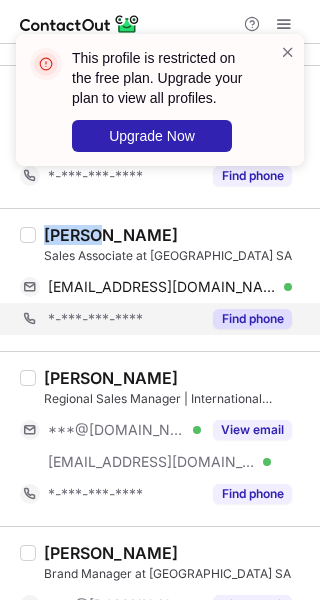 copy on "Simos" 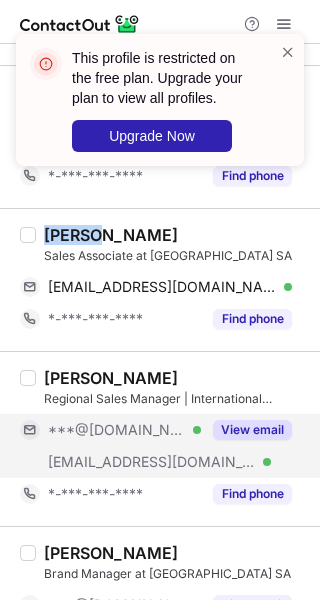 click on "View email" at bounding box center (252, 430) 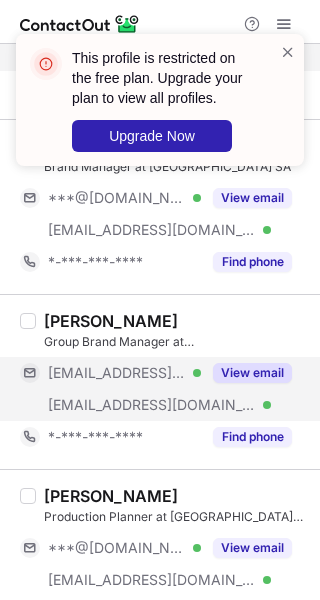 scroll, scrollTop: 1400, scrollLeft: 0, axis: vertical 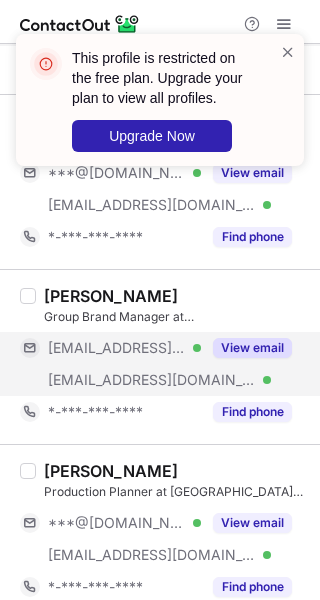click on "View email" at bounding box center [252, 348] 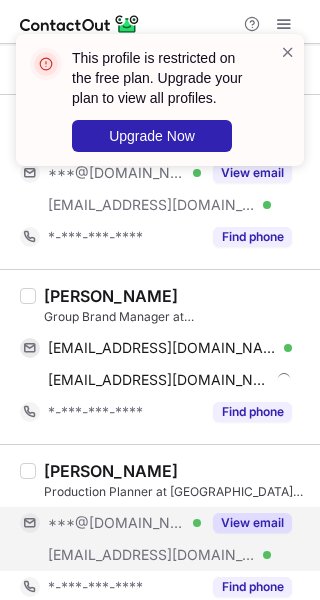 click on "View email" at bounding box center [252, 523] 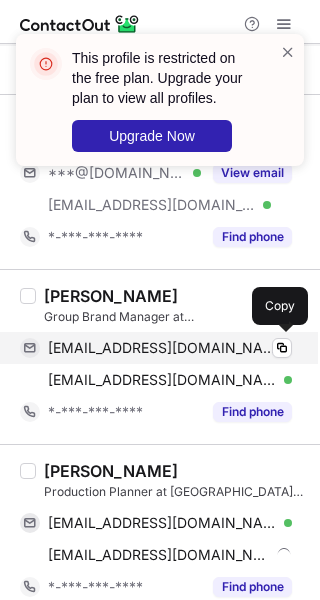drag, startPoint x: 132, startPoint y: 351, endPoint x: 144, endPoint y: 351, distance: 12 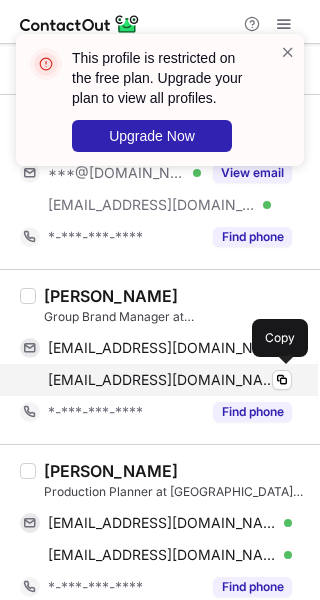 click on "nkordos@septona.gr Verified Copy" at bounding box center (156, 380) 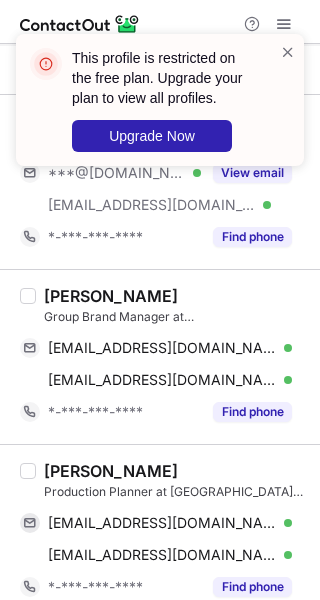 click on "Nikolaos Kordos" at bounding box center (111, 296) 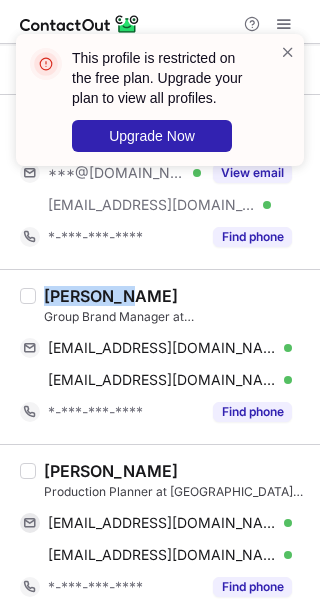 copy on "Nikolaos" 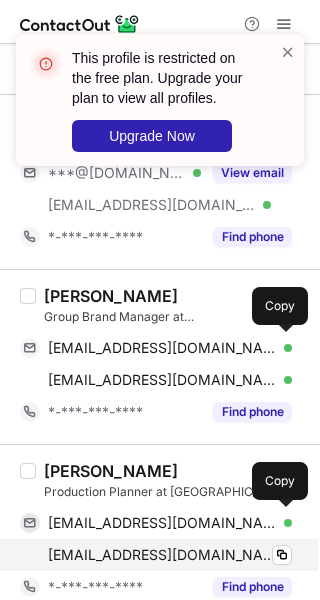 drag, startPoint x: 145, startPoint y: 520, endPoint x: 264, endPoint y: 539, distance: 120.50726 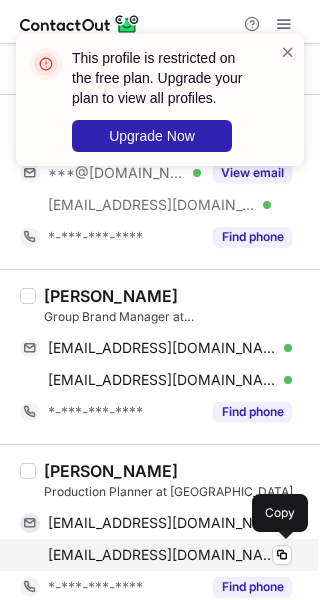 drag, startPoint x: 179, startPoint y: 542, endPoint x: 287, endPoint y: 544, distance: 108.01852 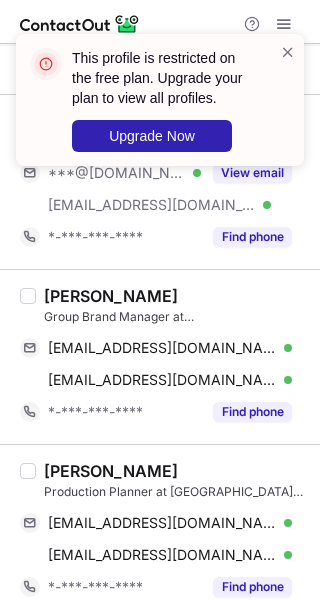 click on "Ioannis Loutrouviaris" at bounding box center [111, 471] 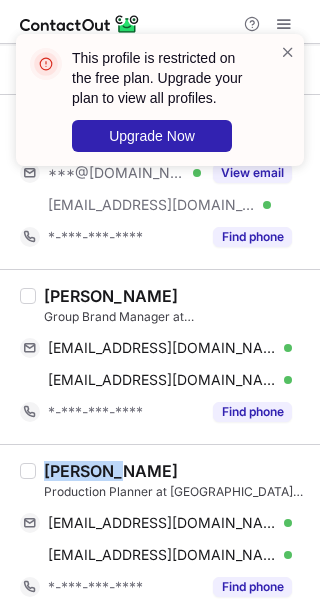 click on "Ioannis Loutrouviaris" at bounding box center [111, 471] 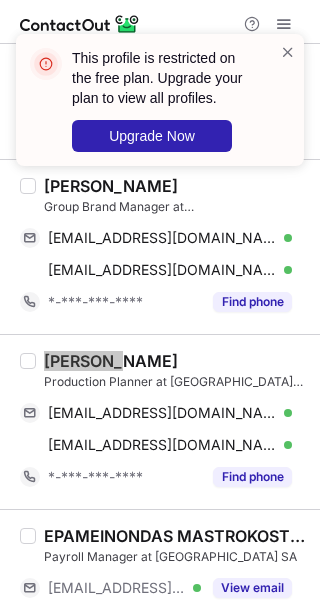 scroll, scrollTop: 1562, scrollLeft: 0, axis: vertical 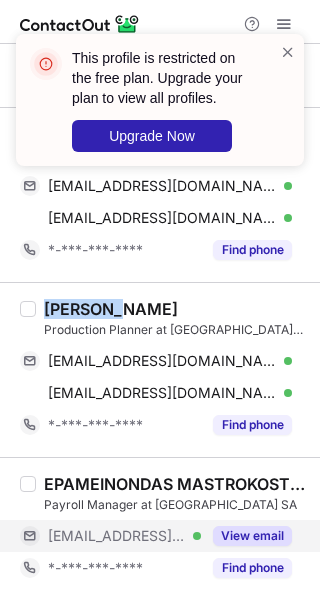 click on "View email" at bounding box center [252, 536] 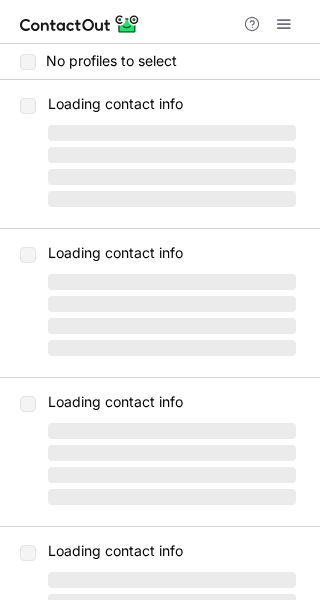 scroll, scrollTop: 0, scrollLeft: 0, axis: both 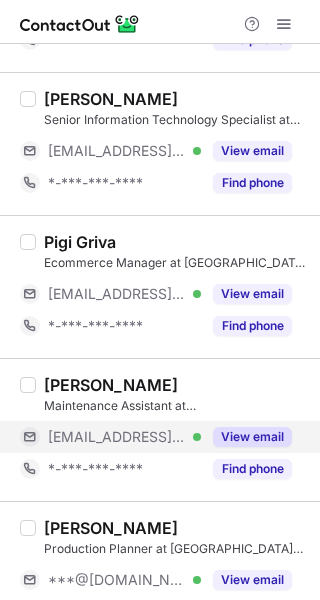 click on "View email" at bounding box center [246, 437] 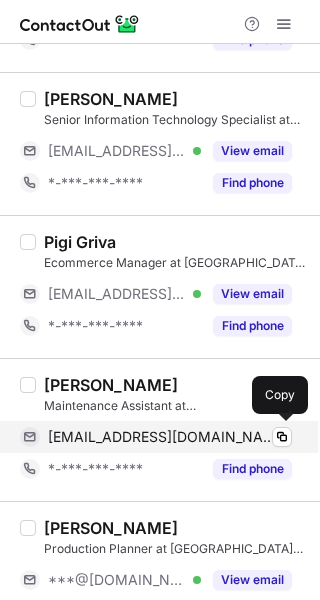 click on "[EMAIL_ADDRESS][DOMAIN_NAME]" at bounding box center [162, 437] 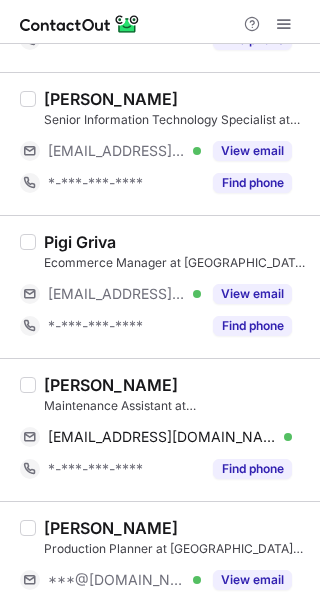 click on "[PERSON_NAME]" at bounding box center (111, 385) 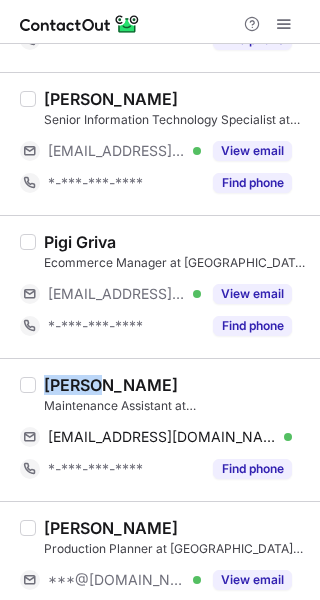 click on "[PERSON_NAME]" at bounding box center (111, 385) 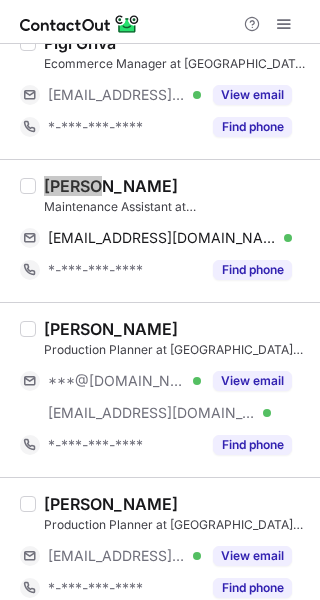 scroll, scrollTop: 700, scrollLeft: 0, axis: vertical 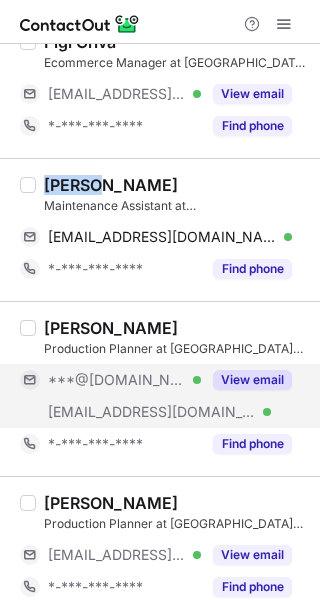 click on "View email" at bounding box center [252, 380] 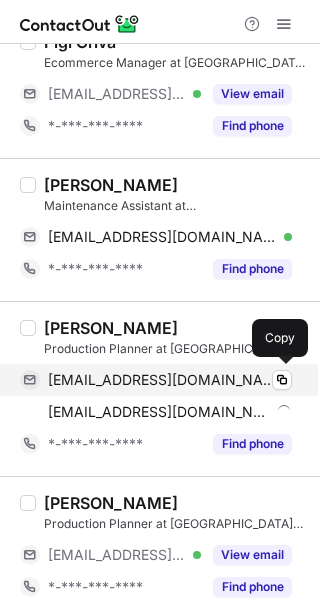 click on "[EMAIL_ADDRESS][DOMAIN_NAME]" at bounding box center [162, 380] 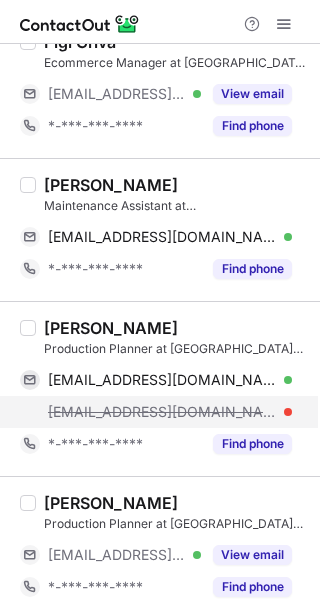 click on "[EMAIL_ADDRESS][DOMAIN_NAME]" at bounding box center (162, 412) 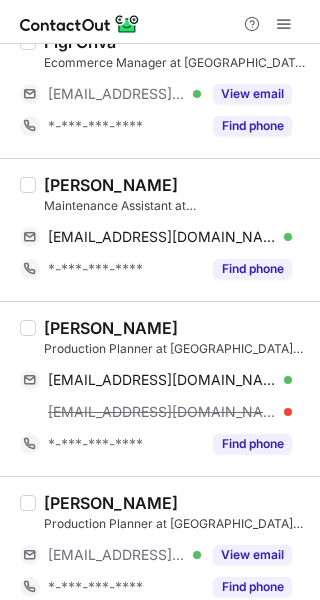click on "[PERSON_NAME]" at bounding box center [111, 328] 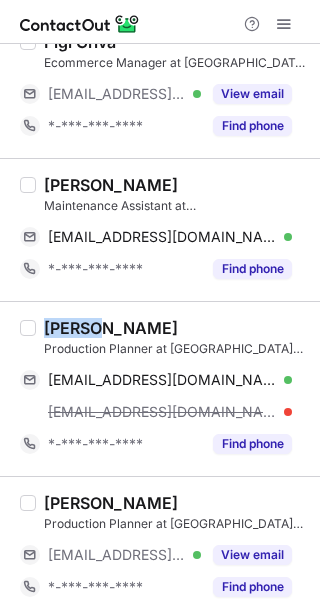 click on "[PERSON_NAME]" at bounding box center [111, 328] 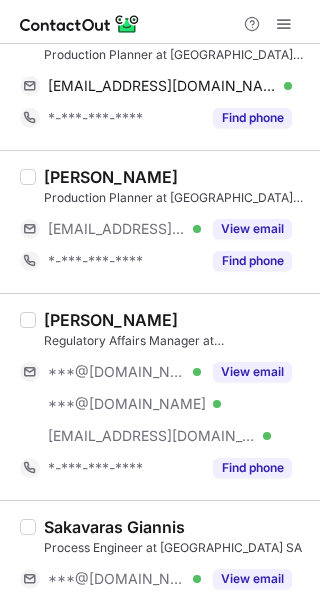 scroll, scrollTop: 1000, scrollLeft: 0, axis: vertical 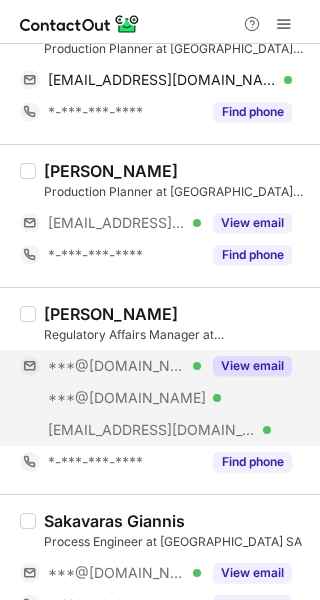 click on "View email" at bounding box center (252, 366) 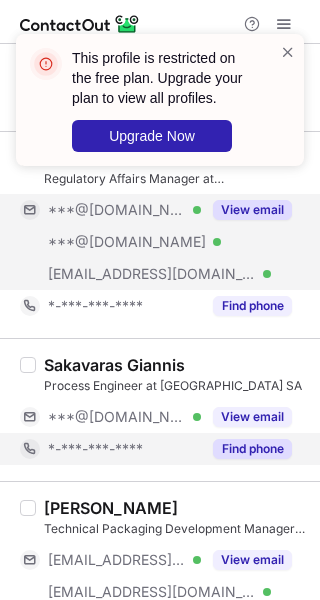 scroll, scrollTop: 1200, scrollLeft: 0, axis: vertical 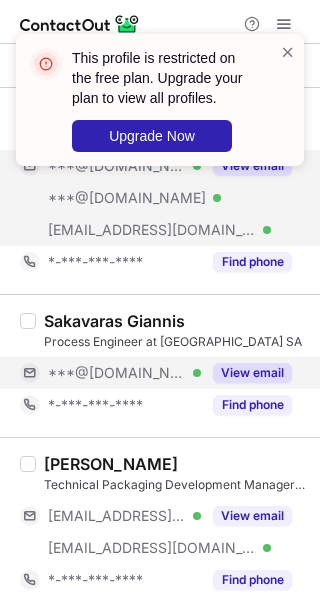 click on "View email" at bounding box center (252, 373) 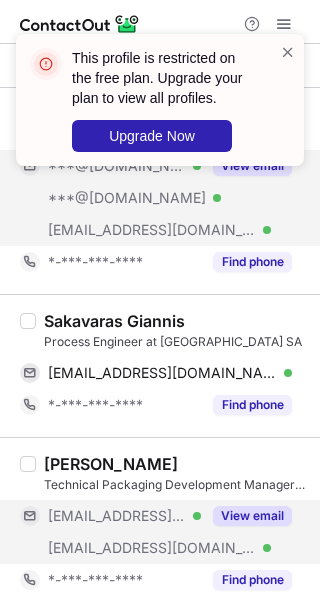 click on "View email" at bounding box center (252, 516) 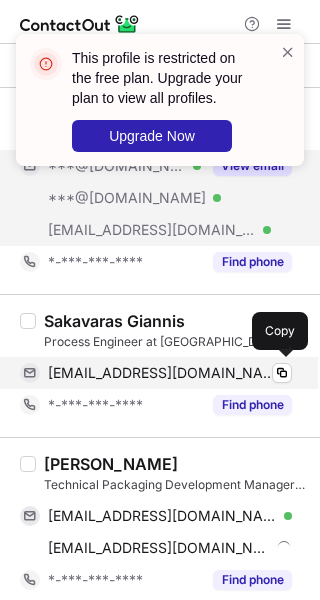 click on "juankirino@hotmail.com" at bounding box center [162, 373] 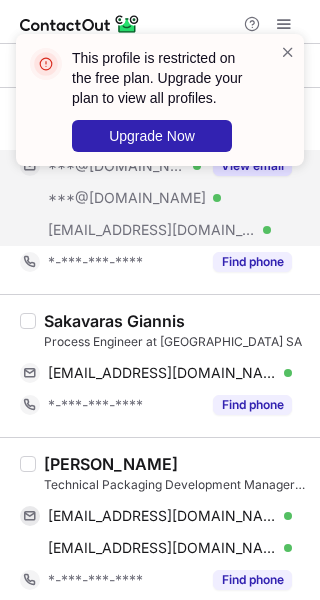 click on "Sakavaras Giannis" at bounding box center [114, 321] 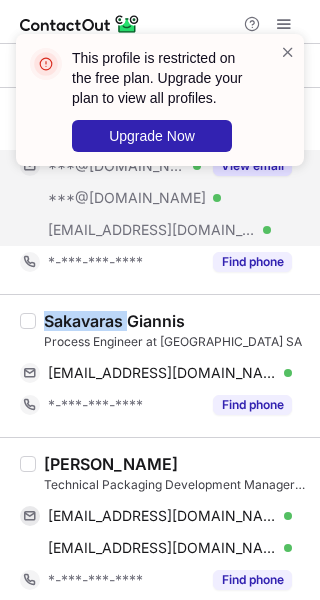 click on "Sakavaras Giannis" at bounding box center [114, 321] 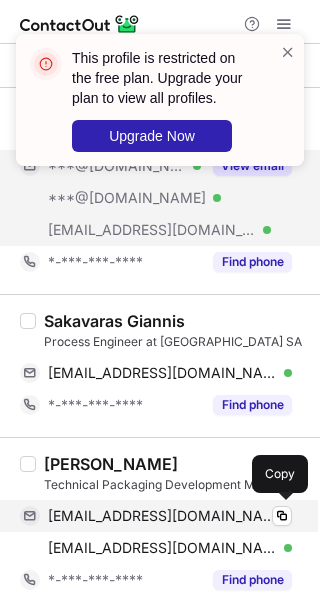 click on "sotbokos@yahoo.gr" at bounding box center [162, 516] 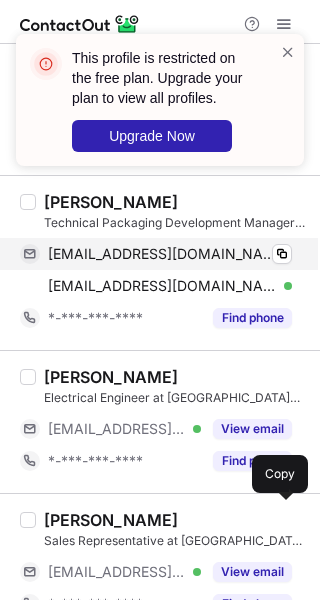 scroll, scrollTop: 1500, scrollLeft: 0, axis: vertical 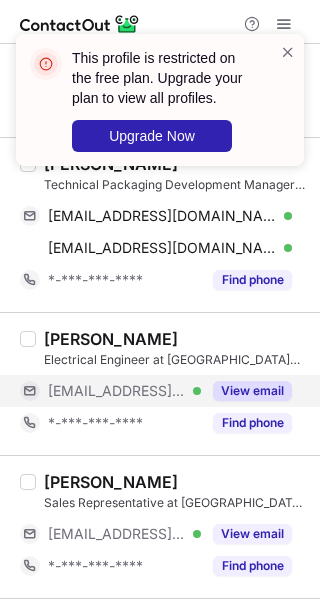 click on "View email" at bounding box center (246, 391) 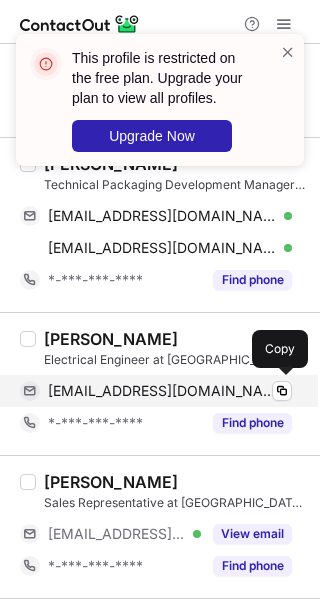 click on "pana_kouf@yahoo.gr" at bounding box center (162, 391) 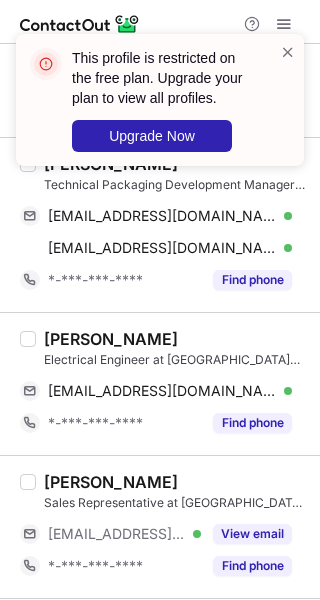click on "Panagiotis Koufos" at bounding box center [111, 339] 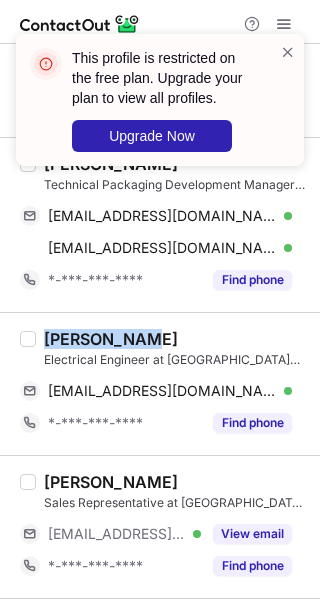 click on "Panagiotis Koufos" at bounding box center (111, 339) 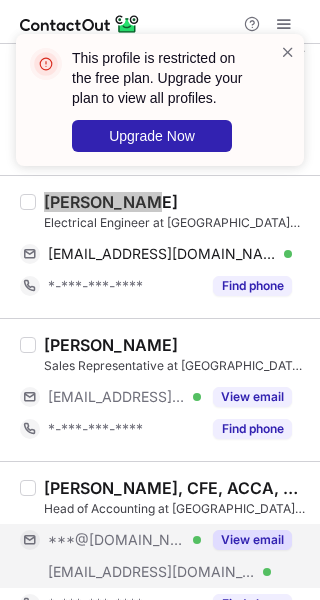 scroll, scrollTop: 1700, scrollLeft: 0, axis: vertical 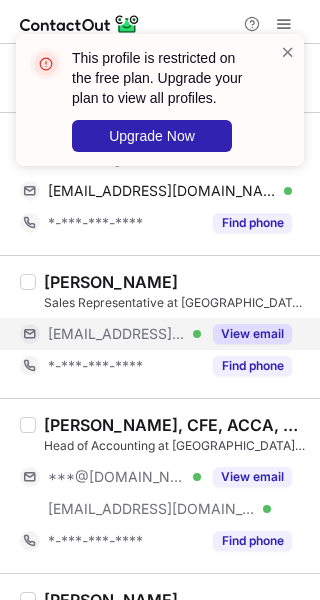 click on "View email" at bounding box center (252, 334) 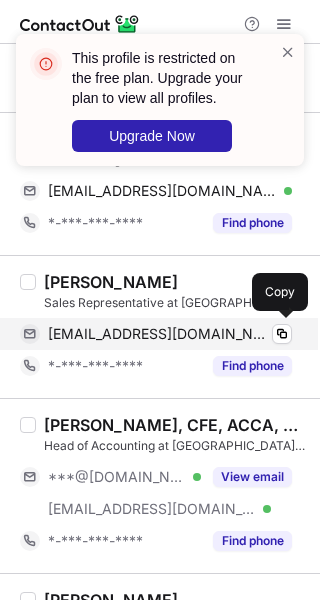 click on "askorpos@septona.gr" at bounding box center [159, 334] 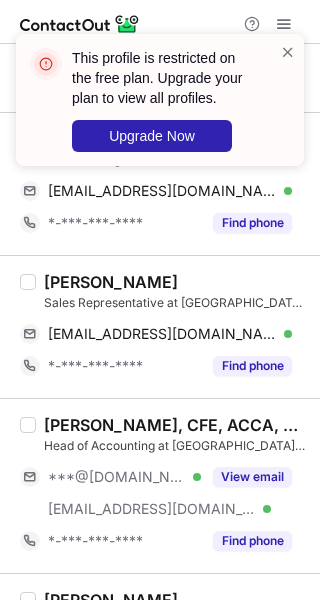 click on "Antonis Skorpos" at bounding box center (111, 282) 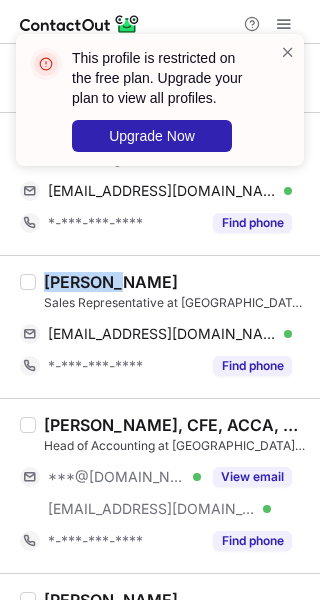 click on "Antonis Skorpos" at bounding box center (111, 282) 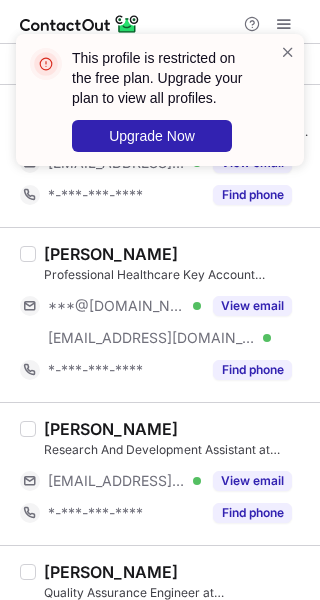 scroll, scrollTop: 2200, scrollLeft: 0, axis: vertical 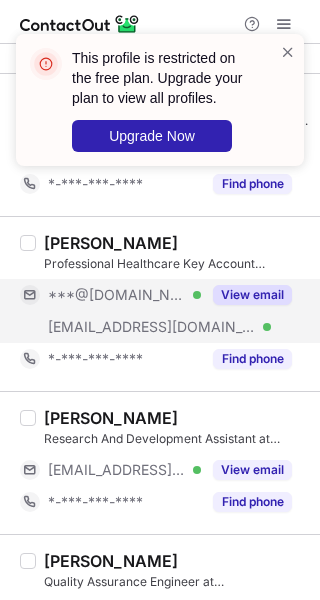 click on "View email" at bounding box center (252, 295) 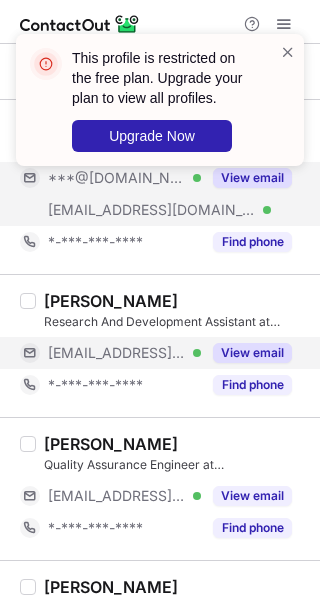 scroll, scrollTop: 2500, scrollLeft: 0, axis: vertical 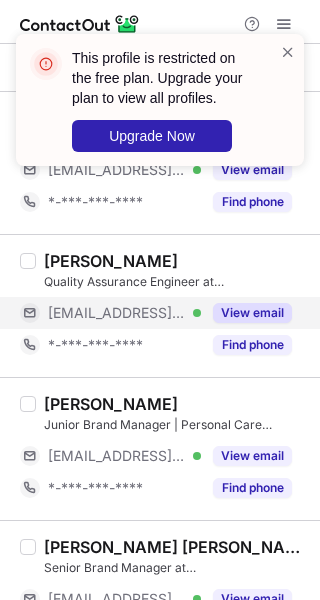 click on "View email" at bounding box center [246, 313] 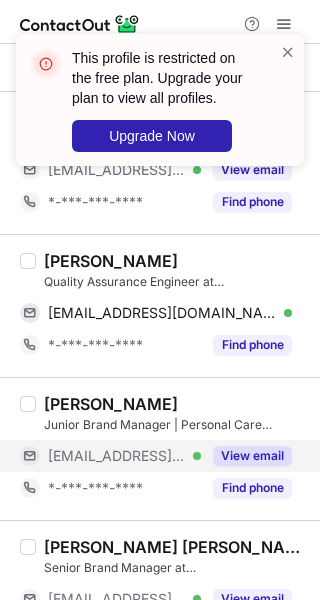 click on "View email" at bounding box center [252, 456] 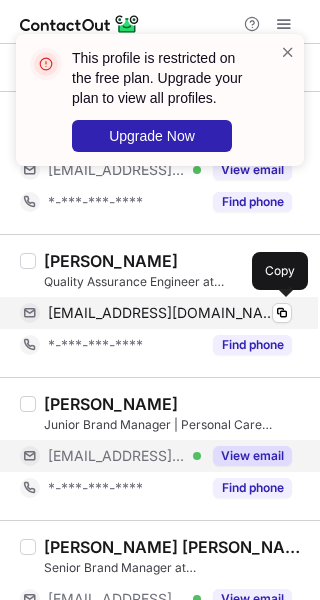 drag, startPoint x: 138, startPoint y: 314, endPoint x: 155, endPoint y: 322, distance: 18.788294 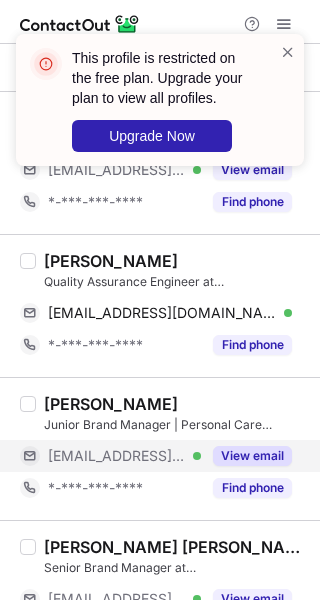 click on "Christina Mourti" at bounding box center (111, 261) 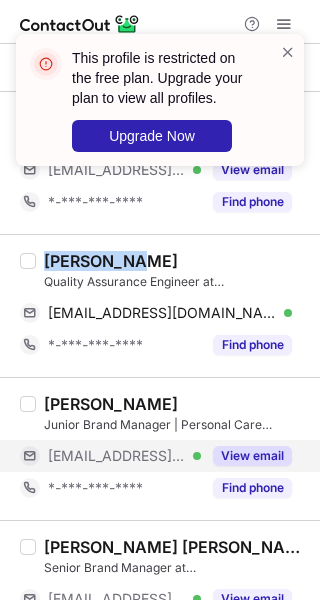 click on "Christina Mourti" at bounding box center [111, 261] 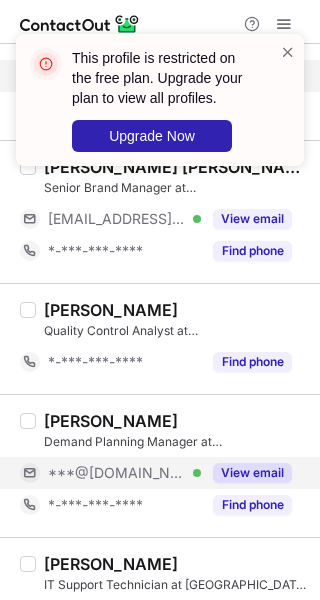 scroll, scrollTop: 2900, scrollLeft: 0, axis: vertical 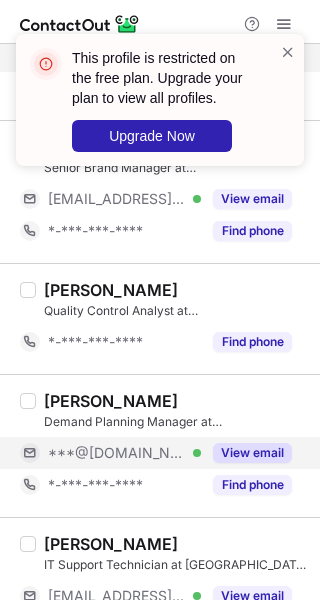click on "View email" at bounding box center [252, 453] 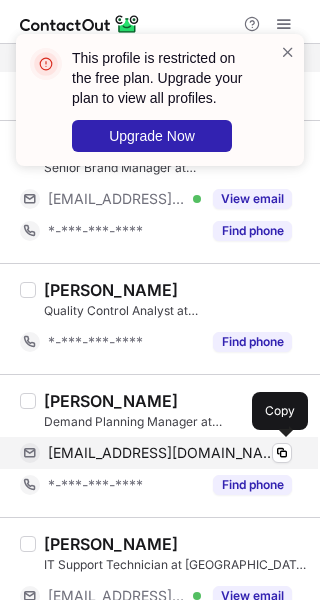 click on "despinakoziri@gmail.com" at bounding box center [162, 453] 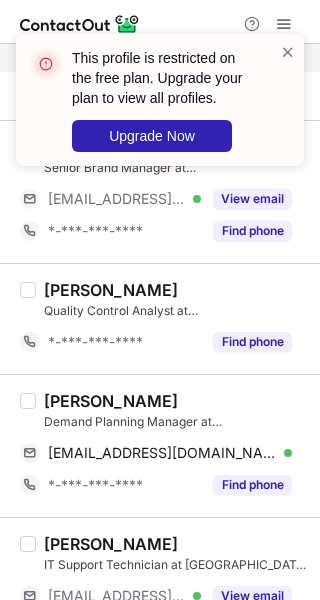click on "Despina Koziri" at bounding box center (111, 401) 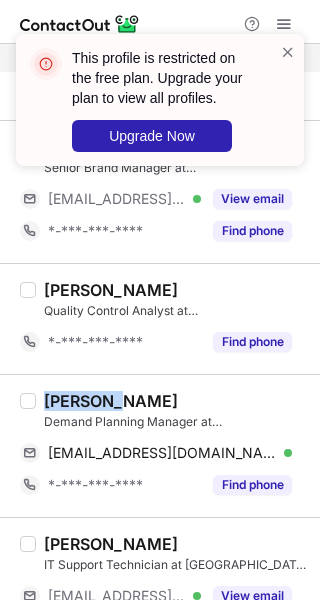 click on "Despina Koziri" at bounding box center [111, 401] 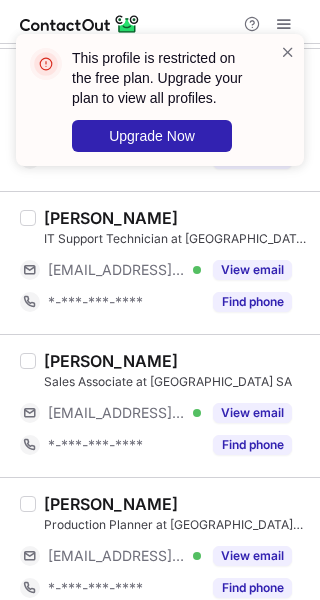scroll, scrollTop: 3246, scrollLeft: 0, axis: vertical 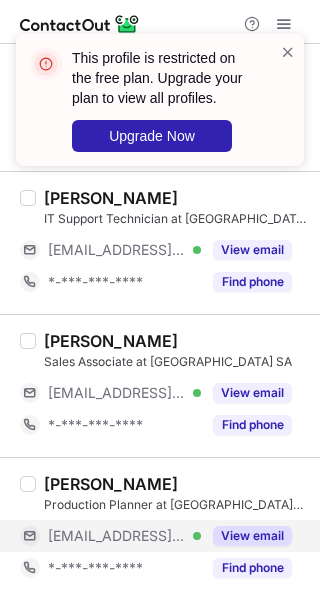 click on "View email" at bounding box center (252, 536) 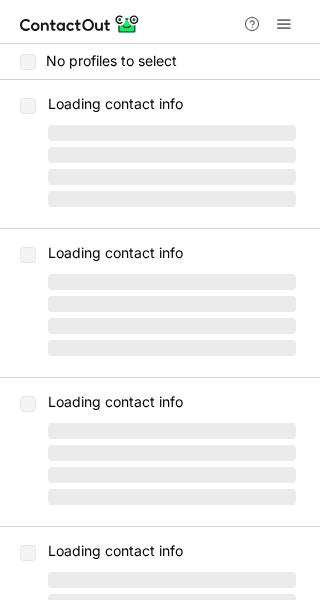 scroll, scrollTop: 0, scrollLeft: 0, axis: both 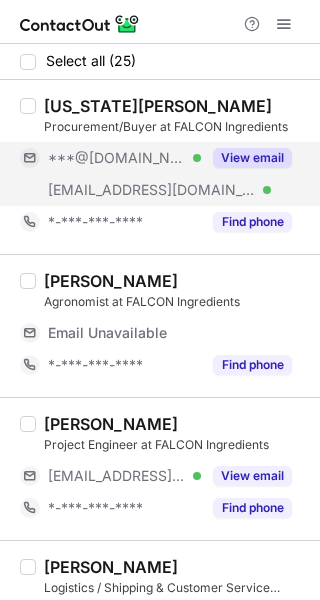 click on "View email" at bounding box center (252, 158) 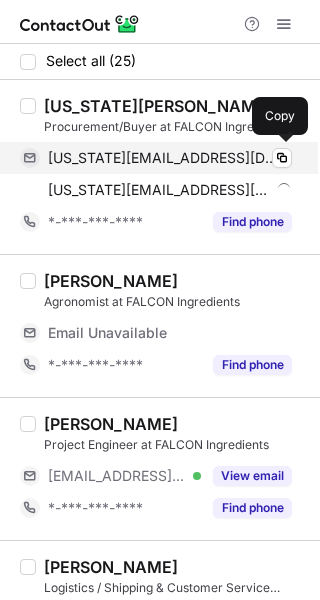 click on "[US_STATE][EMAIL_ADDRESS][DOMAIN_NAME]" at bounding box center (162, 158) 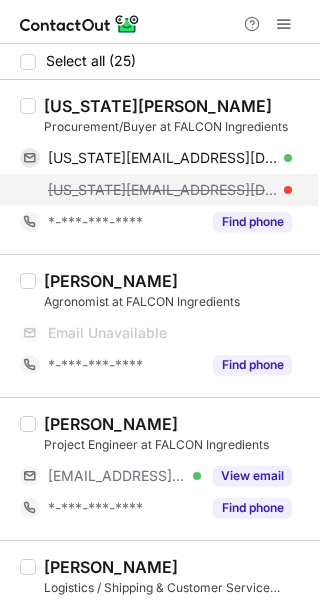 click on "[US_STATE][EMAIL_ADDRESS][DOMAIN_NAME]" at bounding box center [162, 190] 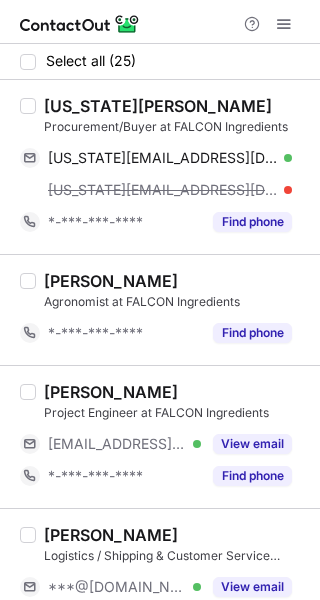 click on "[US_STATE][PERSON_NAME]" at bounding box center [158, 106] 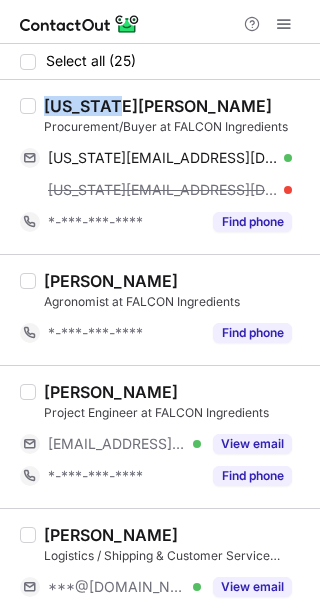 click on "[US_STATE][PERSON_NAME]" at bounding box center [158, 106] 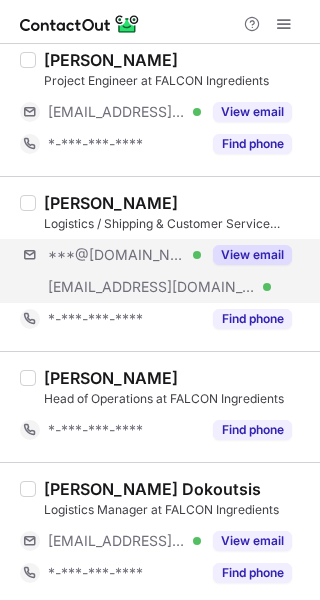 scroll, scrollTop: 268, scrollLeft: 0, axis: vertical 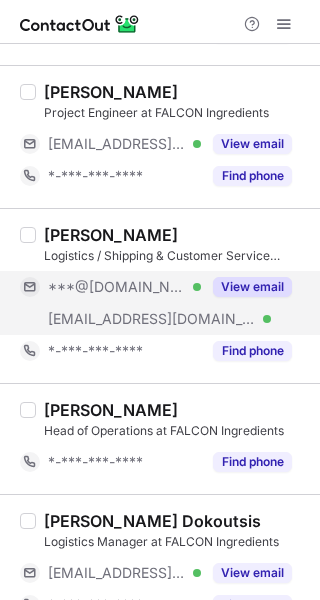 click on "View email" at bounding box center [252, 287] 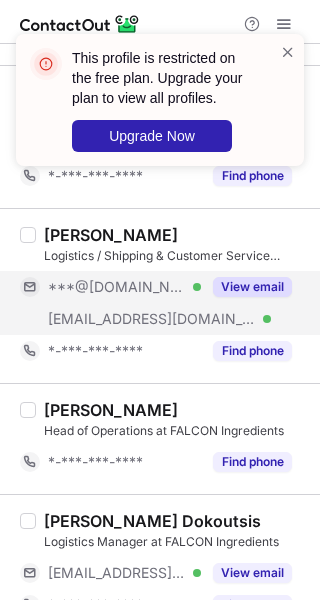 click on "***@gmail.com Verified" at bounding box center [124, 287] 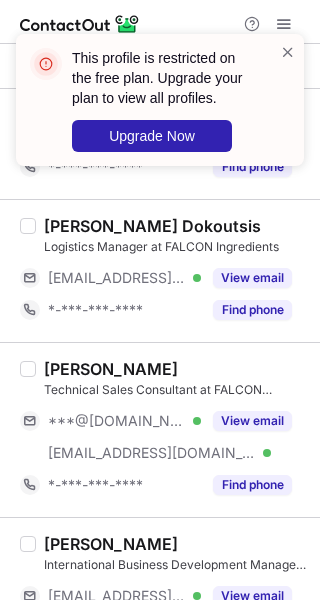 scroll, scrollTop: 568, scrollLeft: 0, axis: vertical 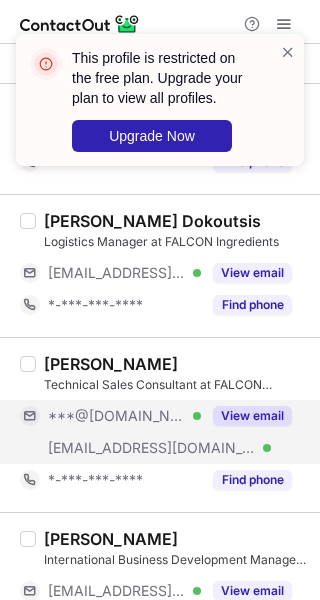 click on "View email" at bounding box center (252, 416) 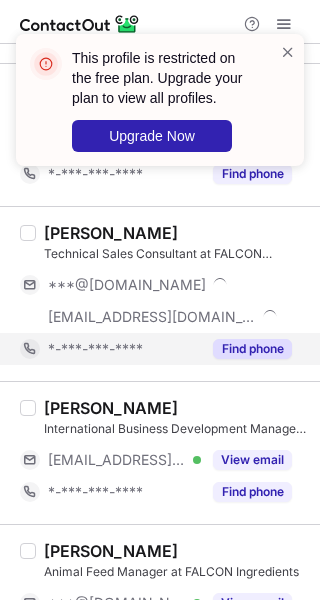 scroll, scrollTop: 768, scrollLeft: 0, axis: vertical 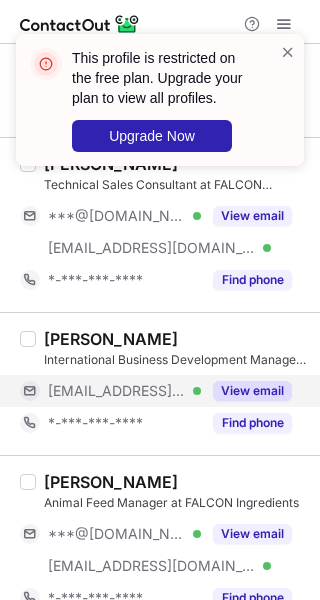 click on "View email" at bounding box center (252, 391) 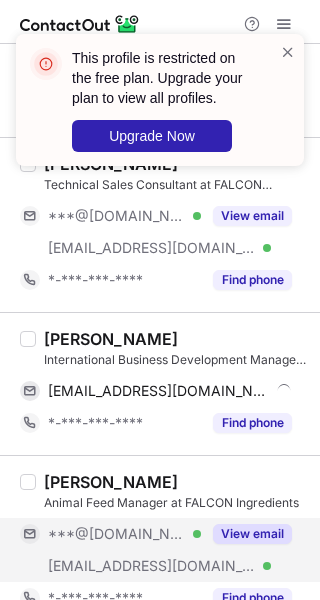 click on "View email" at bounding box center (252, 534) 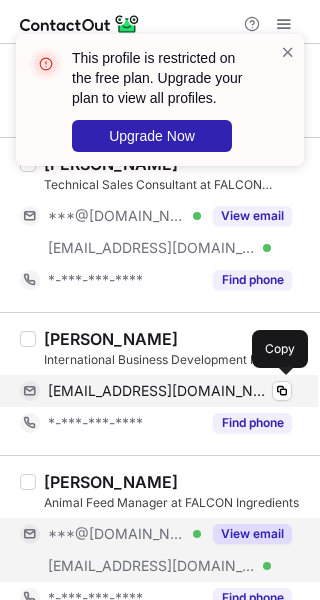 click on "penny_tyllianaki@falcon-sa.gr" at bounding box center (159, 391) 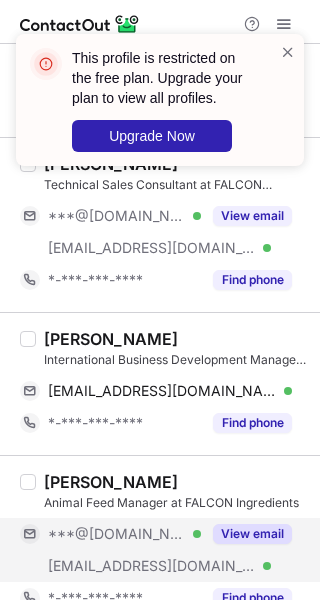 click on "Penny Tyllianaki" at bounding box center [111, 339] 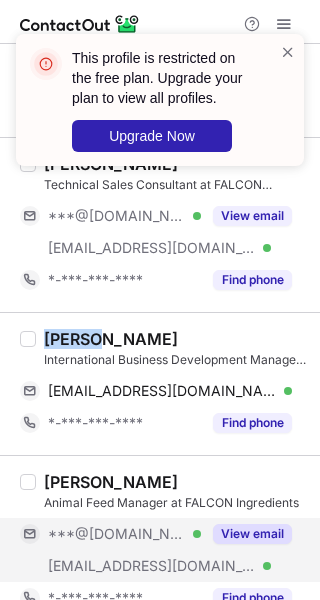 copy on "Penny" 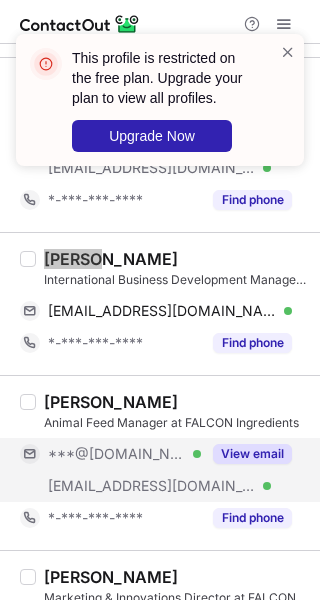 scroll, scrollTop: 968, scrollLeft: 0, axis: vertical 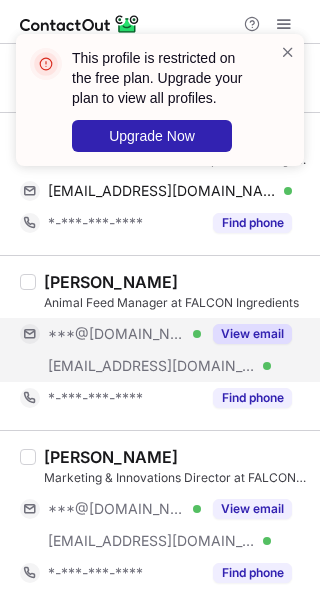 click on "View email" at bounding box center [252, 334] 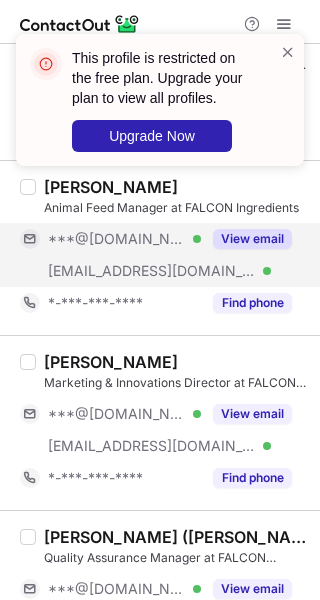 scroll, scrollTop: 1168, scrollLeft: 0, axis: vertical 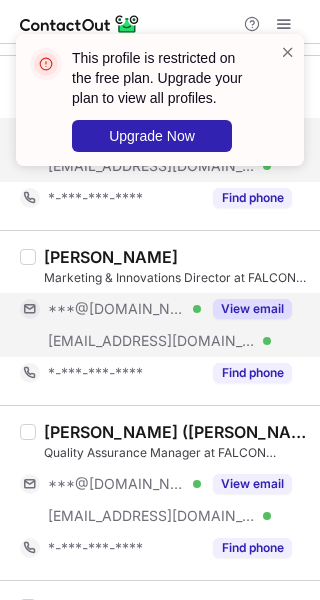 click on "View email" at bounding box center [252, 309] 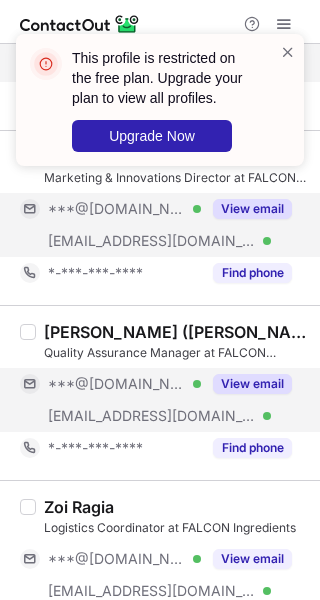 click on "View email" at bounding box center [252, 384] 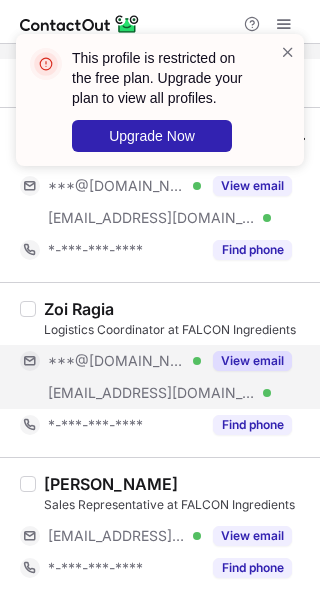 scroll, scrollTop: 1468, scrollLeft: 0, axis: vertical 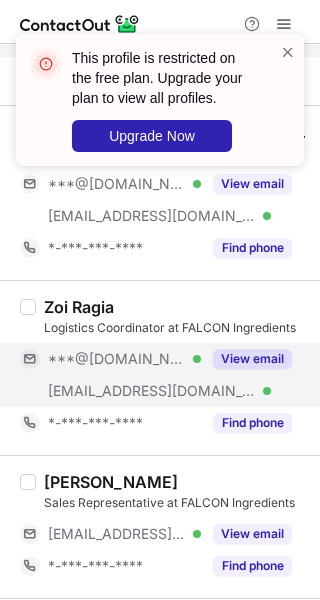 click on "View email" at bounding box center (252, 359) 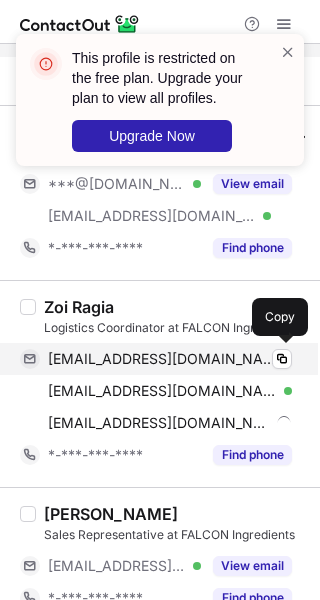 click on "zoiragia@hotmail.com" at bounding box center [162, 359] 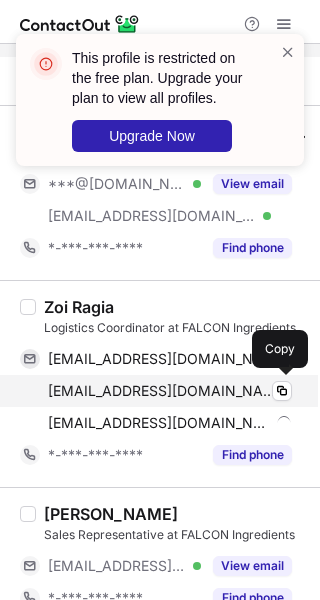 drag, startPoint x: 113, startPoint y: 394, endPoint x: 191, endPoint y: 394, distance: 78 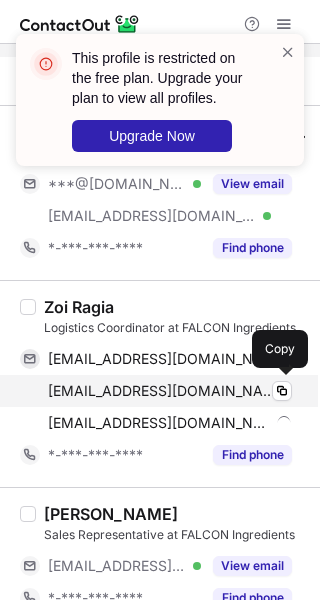 click on "zoi.ragia@paliria.com" at bounding box center [162, 391] 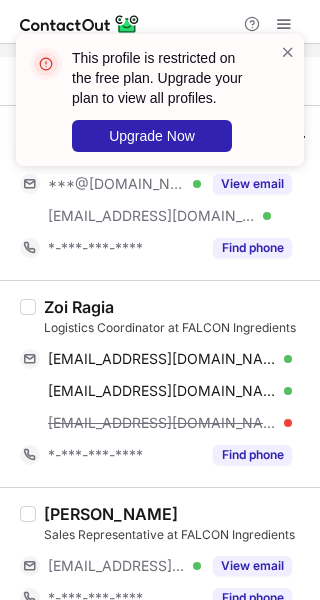 click on "Zoi Ragia" at bounding box center [79, 307] 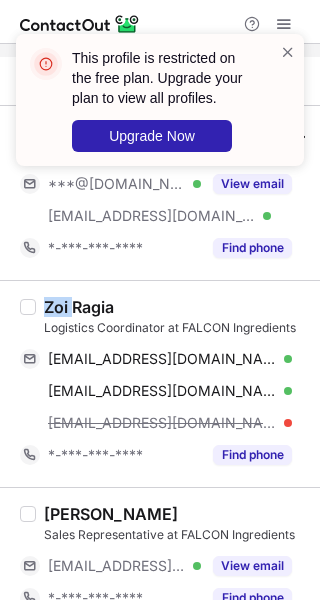 click on "Zoi Ragia" at bounding box center [79, 307] 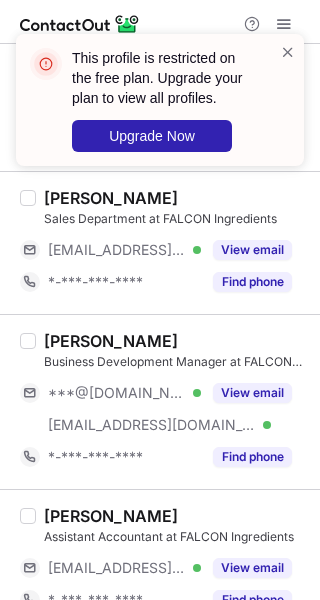 scroll, scrollTop: 1968, scrollLeft: 0, axis: vertical 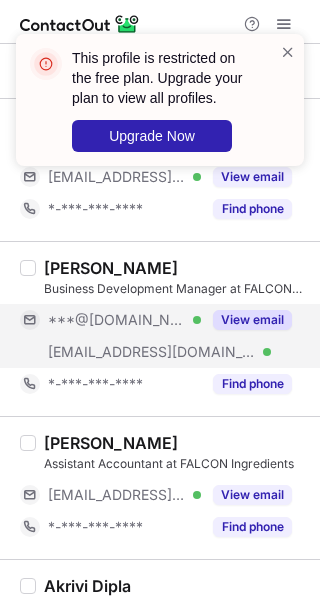 click on "View email" at bounding box center [246, 320] 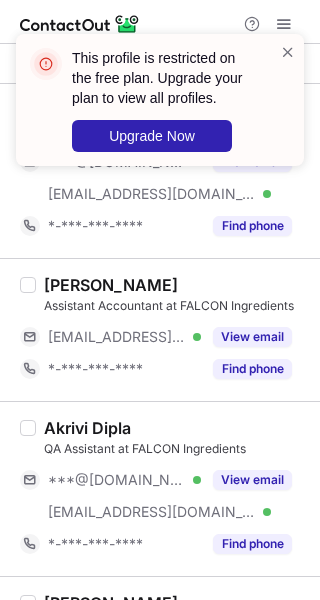 scroll, scrollTop: 2168, scrollLeft: 0, axis: vertical 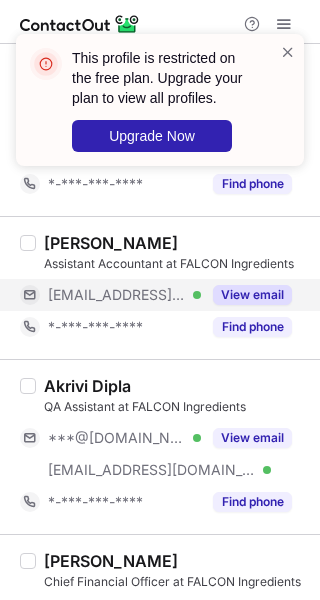 click on "View email" at bounding box center (252, 295) 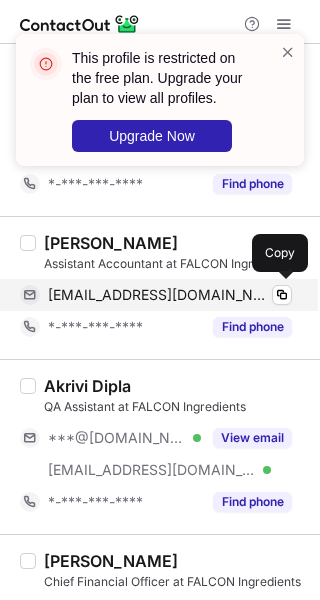 click on "inna_nikoletopoulou@falcon-sa.gr" at bounding box center (159, 295) 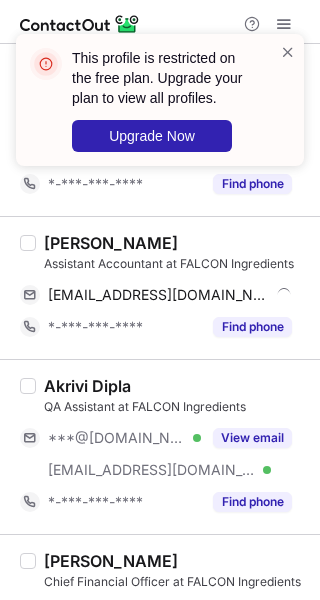 click on "INNA NIKOLETOPOULOU" at bounding box center (111, 243) 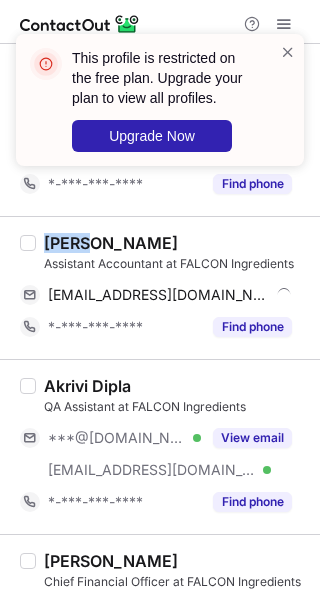 click on "INNA NIKOLETOPOULOU" at bounding box center (111, 243) 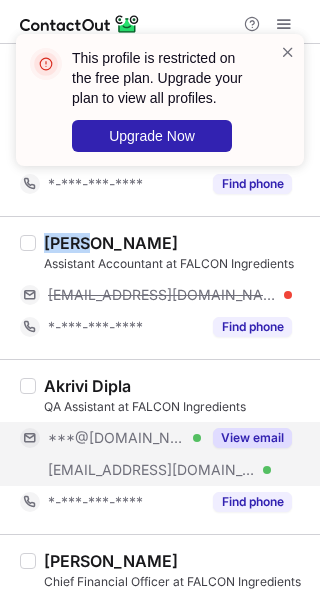 click on "View email" at bounding box center (252, 438) 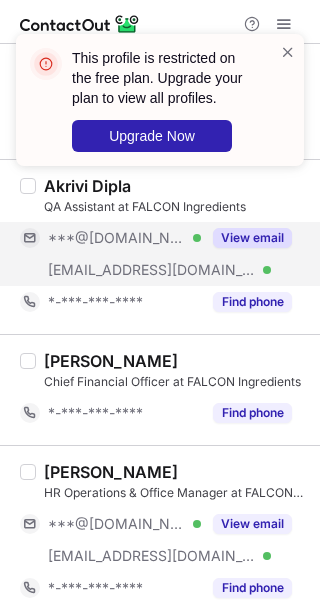 scroll, scrollTop: 2568, scrollLeft: 0, axis: vertical 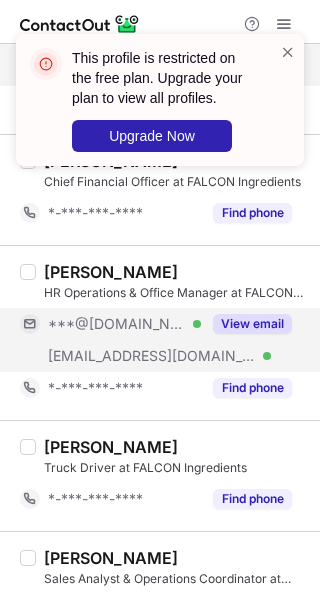 click on "View email" at bounding box center [252, 324] 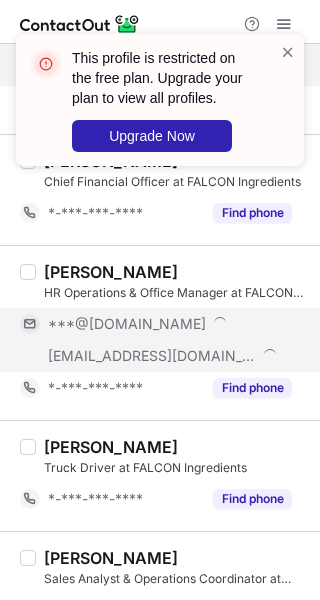 scroll, scrollTop: 2536, scrollLeft: 0, axis: vertical 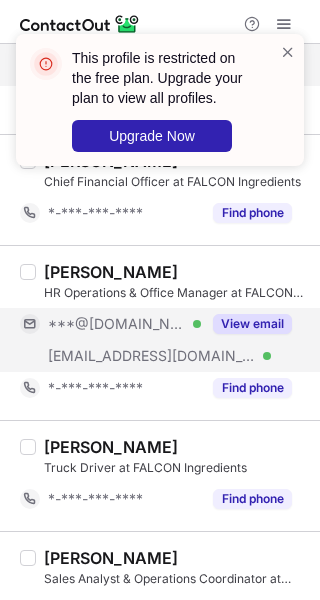 click on "View email" at bounding box center [252, 324] 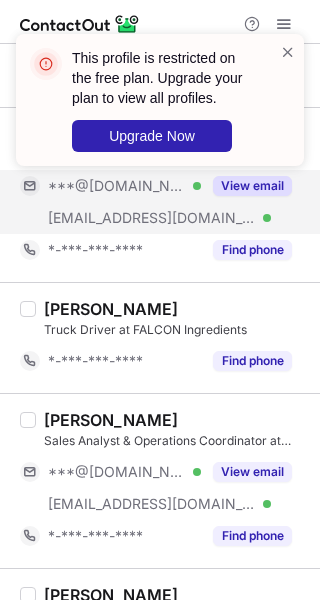 scroll, scrollTop: 2836, scrollLeft: 0, axis: vertical 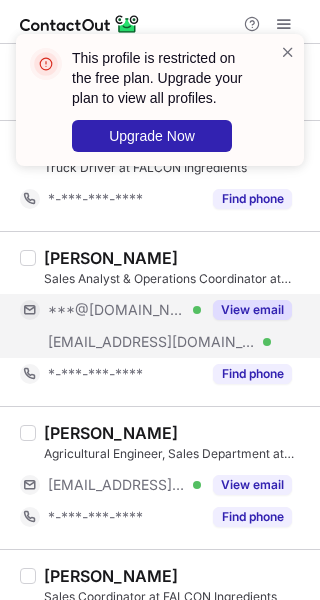 click on "View email" at bounding box center (252, 310) 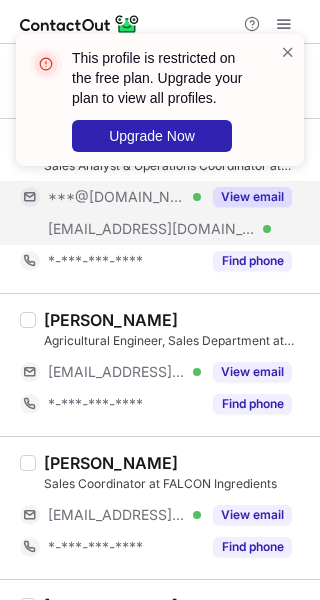 scroll, scrollTop: 3036, scrollLeft: 0, axis: vertical 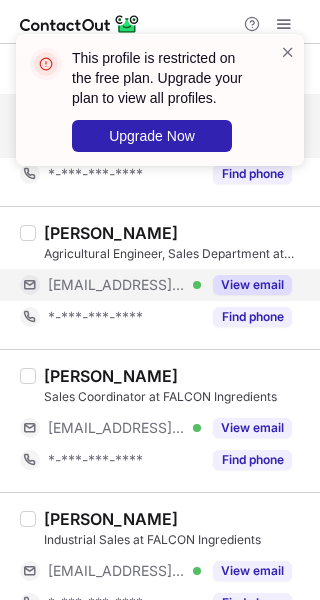 click on "View email" at bounding box center [252, 285] 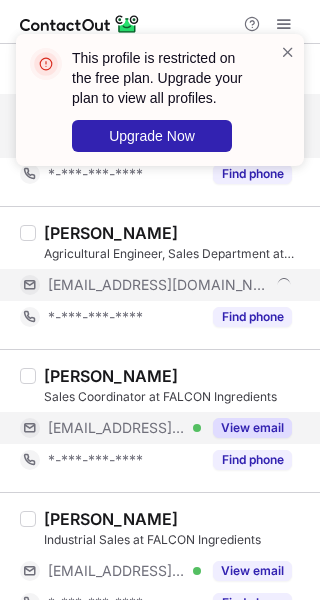 click on "View email" at bounding box center [246, 428] 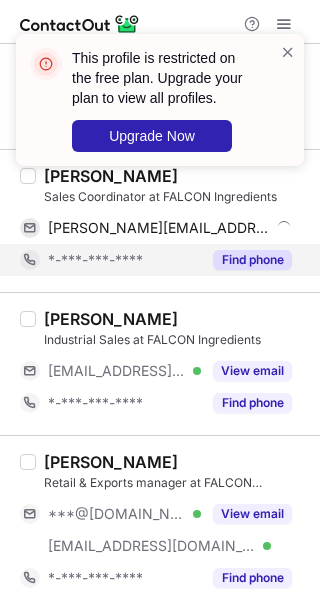 scroll, scrollTop: 3246, scrollLeft: 0, axis: vertical 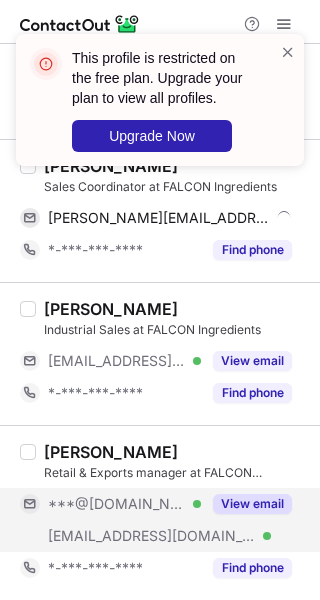 click on "View email" at bounding box center [252, 504] 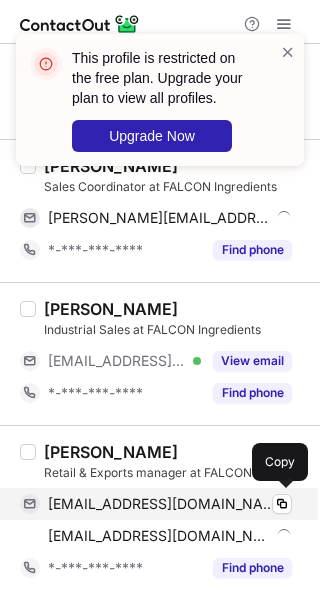 click on "nanakanakaki@gmail.com" at bounding box center (162, 504) 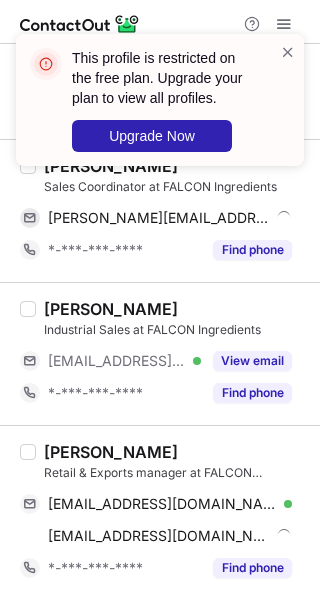 scroll, scrollTop: 3214, scrollLeft: 0, axis: vertical 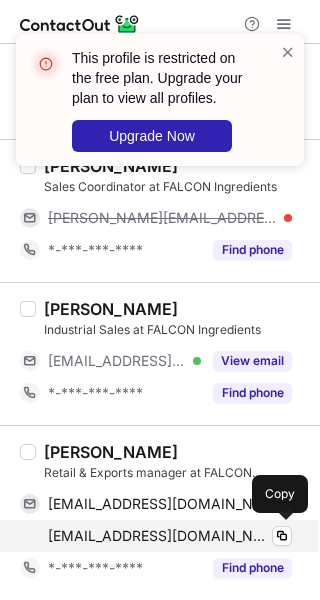 click on "nana_kanakaki@falcon-sa.gr" at bounding box center (159, 536) 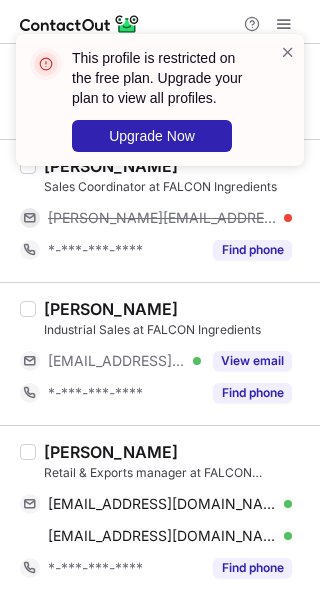 click on "Nana Kanakaki" at bounding box center (111, 452) 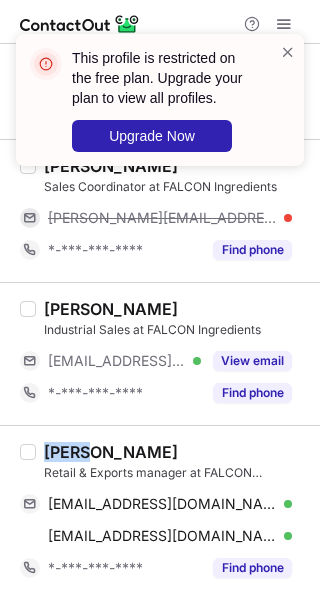 click on "Nana Kanakaki" at bounding box center (111, 452) 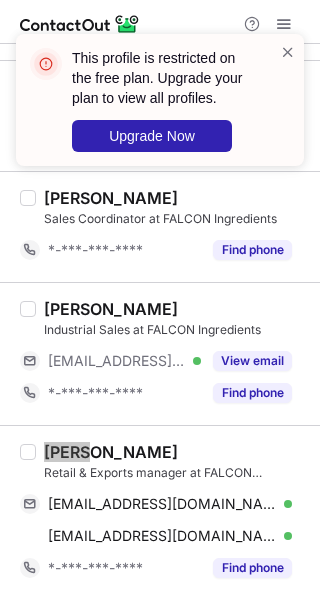 scroll, scrollTop: 3182, scrollLeft: 0, axis: vertical 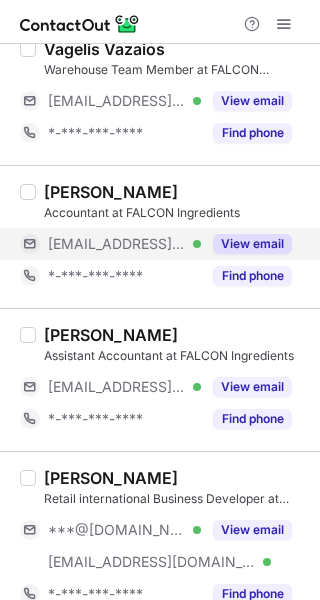 click on "View email" at bounding box center (252, 244) 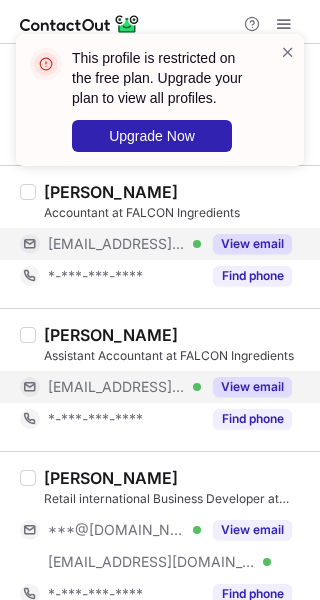 click on "View email" at bounding box center [252, 387] 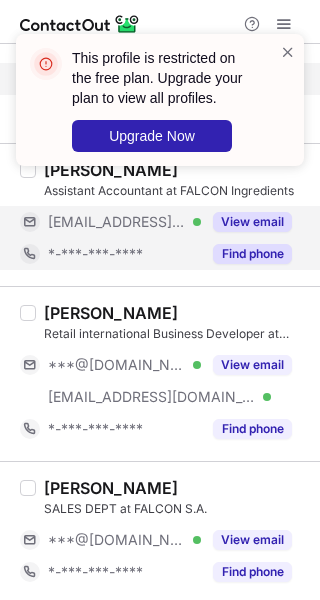scroll, scrollTop: 400, scrollLeft: 0, axis: vertical 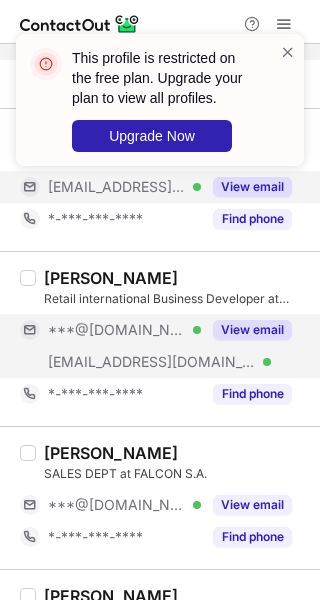 click on "View email" at bounding box center (252, 330) 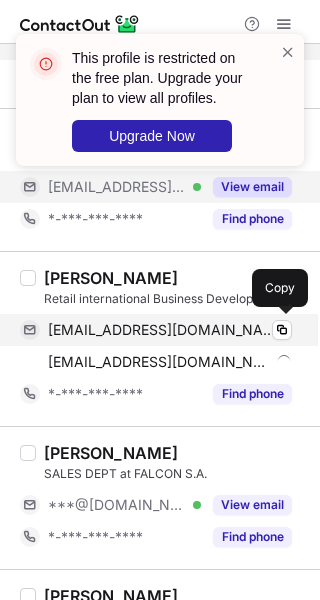 click on "lbelesakos@gmail.com" at bounding box center [162, 330] 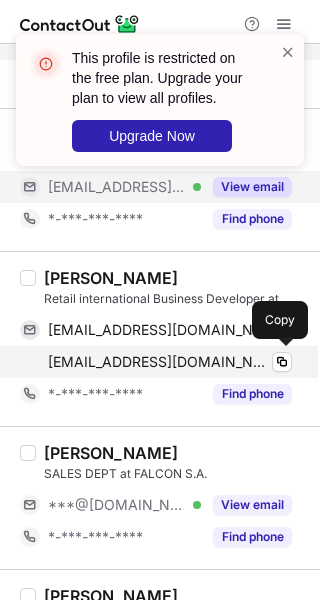 click on "labros_belesakos@falcon-sa.gr" at bounding box center [159, 362] 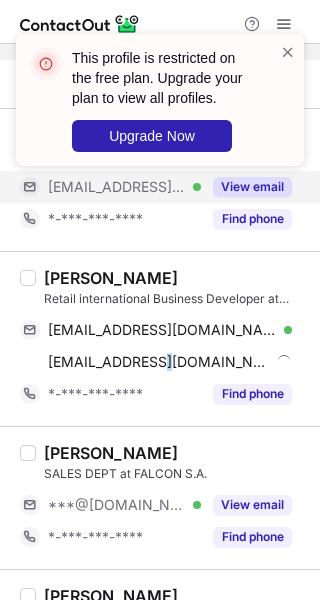 click on "Labros Belesakos" at bounding box center [111, 278] 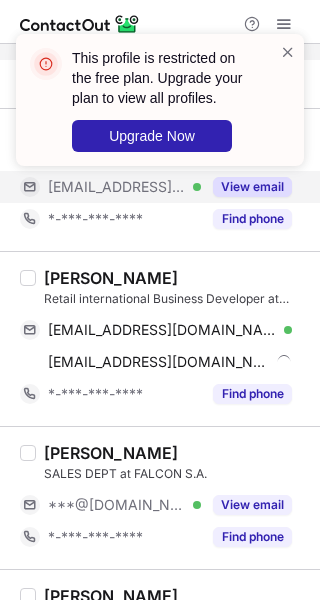 click on "Labros Belesakos" at bounding box center (111, 278) 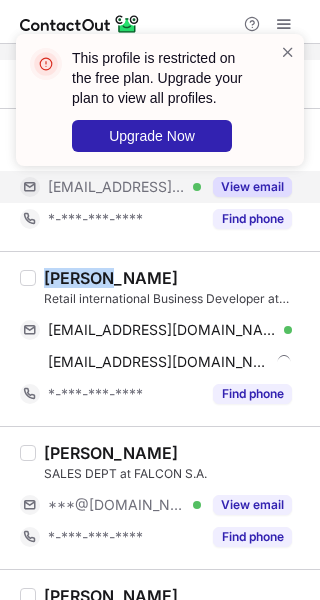 copy on "Labros" 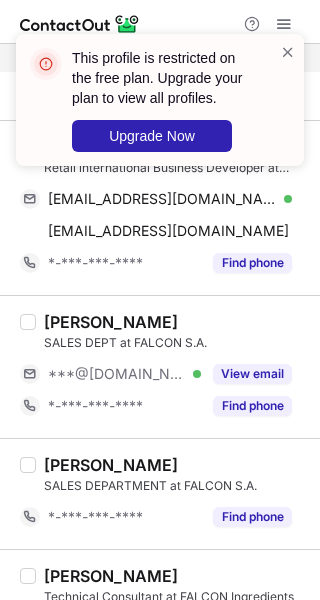 scroll, scrollTop: 600, scrollLeft: 0, axis: vertical 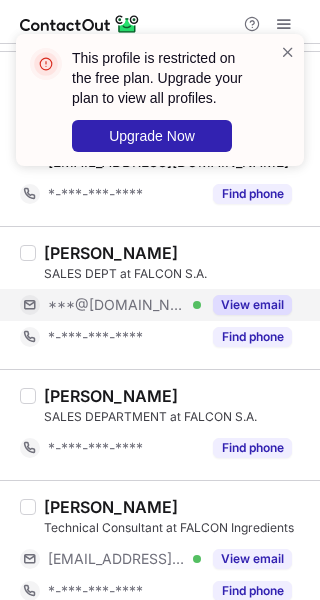 click on "View email" at bounding box center [252, 305] 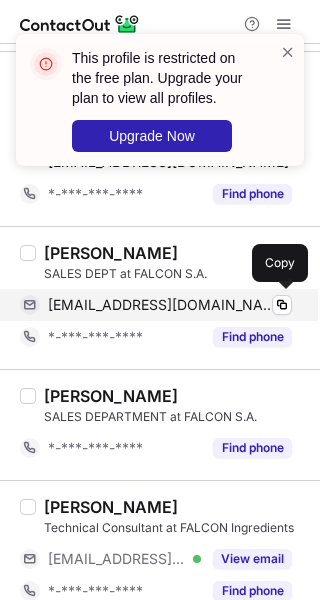 click on "personal_jesus_gr@hotmail.com" at bounding box center (162, 305) 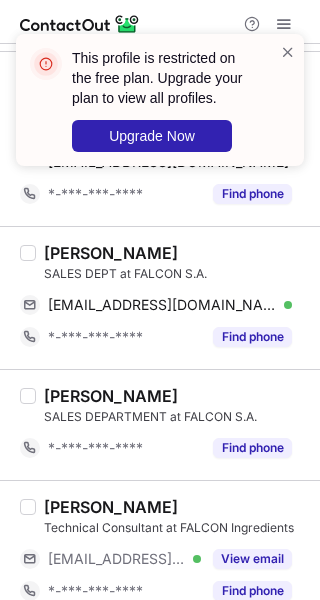 click on "JOHN KOSTAGEORGE" at bounding box center (111, 253) 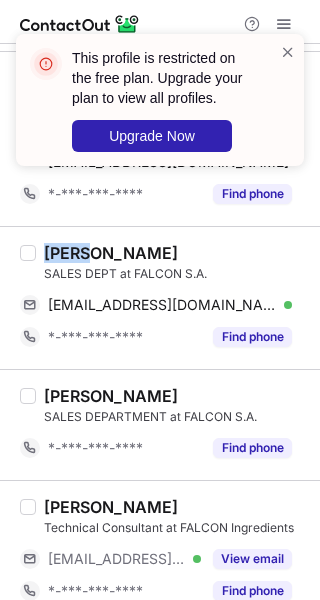 click on "JOHN KOSTAGEORGE" at bounding box center (111, 253) 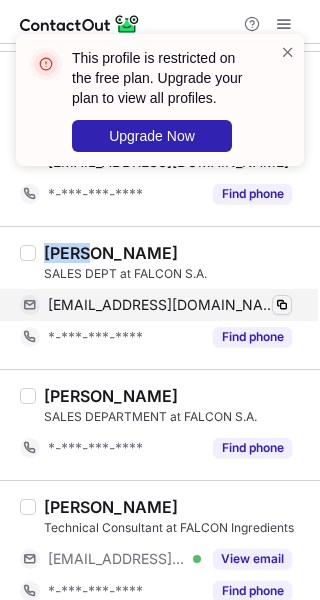 copy on "JOHN" 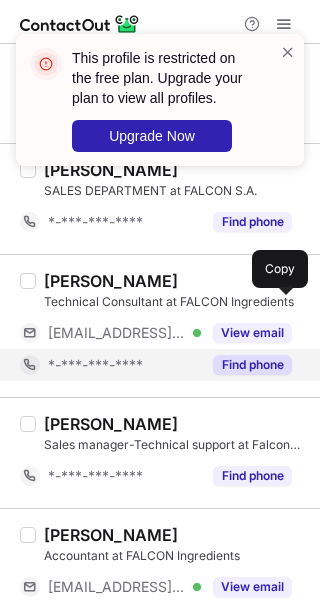 scroll, scrollTop: 877, scrollLeft: 0, axis: vertical 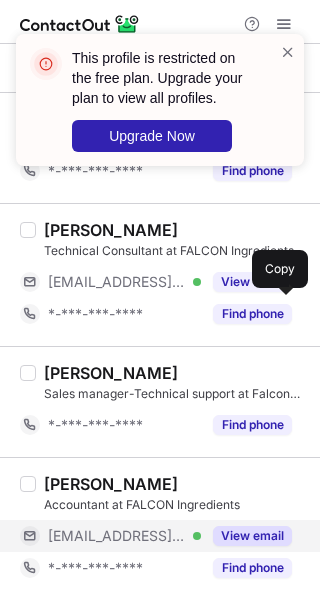 click on "View email" at bounding box center [252, 536] 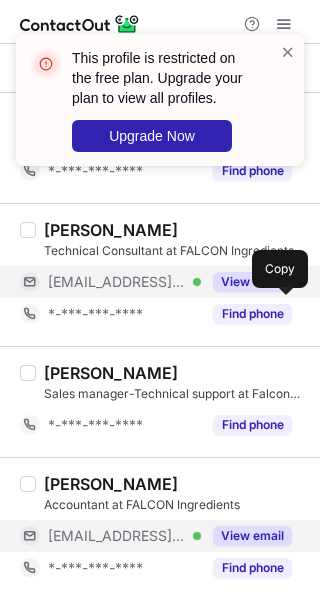 click on "View email" at bounding box center [252, 282] 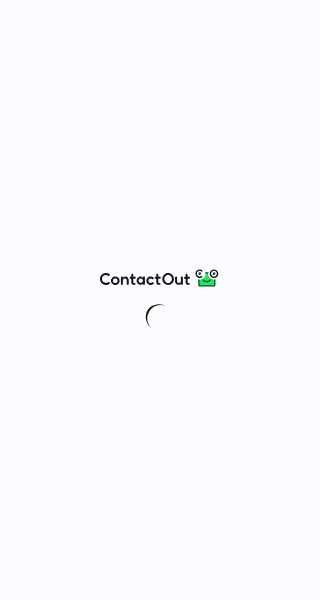scroll, scrollTop: 0, scrollLeft: 0, axis: both 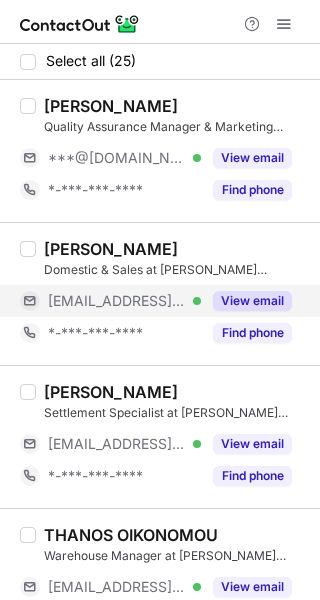 click on "View email" at bounding box center [252, 301] 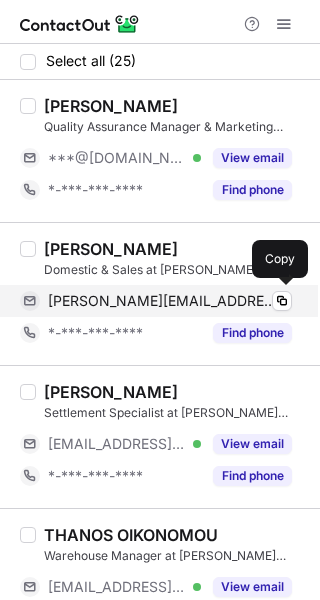 drag, startPoint x: 137, startPoint y: 299, endPoint x: 203, endPoint y: 292, distance: 66.37017 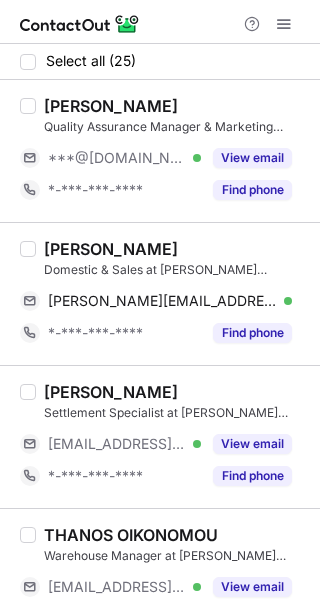 click on "Dimitris Harizanos" at bounding box center (111, 249) 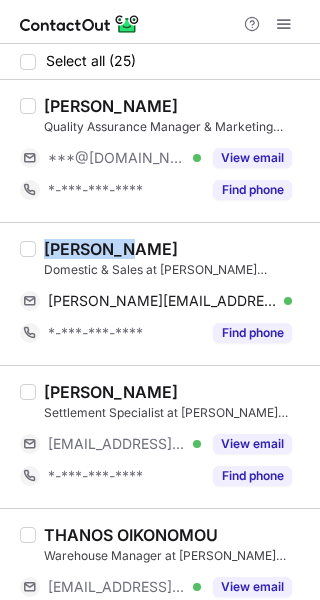 click on "Dimitris Harizanos" at bounding box center (111, 249) 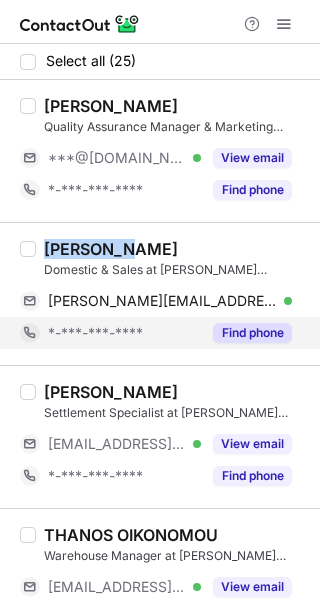 copy on "Dimitris" 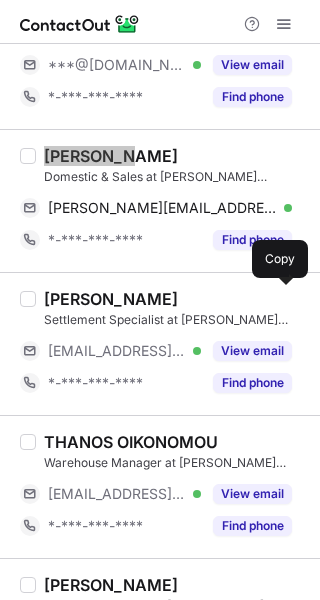 scroll, scrollTop: 100, scrollLeft: 0, axis: vertical 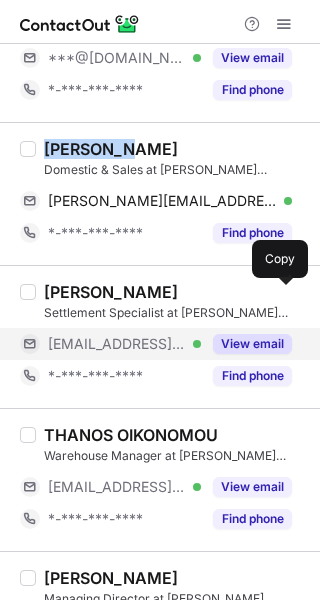 click on "View email" at bounding box center [252, 344] 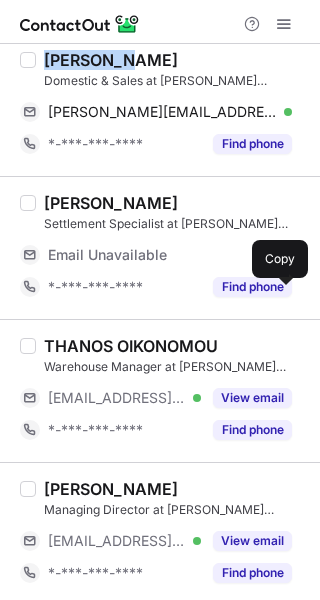 scroll, scrollTop: 200, scrollLeft: 0, axis: vertical 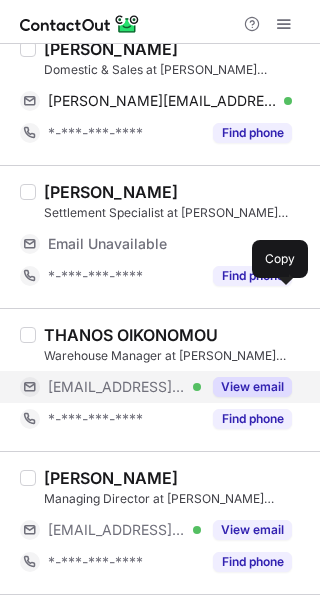click on "View email" at bounding box center (246, 387) 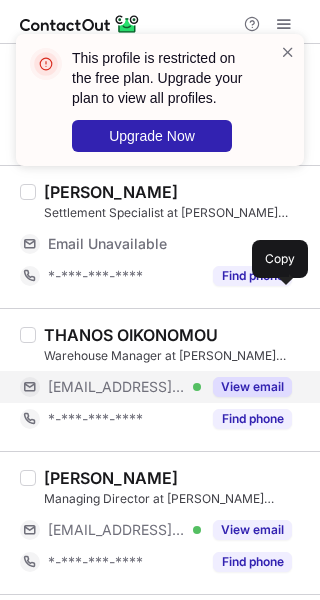 click on "***@raben-group.com" at bounding box center [117, 387] 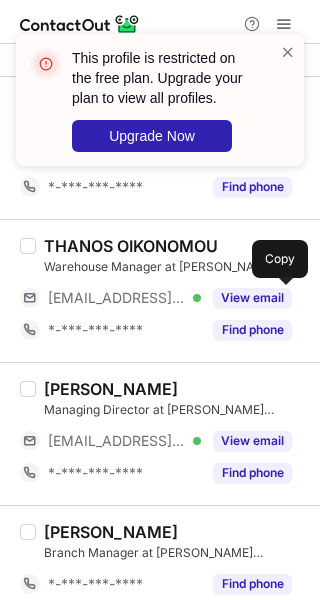 scroll, scrollTop: 300, scrollLeft: 0, axis: vertical 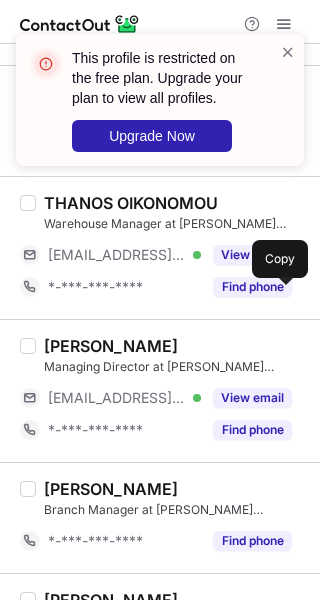 click on "Managing Director at Raben INTERTRANS" at bounding box center (176, 367) 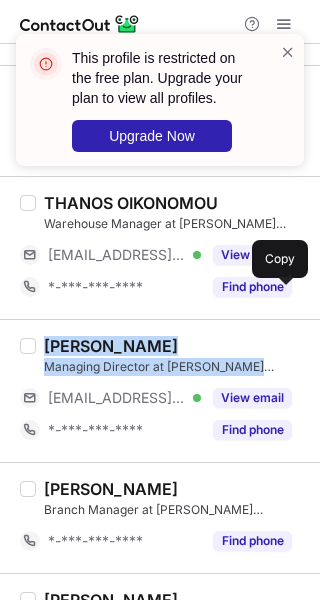drag, startPoint x: 47, startPoint y: 344, endPoint x: 293, endPoint y: 368, distance: 247.16795 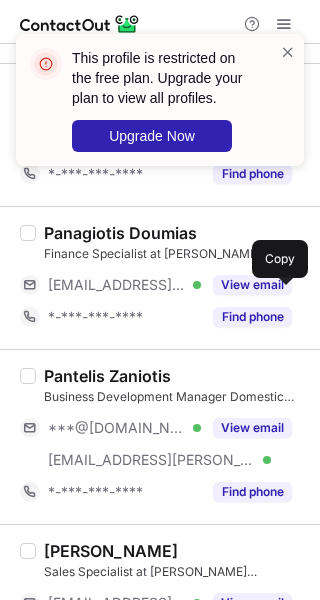 scroll, scrollTop: 1300, scrollLeft: 0, axis: vertical 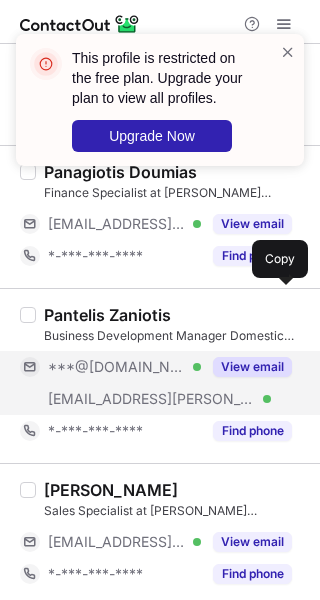 click on "View email" at bounding box center [252, 367] 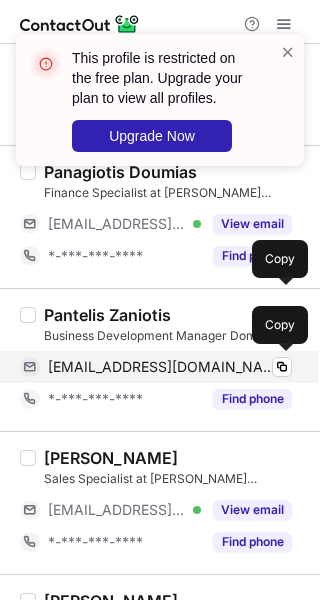 click on "pzaniotis@gmail.com" at bounding box center [162, 367] 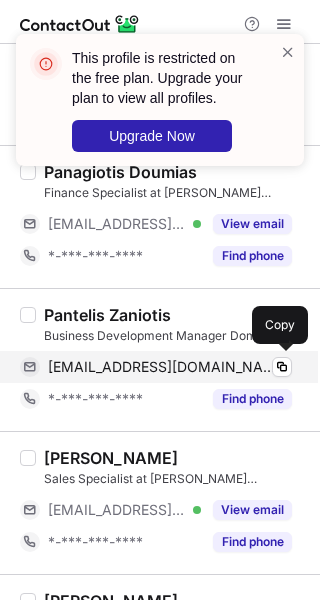 click on "pzaniotis@gmail.com" at bounding box center [162, 367] 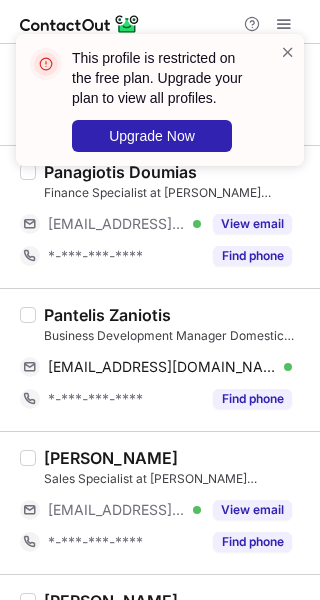 click on "Pantelis Zaniotis" at bounding box center (107, 315) 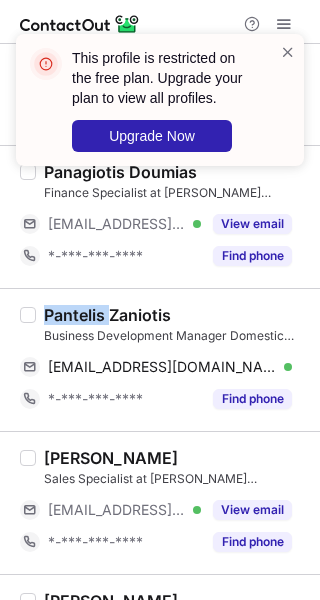copy on "Pantelis" 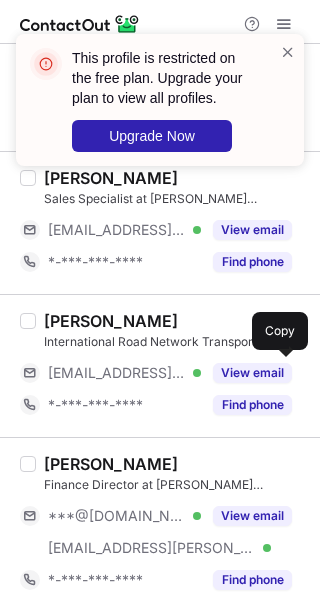 scroll, scrollTop: 1600, scrollLeft: 0, axis: vertical 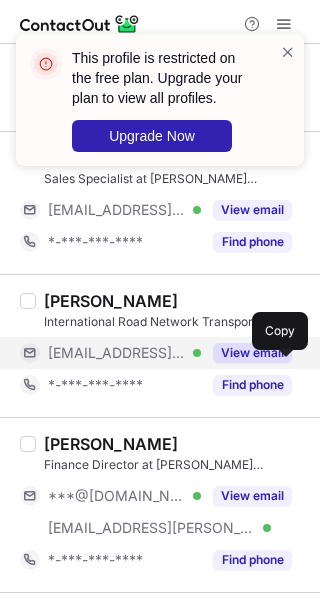 drag, startPoint x: 223, startPoint y: 361, endPoint x: 232, endPoint y: 368, distance: 11.401754 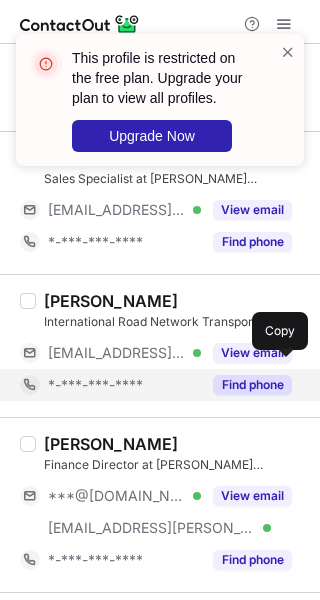scroll, scrollTop: 1500, scrollLeft: 0, axis: vertical 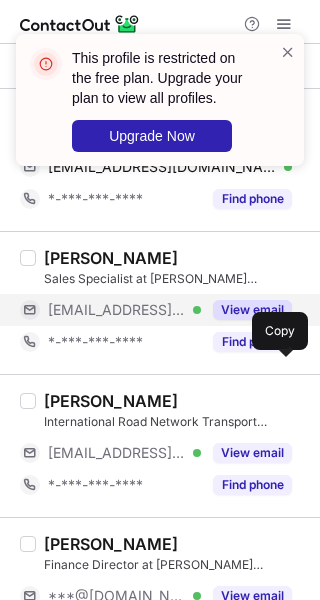 click on "View email" at bounding box center [246, 310] 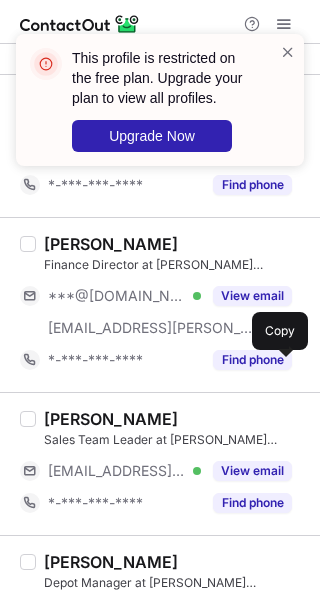 scroll, scrollTop: 2000, scrollLeft: 0, axis: vertical 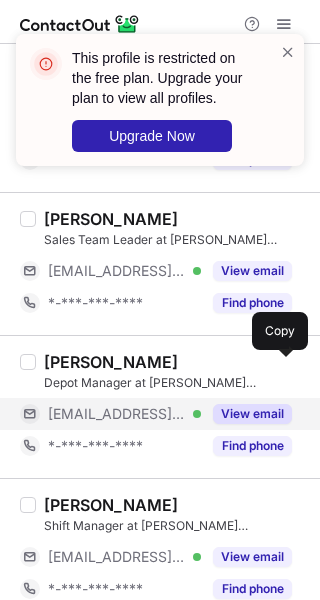 click on "View email" at bounding box center [252, 414] 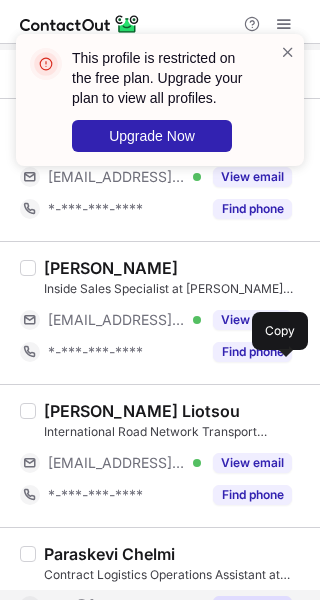 scroll, scrollTop: 2500, scrollLeft: 0, axis: vertical 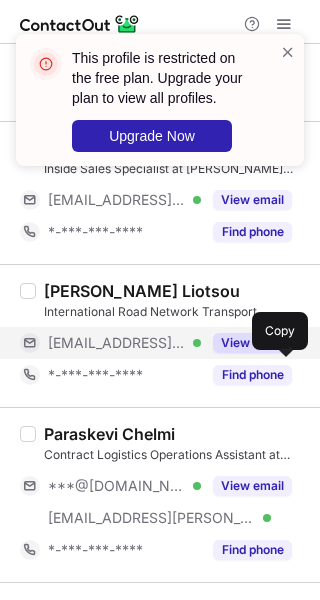 click on "View email" at bounding box center [252, 343] 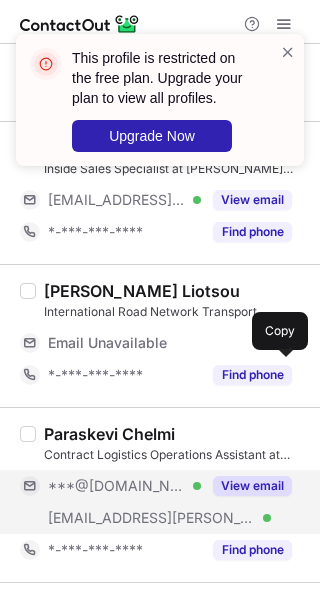 click on "View email" at bounding box center [252, 486] 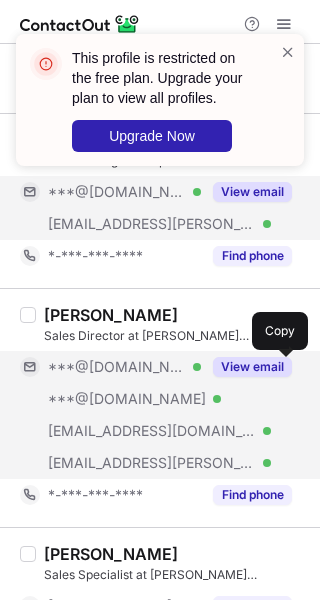 scroll, scrollTop: 2900, scrollLeft: 0, axis: vertical 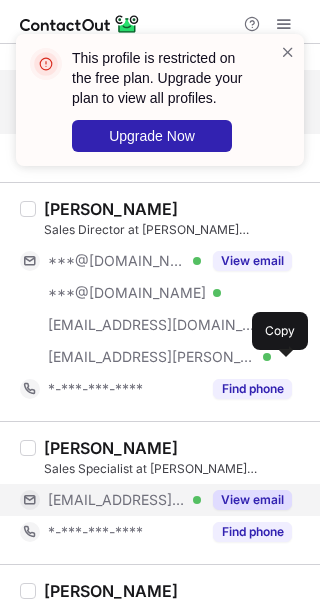 click on "View email" at bounding box center (252, 500) 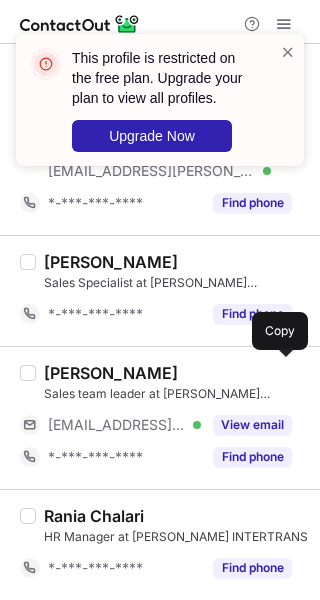 scroll, scrollTop: 3054, scrollLeft: 0, axis: vertical 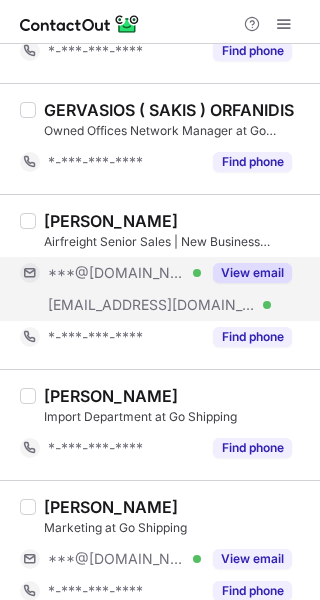 click on "View email" at bounding box center [252, 273] 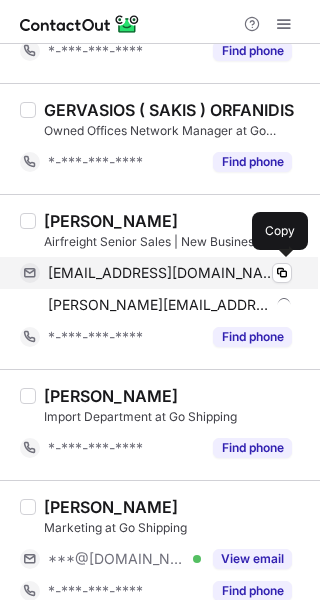 click on "[EMAIL_ADDRESS][DOMAIN_NAME]" at bounding box center [162, 273] 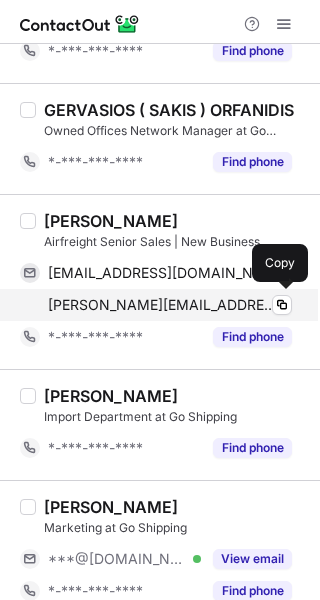 click on "[PERSON_NAME][EMAIL_ADDRESS][DOMAIN_NAME]" at bounding box center (162, 305) 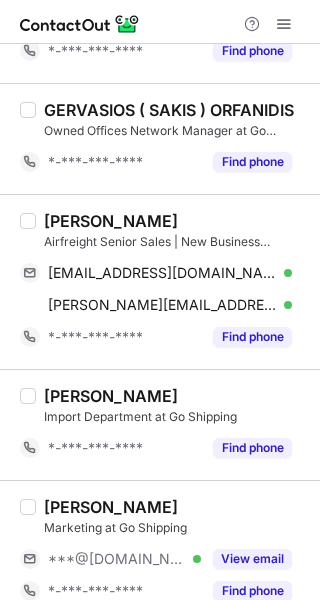 click on "[PERSON_NAME]" at bounding box center (111, 221) 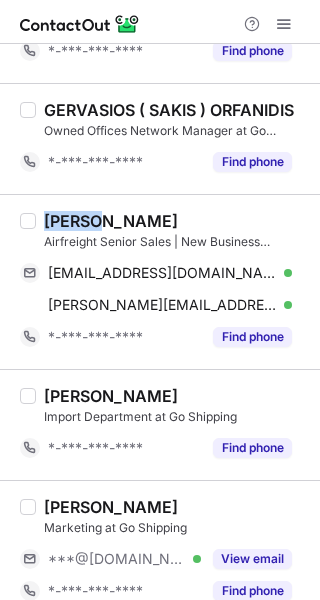 click on "[PERSON_NAME]" at bounding box center [111, 221] 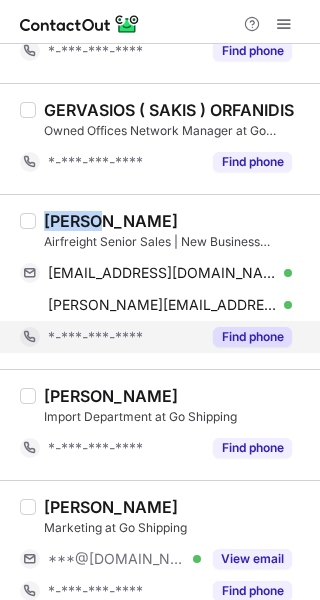copy on "Ilias" 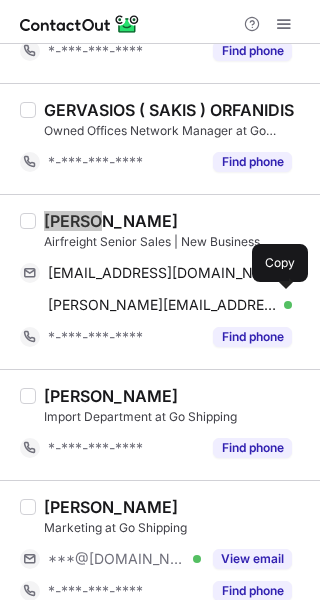 scroll, scrollTop: 668, scrollLeft: 0, axis: vertical 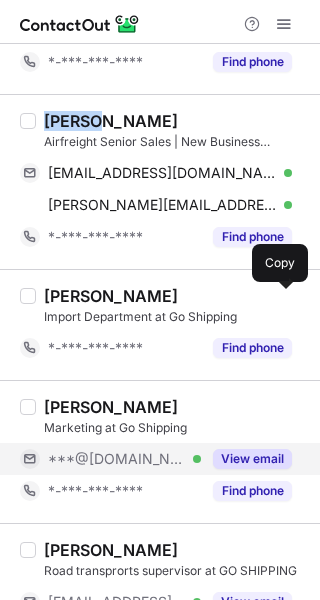 click on "View email" at bounding box center [252, 459] 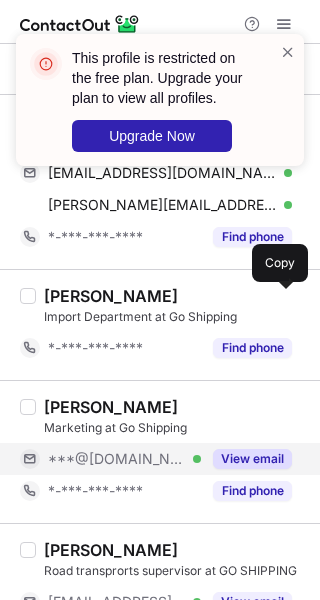 click on "View email" at bounding box center [252, 459] 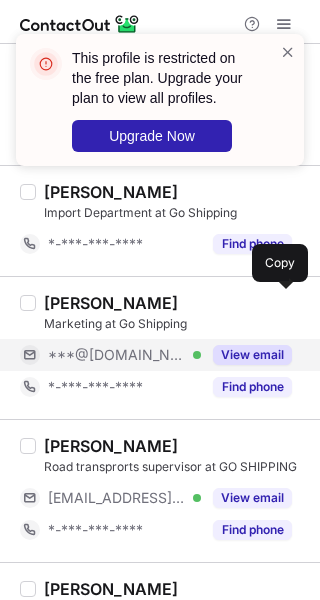 scroll, scrollTop: 868, scrollLeft: 0, axis: vertical 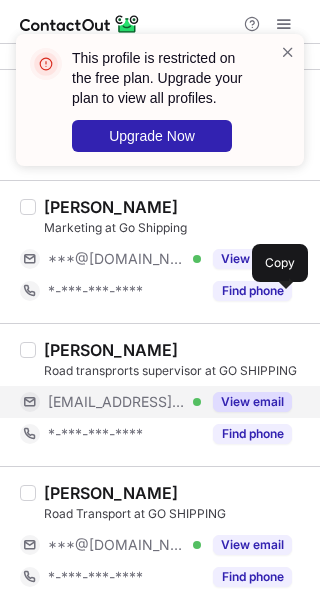 click on "View email" at bounding box center [252, 402] 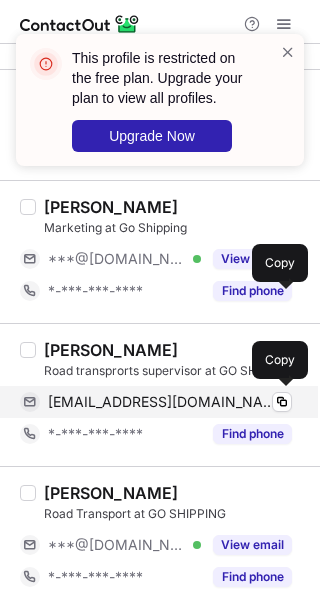 click on "d_mpournas@yahoo.gr" at bounding box center (162, 402) 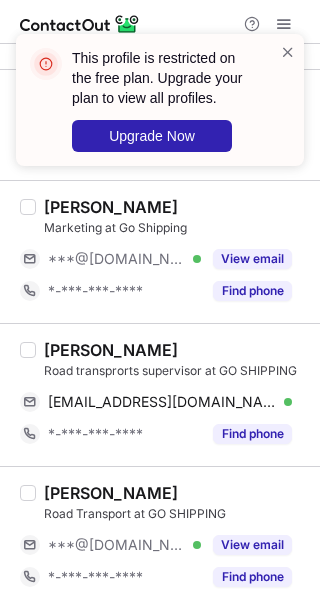 click on "Dimitrios Mpournas" at bounding box center [111, 350] 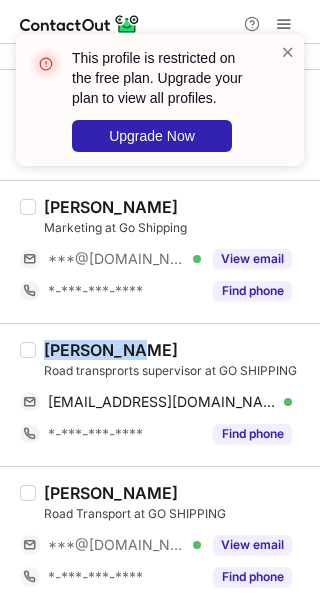 click on "Dimitrios Mpournas" at bounding box center [111, 350] 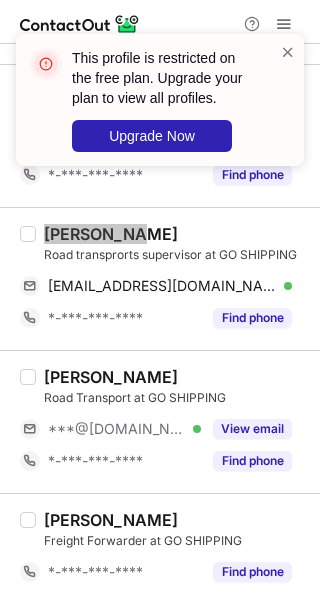scroll, scrollTop: 1068, scrollLeft: 0, axis: vertical 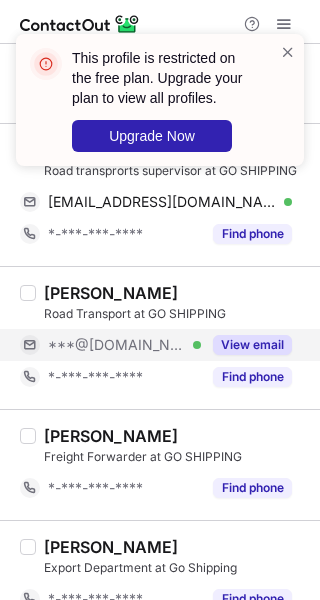 click on "View email" at bounding box center (246, 345) 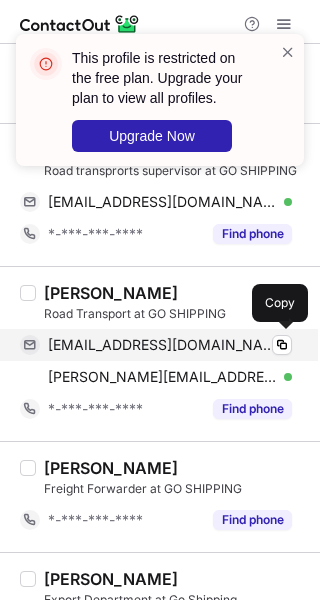 click on "panosas@hotmail.com" at bounding box center (162, 345) 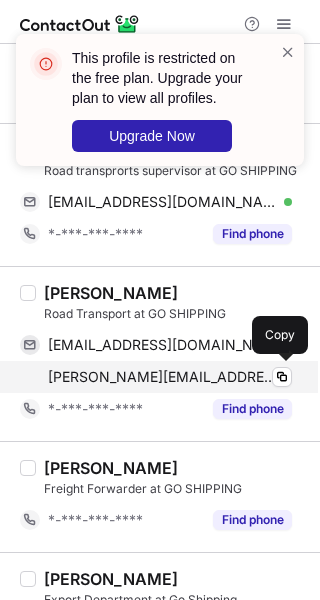 click on "p.asteriou@goshipping.gr Verified Copy" at bounding box center [156, 377] 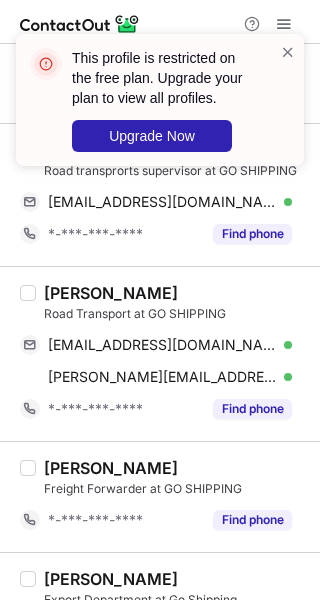 click on "Panagiotis Asteriou" at bounding box center (111, 293) 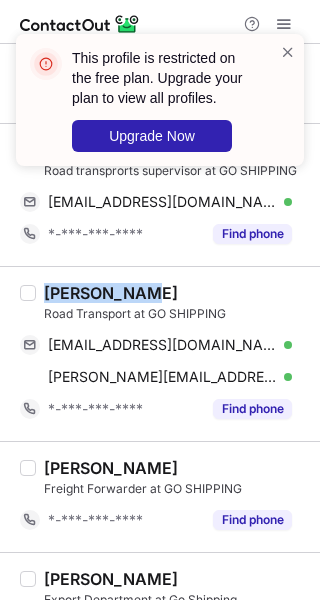 click on "Panagiotis Asteriou" at bounding box center (111, 293) 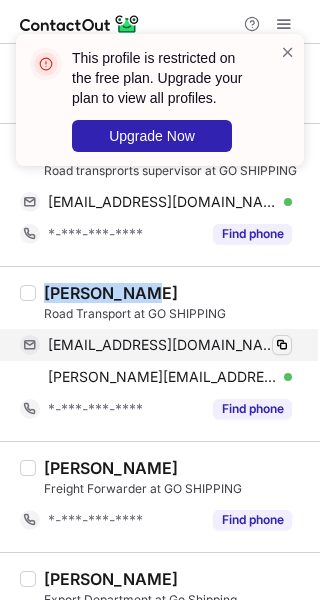 copy on "Panagiotis" 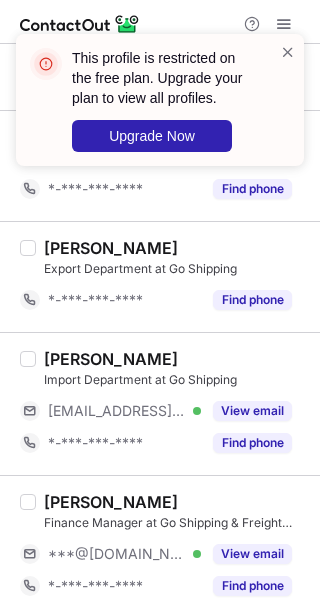scroll, scrollTop: 1468, scrollLeft: 0, axis: vertical 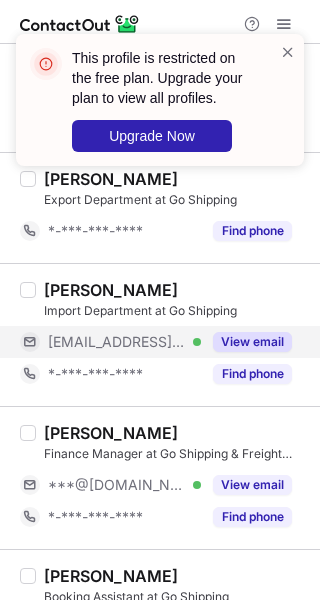click on "View email" at bounding box center [252, 342] 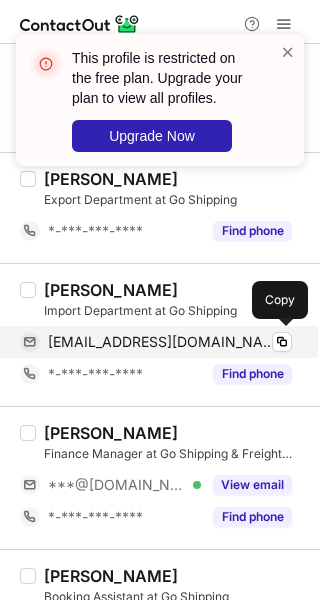 click on "m.lazaridi@goshipping.gr" at bounding box center [162, 342] 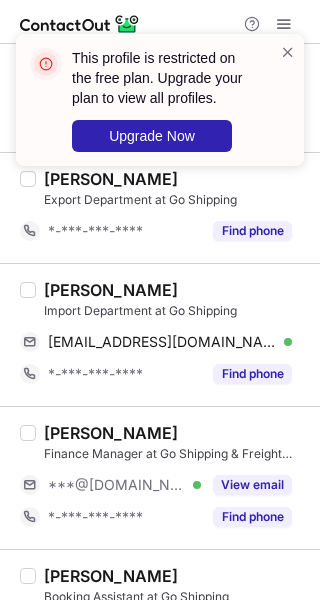 click on "Marianna Lazaridi" at bounding box center (111, 290) 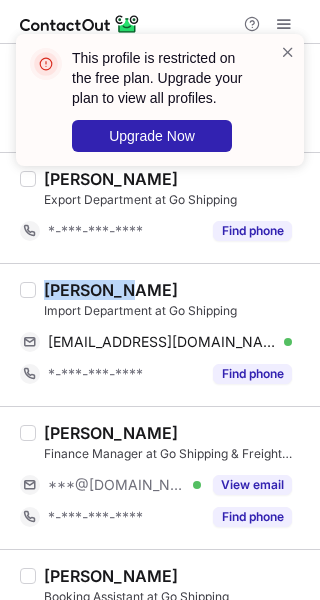 click on "Marianna Lazaridi" at bounding box center (111, 290) 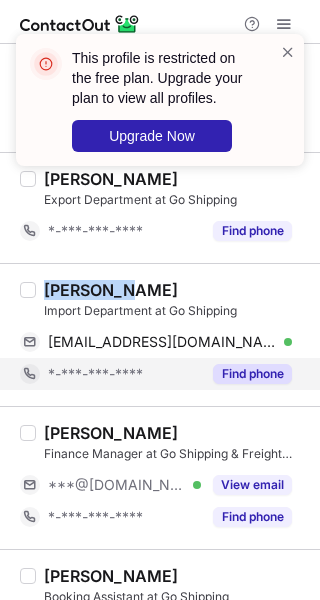 copy on "Marianna" 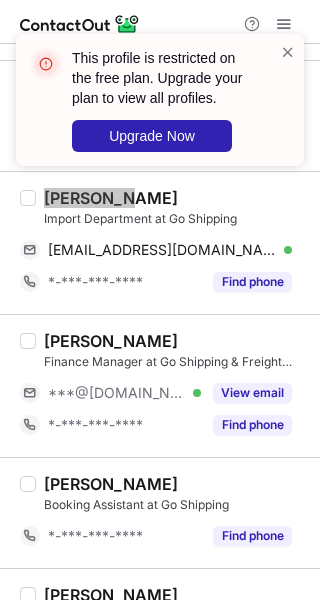 scroll, scrollTop: 1568, scrollLeft: 0, axis: vertical 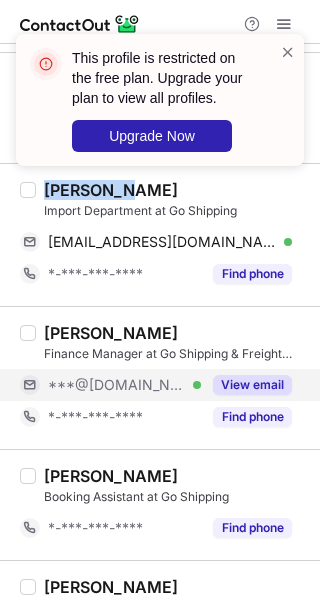 click on "View email" at bounding box center [252, 385] 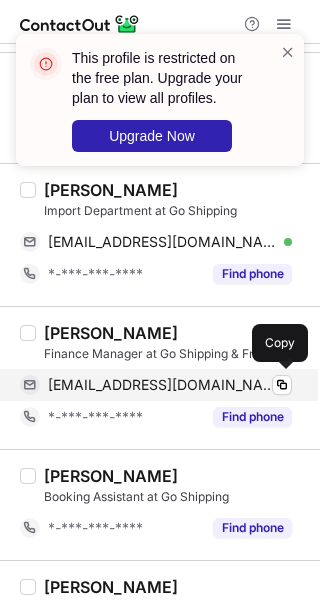 click on "efiskoufa@gmail.com" at bounding box center [162, 385] 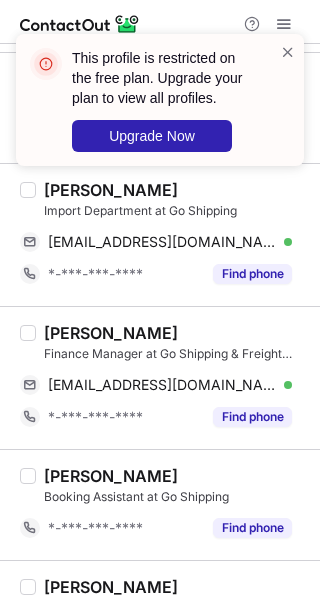 click on "Efi Skoufa" at bounding box center [111, 333] 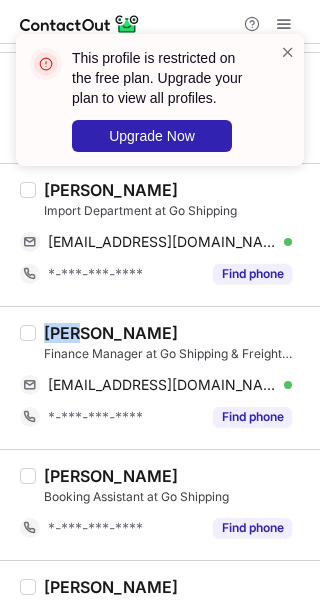 click on "Efi Skoufa" at bounding box center [111, 333] 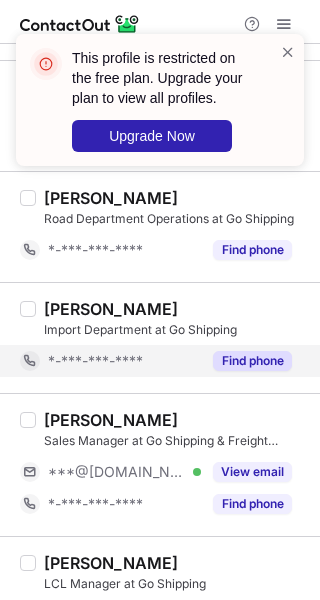scroll, scrollTop: 2068, scrollLeft: 0, axis: vertical 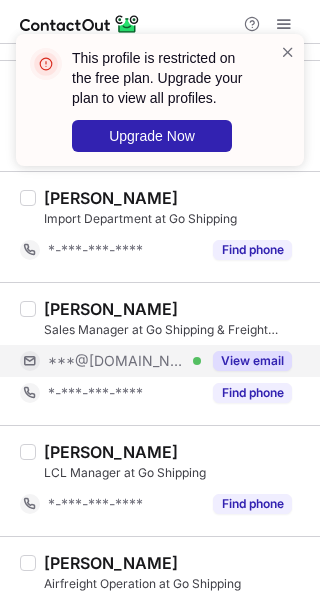 click on "View email" at bounding box center [252, 361] 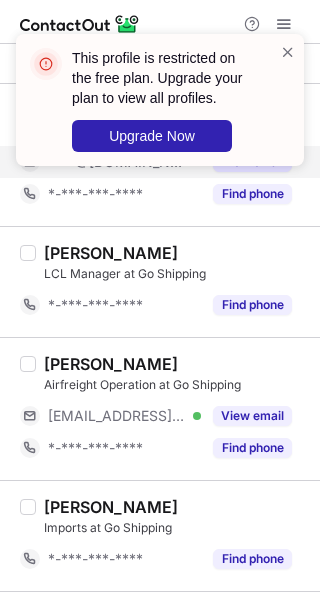 scroll, scrollTop: 2368, scrollLeft: 0, axis: vertical 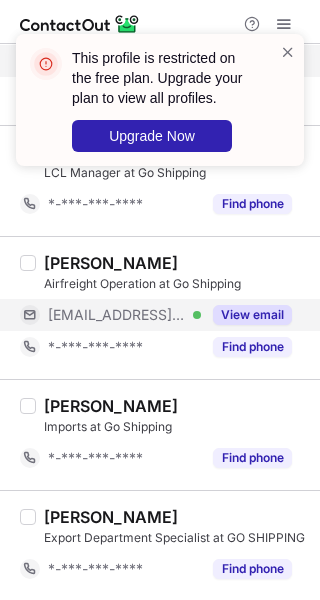 click on "View email" at bounding box center [246, 315] 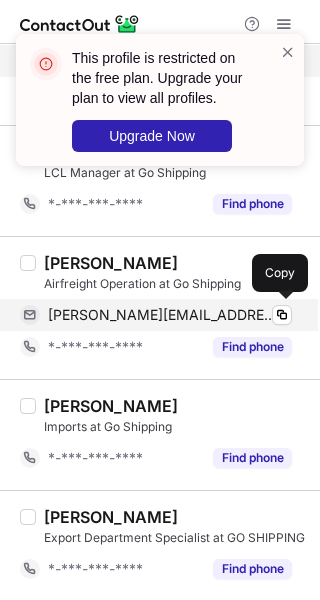 click on "s.aliaj@goshipping.gr" at bounding box center [162, 315] 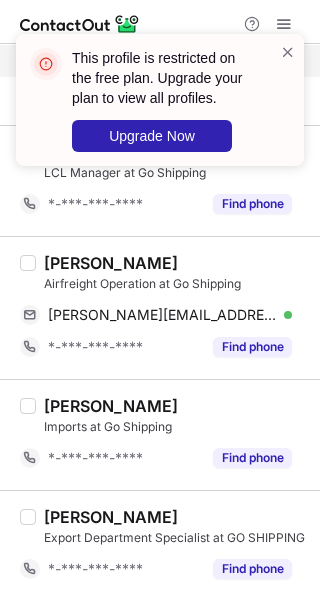 click on "Saverjo Aliaj" at bounding box center (111, 263) 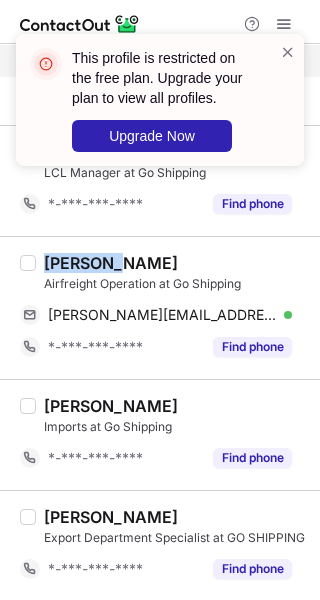 click on "Saverjo Aliaj" at bounding box center (111, 263) 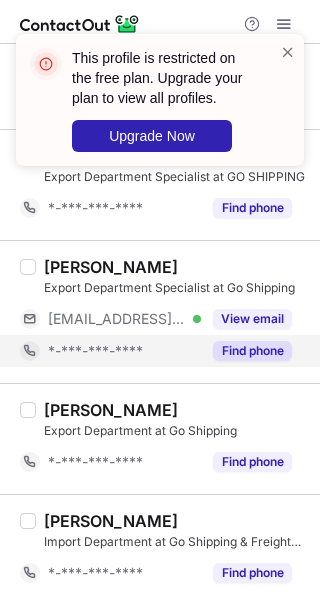 scroll, scrollTop: 2734, scrollLeft: 0, axis: vertical 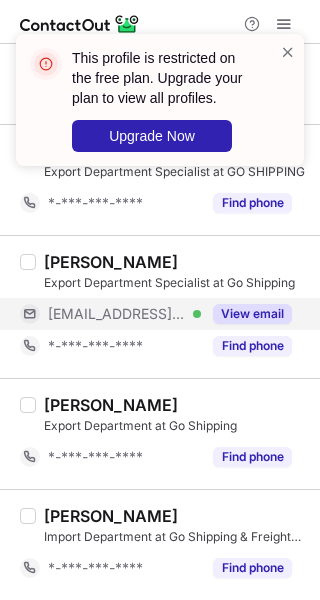 click on "View email" at bounding box center [252, 314] 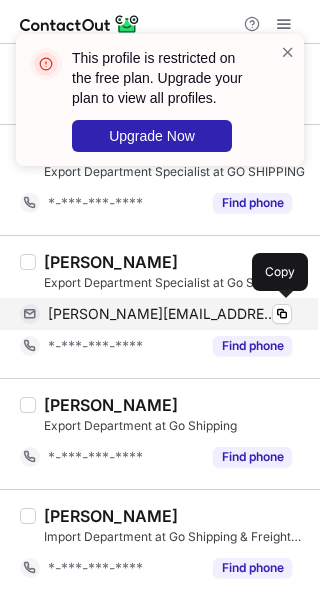 click on "e.parra@goshipping.gr" at bounding box center (162, 314) 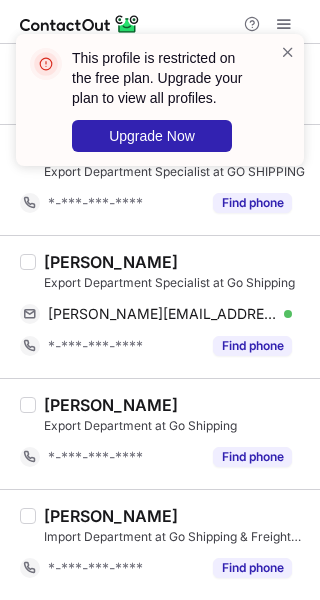click on "Elisavet Parra" at bounding box center (111, 262) 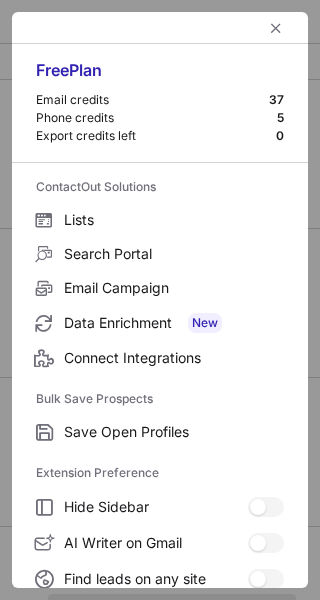scroll, scrollTop: 0, scrollLeft: 0, axis: both 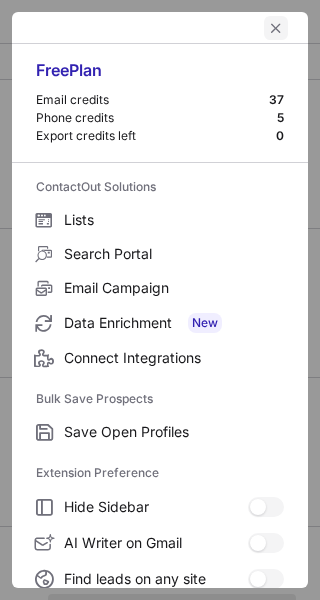 click at bounding box center [276, 28] 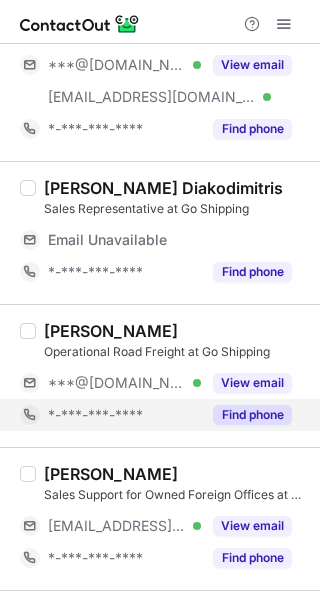 scroll, scrollTop: 100, scrollLeft: 0, axis: vertical 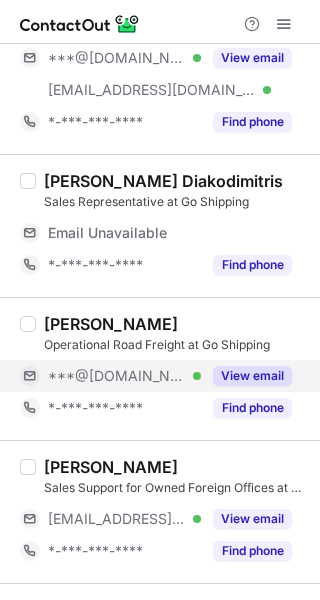click on "View email" at bounding box center (252, 376) 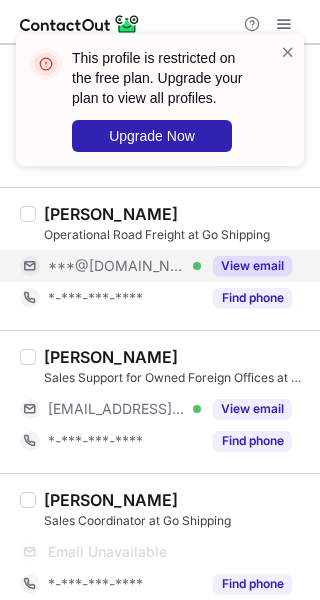 scroll, scrollTop: 300, scrollLeft: 0, axis: vertical 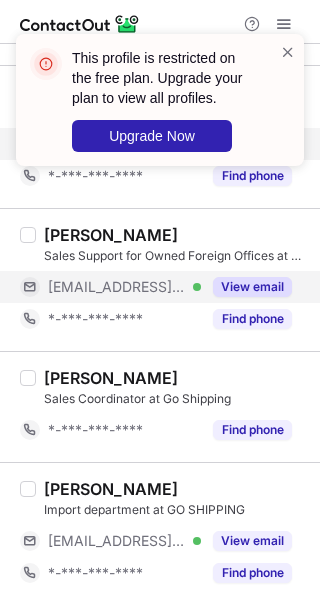 click on "View email" at bounding box center (252, 287) 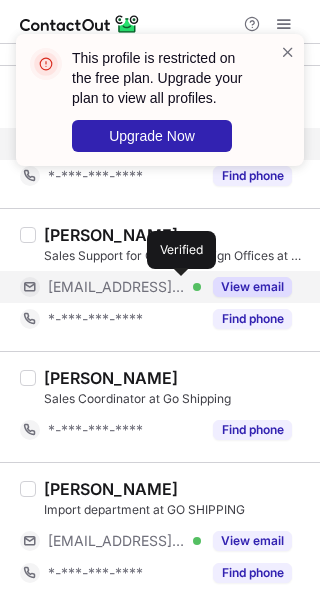 click on "***@goshipping.gr Verified" at bounding box center [124, 287] 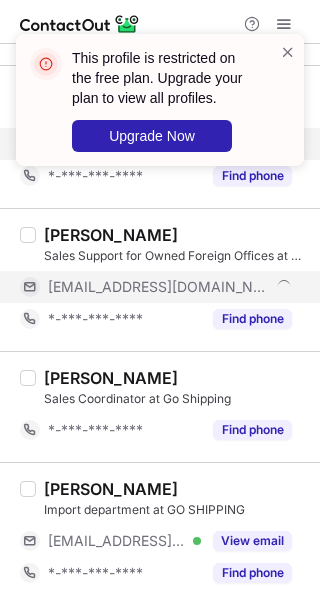 click at bounding box center (284, 284) 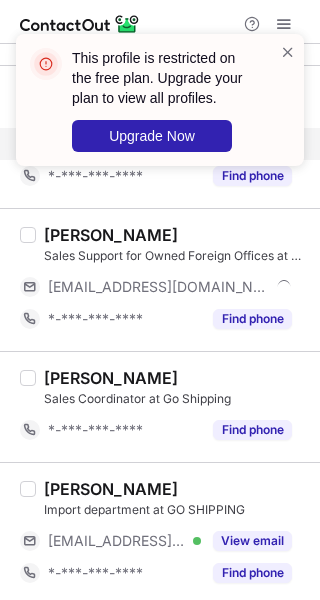 scroll, scrollTop: 400, scrollLeft: 0, axis: vertical 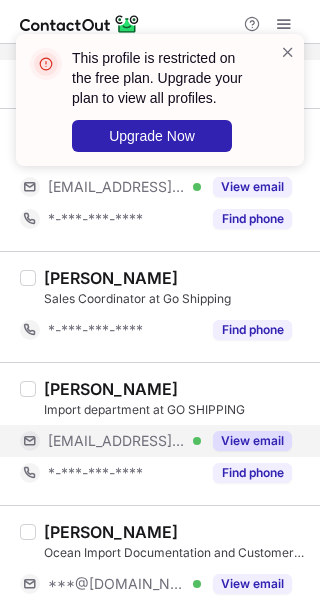 click on "View email" at bounding box center (252, 441) 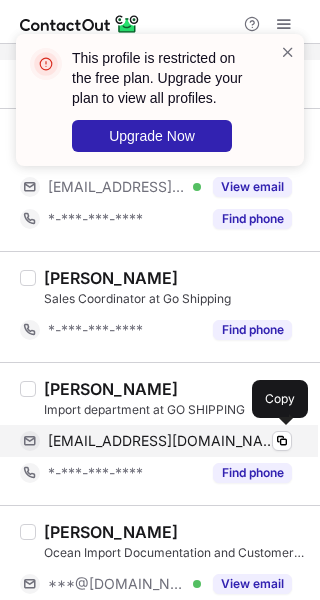 click on "u.iftikhar@goshipping.gr" at bounding box center (162, 441) 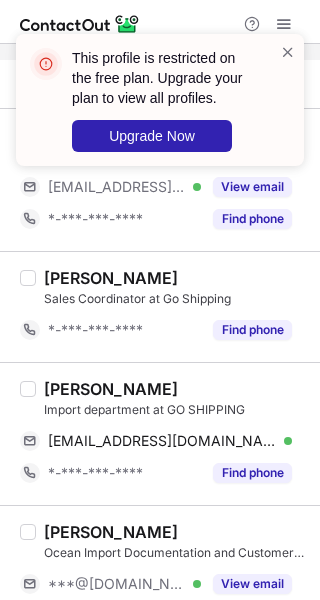 click on "Umair Iftikhar" at bounding box center (111, 389) 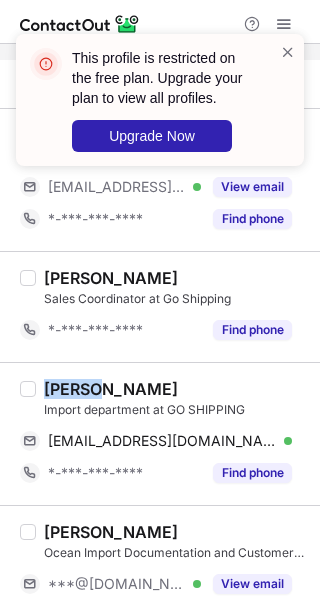 copy on "Umair" 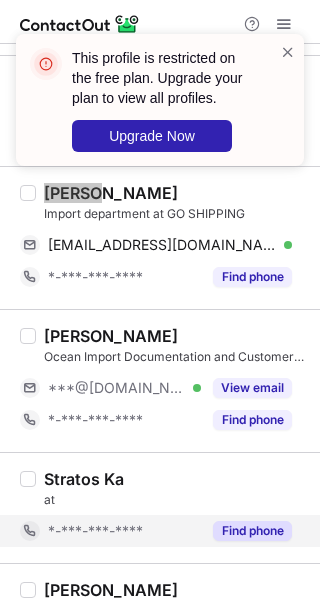 scroll, scrollTop: 600, scrollLeft: 0, axis: vertical 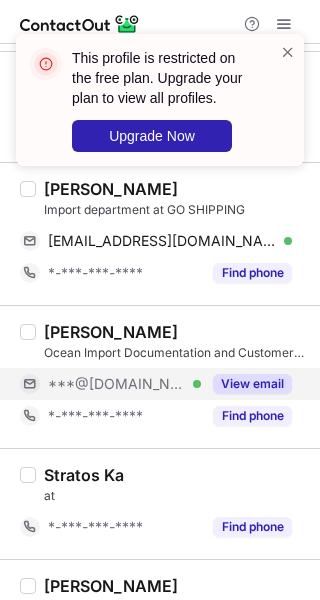 click on "***@[DOMAIN_NAME]" at bounding box center (117, 384) 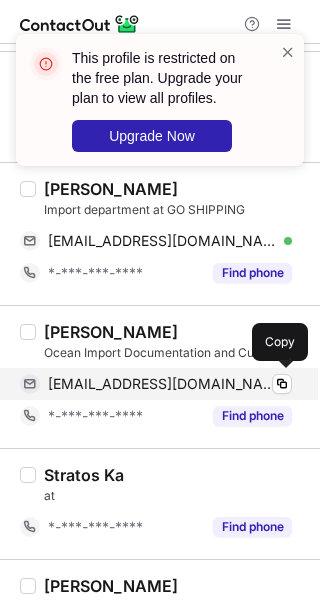 click on "devangelgr@gmail.com" at bounding box center [162, 384] 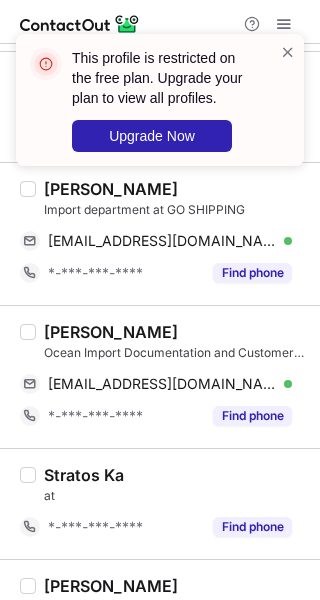 click on "Despoina Evangelou" at bounding box center (111, 332) 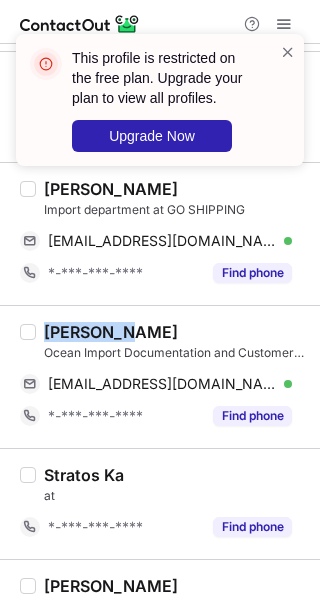 click on "Despoina Evangelou" at bounding box center [111, 332] 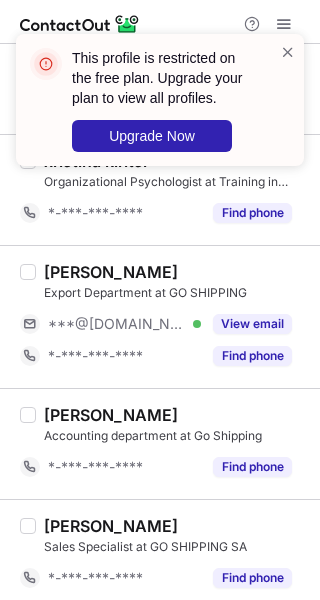 scroll, scrollTop: 1600, scrollLeft: 0, axis: vertical 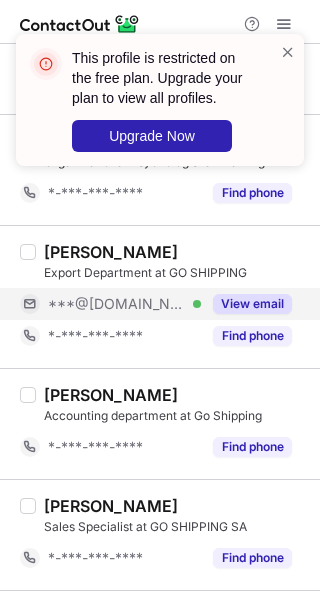 click on "View email" at bounding box center [252, 304] 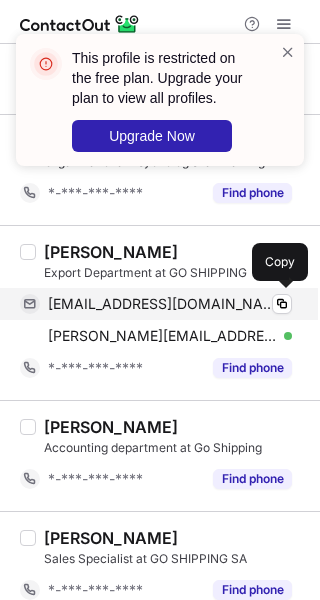 click on "theodoravarela@hotmail.com" at bounding box center [162, 304] 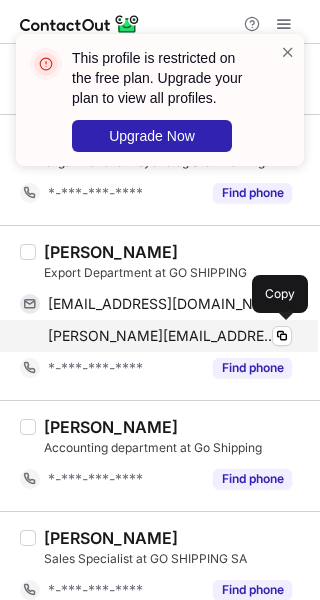 click on "t.varela@goshipping.gr" at bounding box center [162, 336] 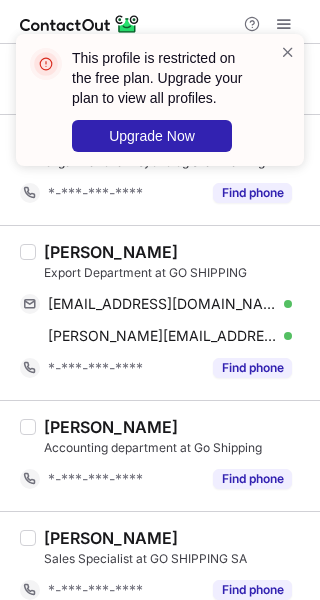 click on "Theodora Varela" at bounding box center [111, 252] 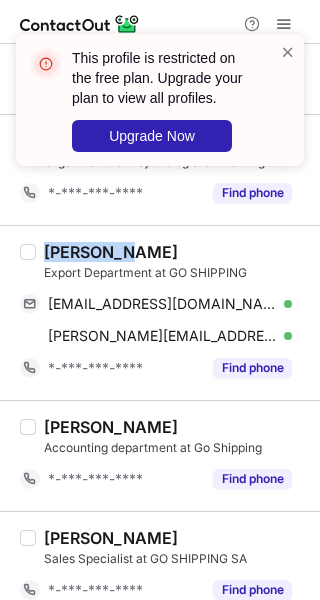 click on "Theodora Varela" at bounding box center [111, 252] 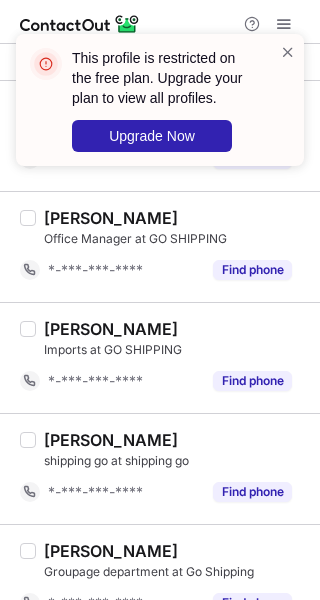 scroll, scrollTop: 2399, scrollLeft: 0, axis: vertical 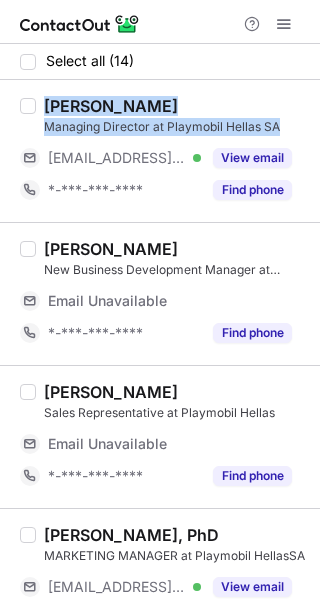 drag, startPoint x: 45, startPoint y: 102, endPoint x: 283, endPoint y: 125, distance: 239.10876 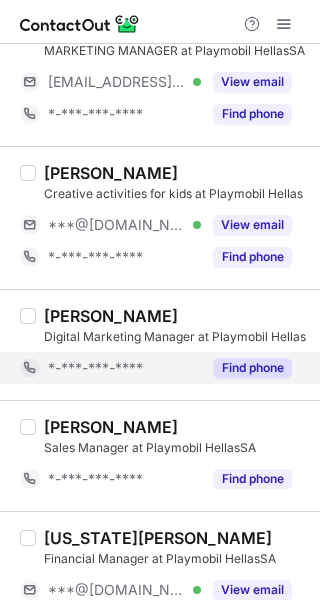 scroll, scrollTop: 500, scrollLeft: 0, axis: vertical 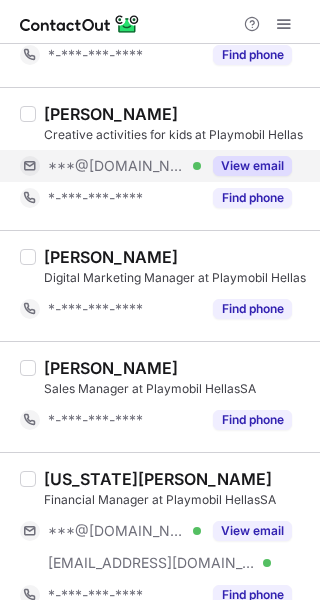 click on "View email" at bounding box center (252, 166) 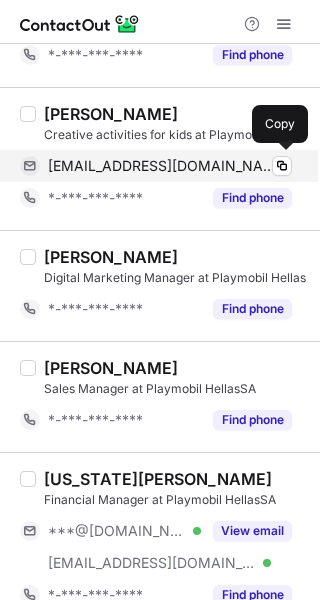 click on "lamprinigalpenh@gmail.com" at bounding box center [162, 166] 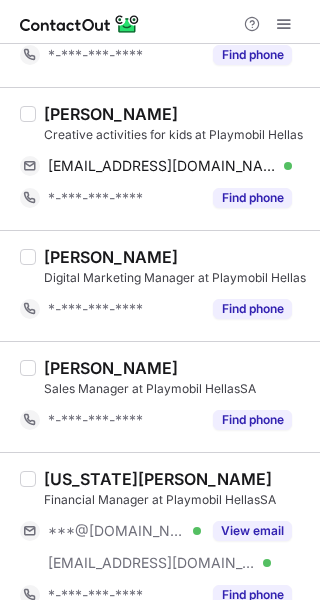 click on "Lamprini G." at bounding box center [111, 114] 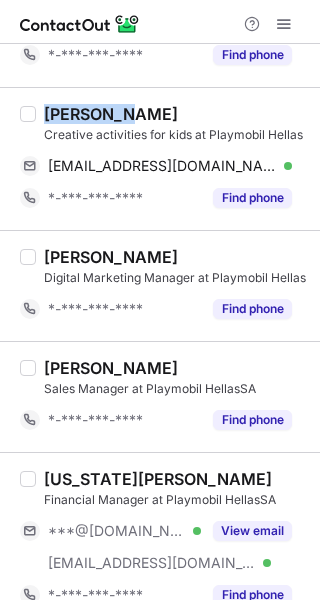click on "Lamprini G." at bounding box center (111, 114) 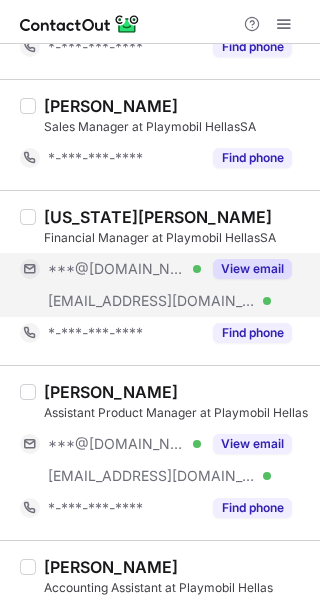 scroll, scrollTop: 800, scrollLeft: 0, axis: vertical 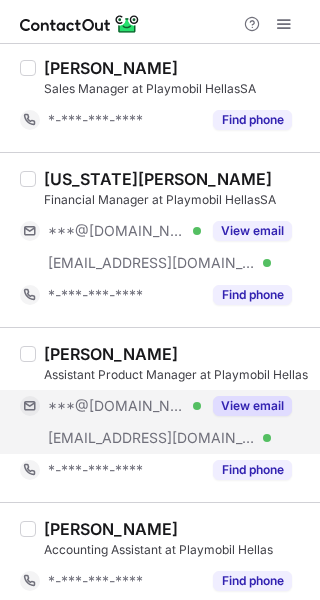 click on "View email" at bounding box center [252, 406] 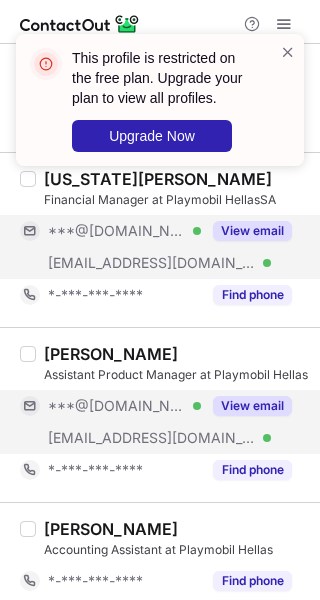 click on "View email" at bounding box center (252, 231) 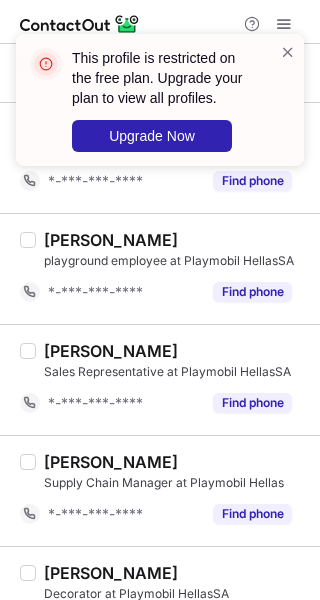 scroll, scrollTop: 1257, scrollLeft: 0, axis: vertical 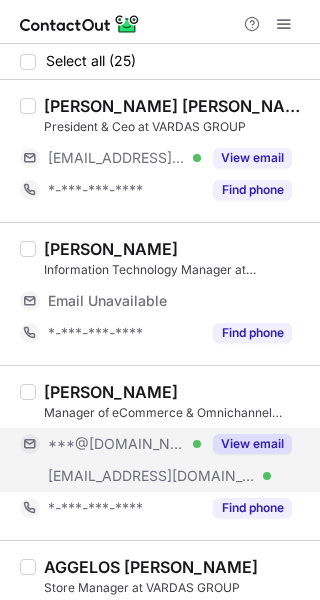 click on "View email" at bounding box center [252, 444] 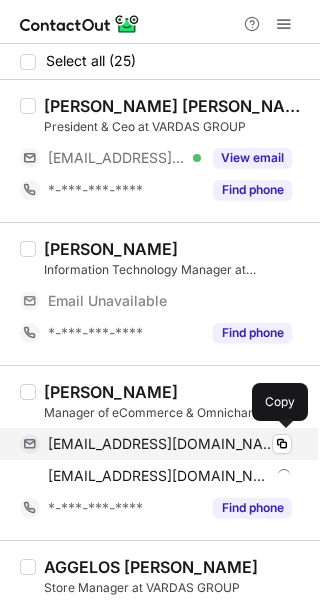 click on "[EMAIL_ADDRESS][DOMAIN_NAME]" at bounding box center [162, 444] 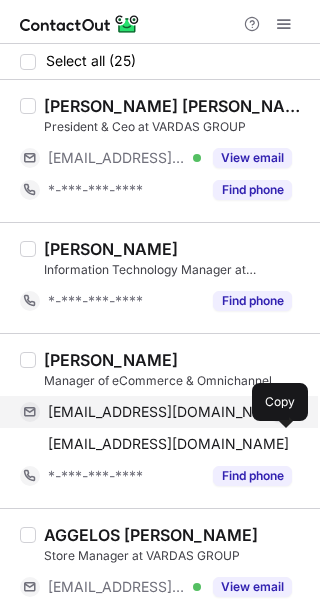 click on "salvanos@vardas.gr Copy" at bounding box center [156, 444] 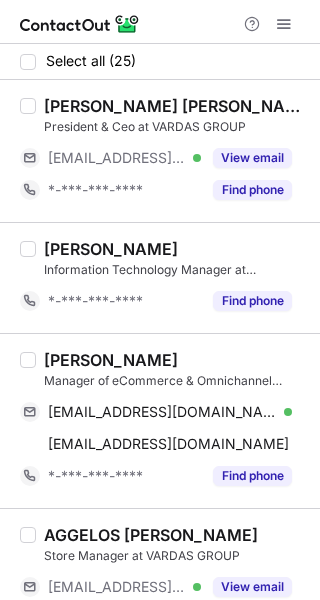 click on "Stefanos Alvanos" at bounding box center (111, 360) 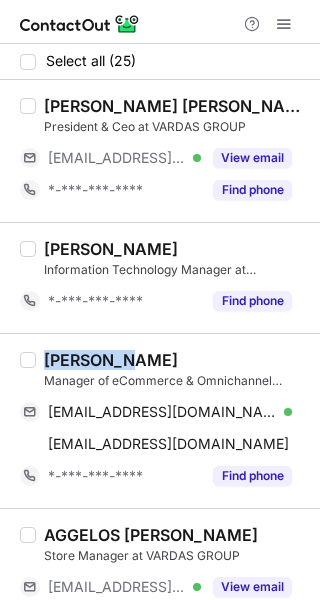 click on "Stefanos Alvanos" at bounding box center (111, 360) 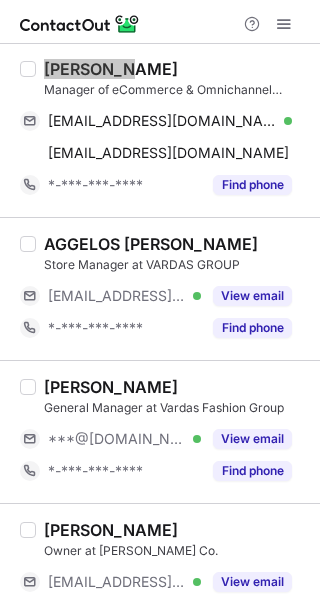 scroll, scrollTop: 300, scrollLeft: 0, axis: vertical 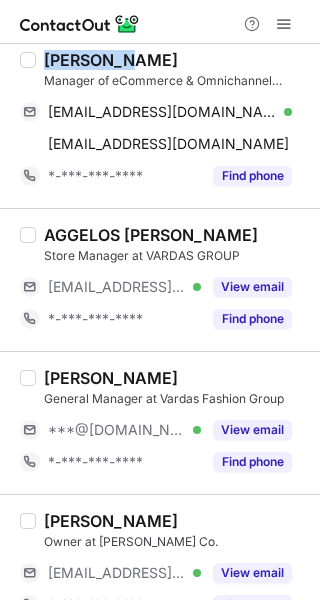 drag, startPoint x: 239, startPoint y: 294, endPoint x: 224, endPoint y: 362, distance: 69.63476 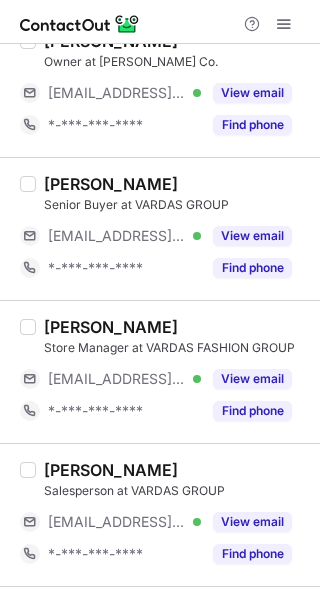 scroll, scrollTop: 800, scrollLeft: 0, axis: vertical 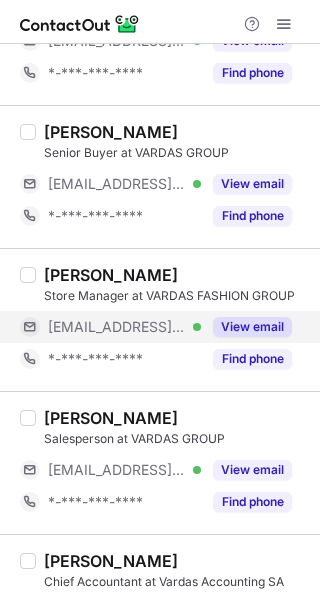 click on "View email" at bounding box center [252, 327] 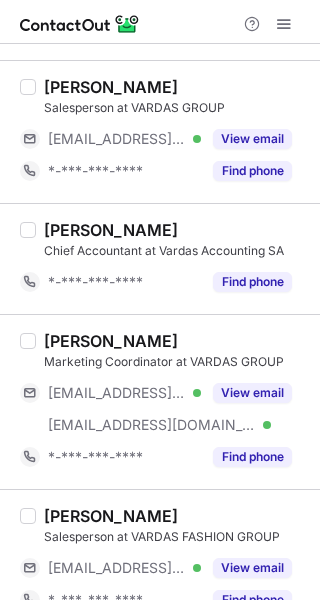 scroll, scrollTop: 1200, scrollLeft: 0, axis: vertical 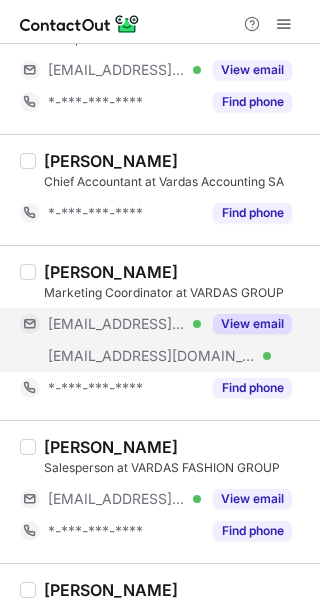 click on "View email" at bounding box center (252, 324) 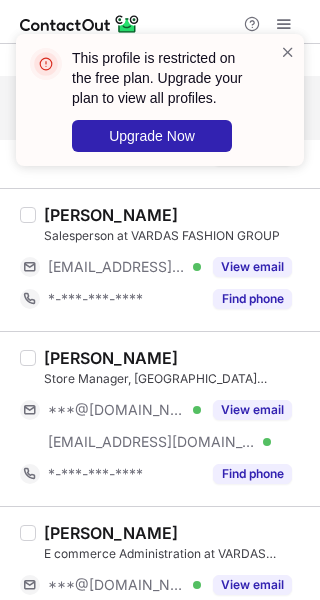 scroll, scrollTop: 1368, scrollLeft: 0, axis: vertical 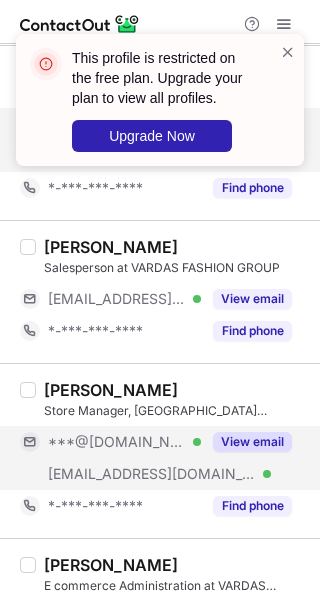 click on "View email" at bounding box center [252, 442] 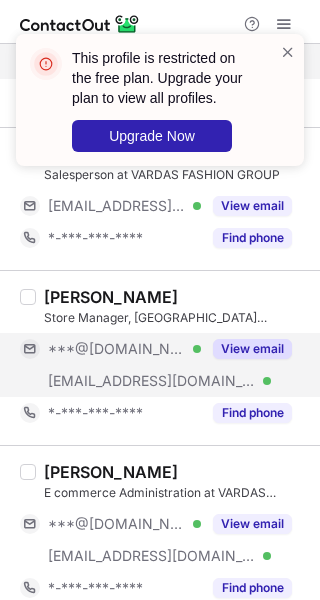 scroll, scrollTop: 1568, scrollLeft: 0, axis: vertical 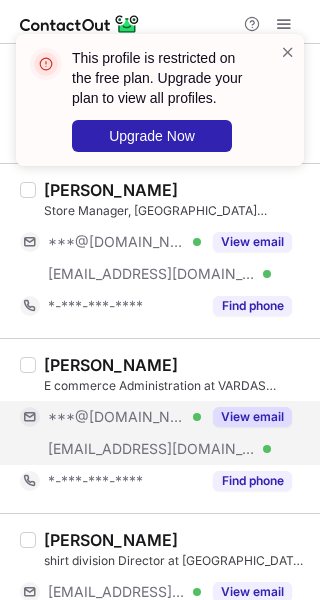 click on "View email" at bounding box center (252, 417) 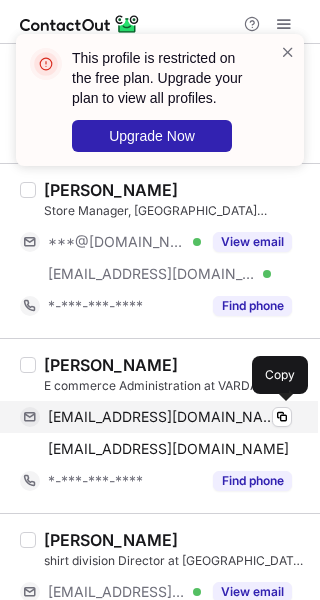 click on "kostroula@hotmail.com" at bounding box center (162, 417) 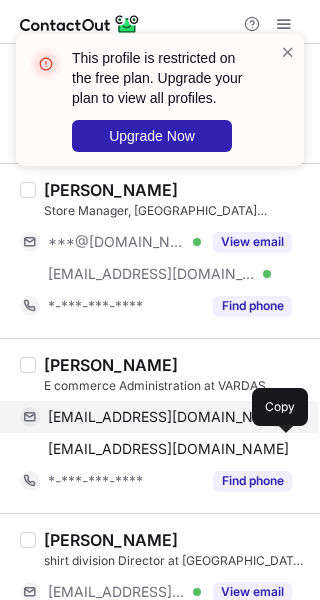 drag, startPoint x: 131, startPoint y: 449, endPoint x: 210, endPoint y: 432, distance: 80.80842 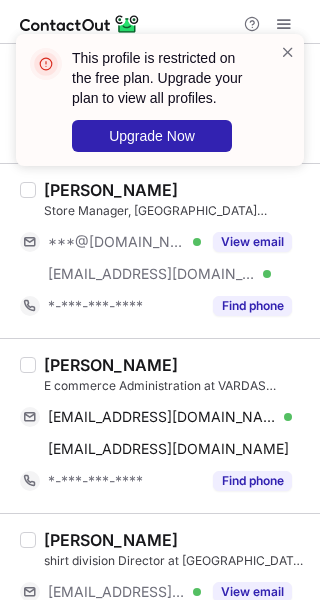 click on "StavRoula Kostopoulou" at bounding box center [111, 365] 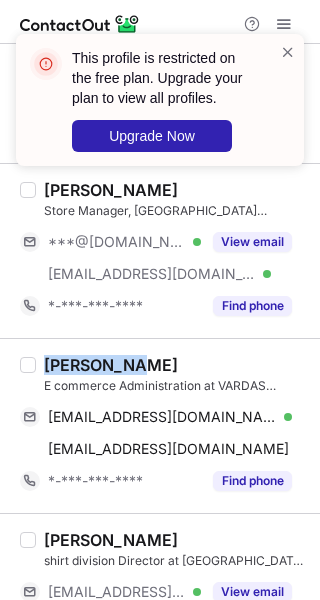 click on "StavRoula Kostopoulou" at bounding box center [111, 365] 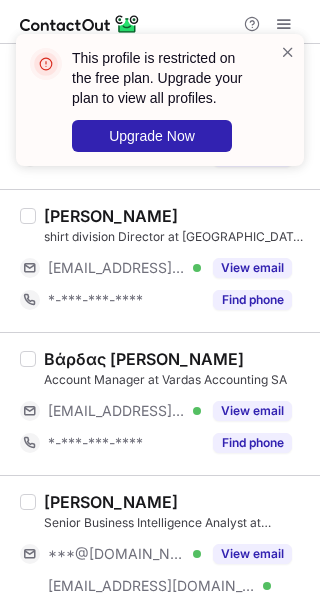 scroll, scrollTop: 1968, scrollLeft: 0, axis: vertical 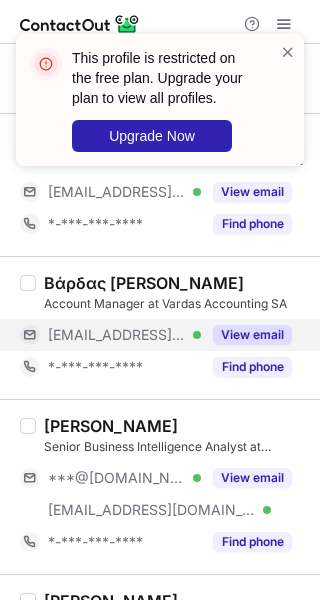 click on "View email" at bounding box center [252, 335] 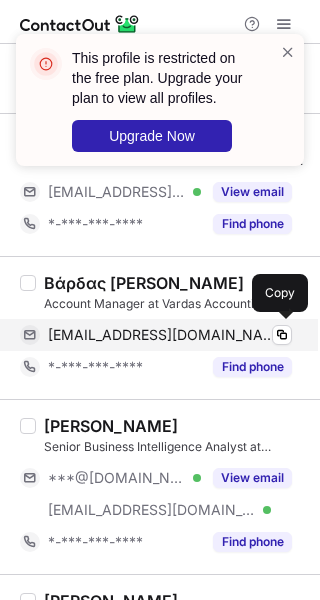 click on "vardasgi@yahoo.gr" at bounding box center [162, 335] 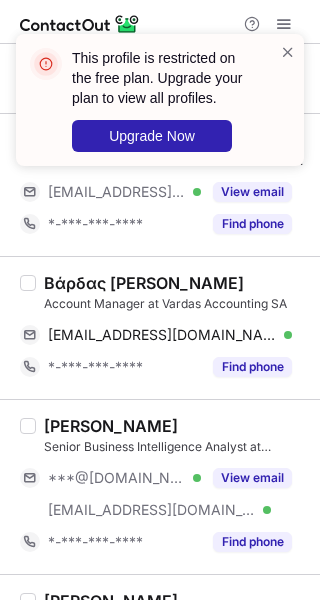click on "Βάρδας Ιωάννης" at bounding box center [144, 283] 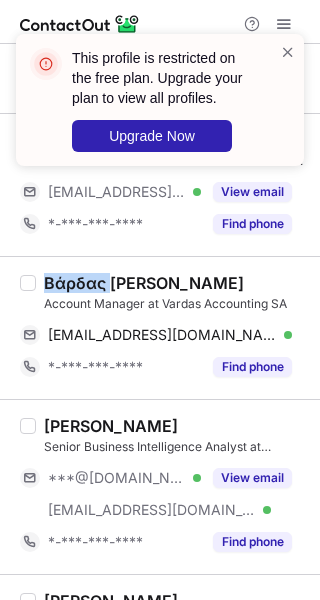 click on "Βάρδας Ιωάννης" at bounding box center (144, 283) 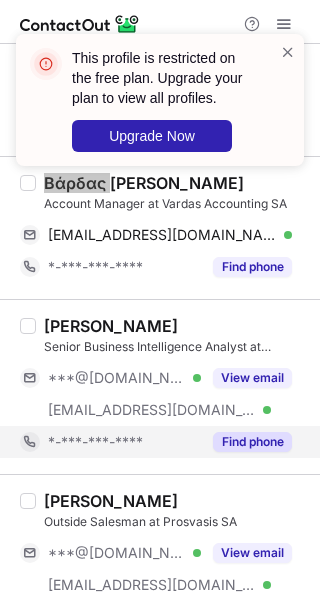 scroll, scrollTop: 2168, scrollLeft: 0, axis: vertical 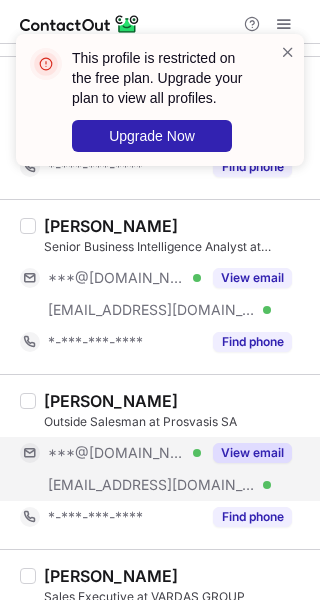 click on "View email" at bounding box center [246, 453] 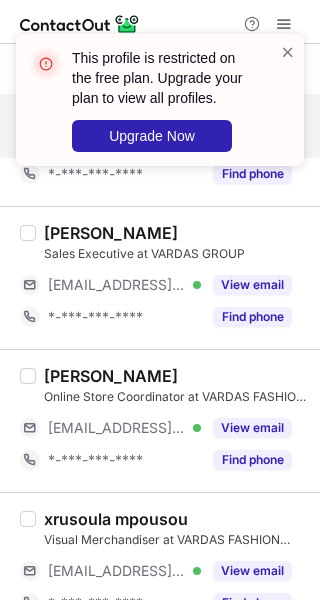 scroll, scrollTop: 2568, scrollLeft: 0, axis: vertical 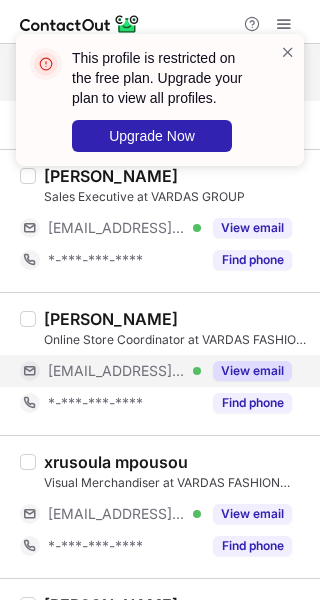 click on "View email" at bounding box center (252, 371) 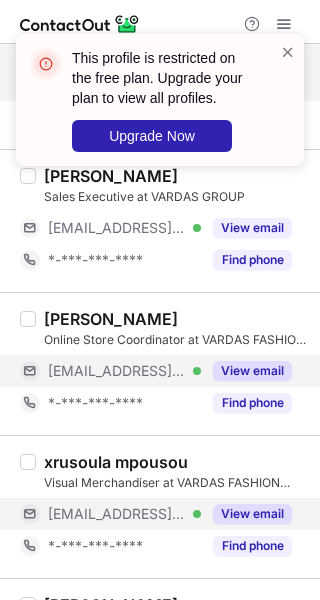 click on "View email" at bounding box center [252, 514] 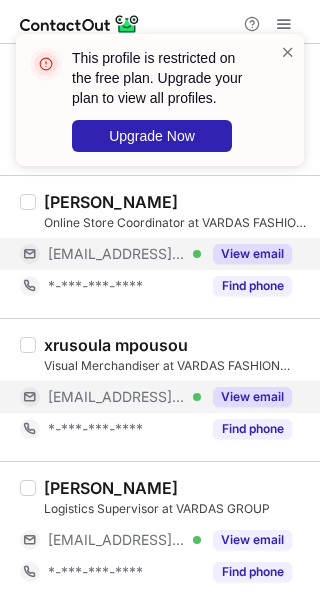 scroll, scrollTop: 2768, scrollLeft: 0, axis: vertical 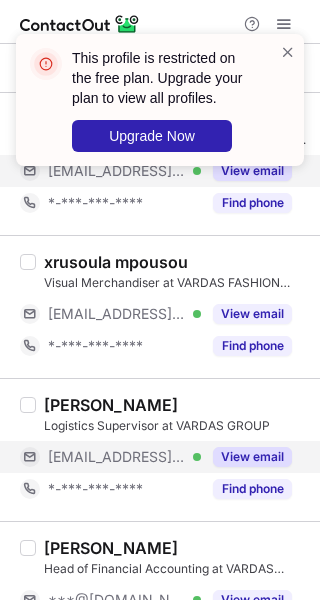 click on "View email" at bounding box center [252, 457] 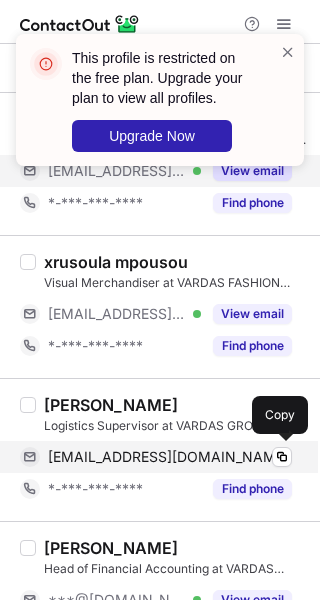 click on "kmarampotos@vardas.gr" at bounding box center (168, 457) 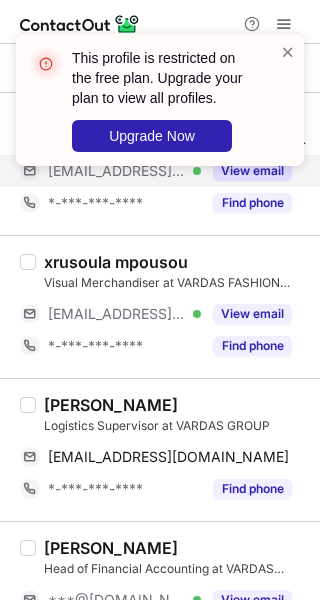 click on "Kostas Marampotos" at bounding box center (111, 405) 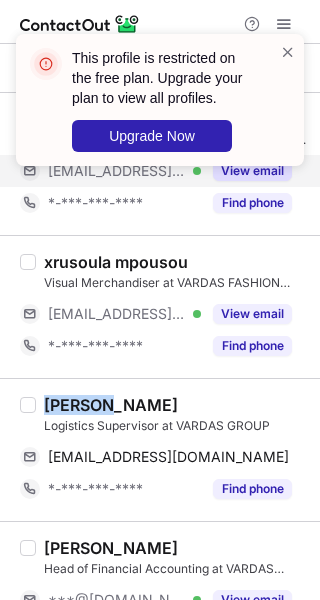 copy on "Kostas" 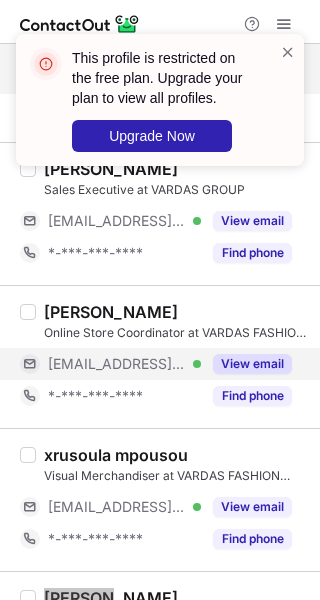scroll, scrollTop: 2568, scrollLeft: 0, axis: vertical 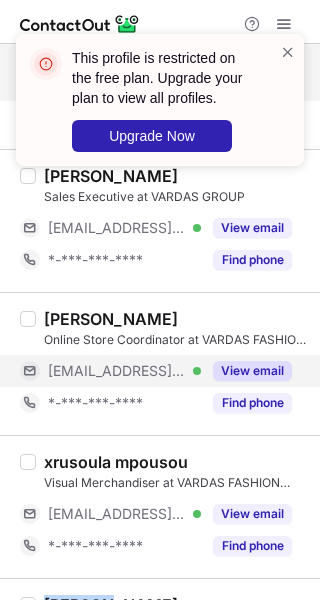 drag, startPoint x: 229, startPoint y: 368, endPoint x: 273, endPoint y: 381, distance: 45.88028 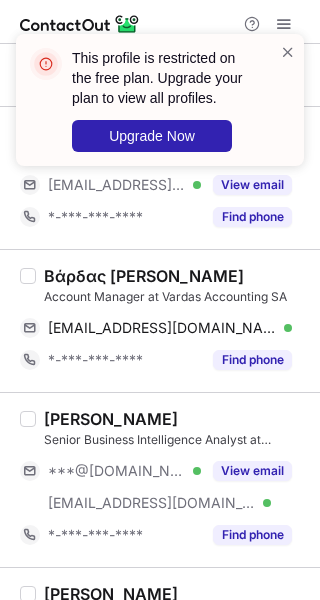 scroll, scrollTop: 1968, scrollLeft: 0, axis: vertical 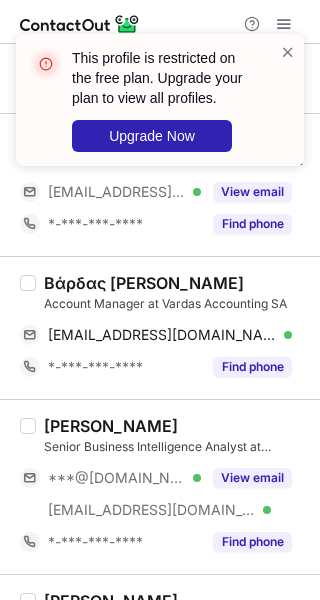 click on "Βάρδας Ιωάννης" at bounding box center [144, 283] 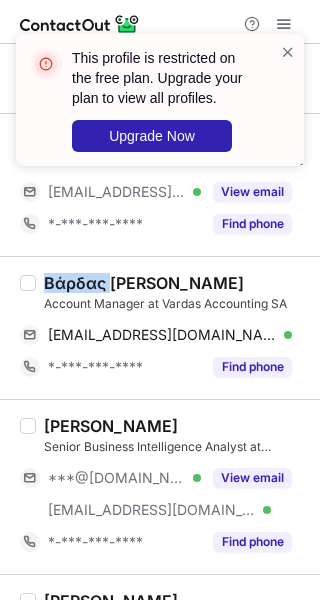 click on "Βάρδας Ιωάννης" at bounding box center (144, 283) 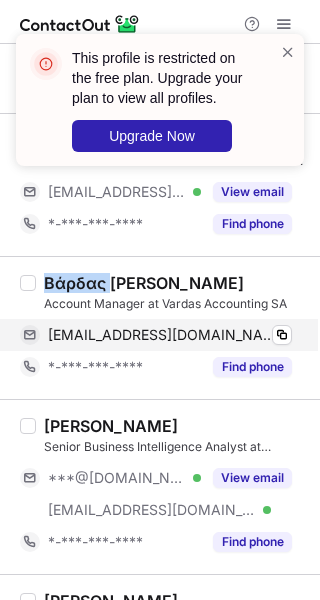 copy on "Βάρδας" 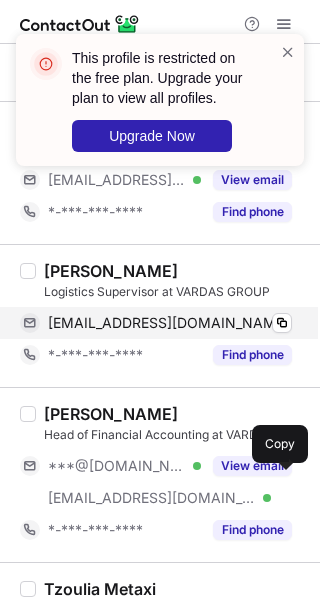 scroll, scrollTop: 3118, scrollLeft: 0, axis: vertical 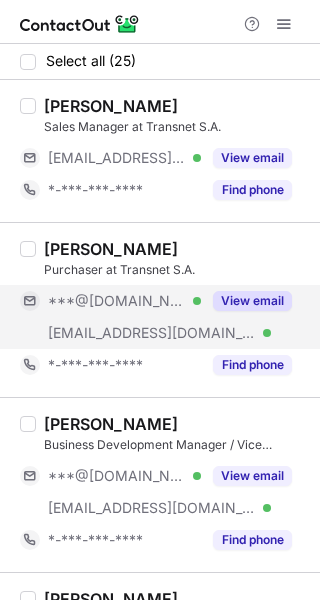 click on "View email" at bounding box center [252, 301] 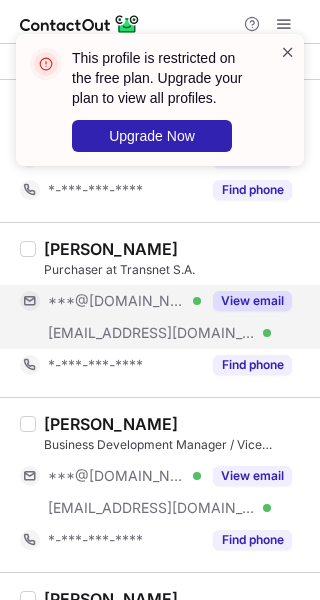 click at bounding box center [288, 52] 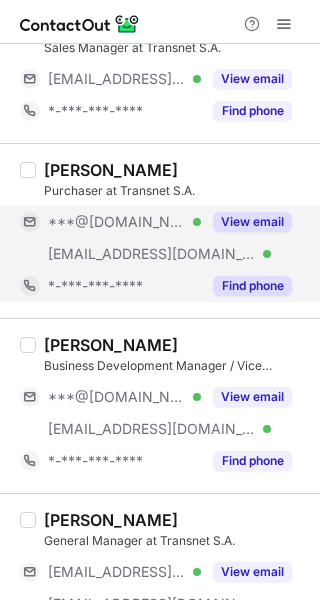 scroll, scrollTop: 100, scrollLeft: 0, axis: vertical 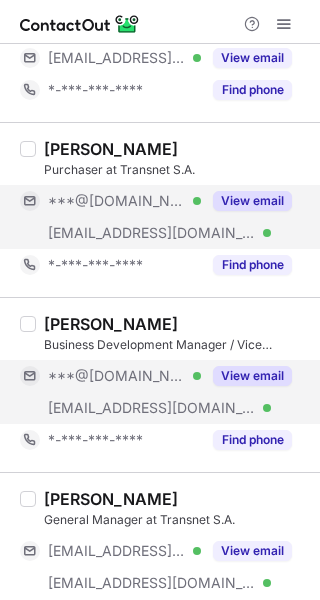 click on "View email" at bounding box center (252, 376) 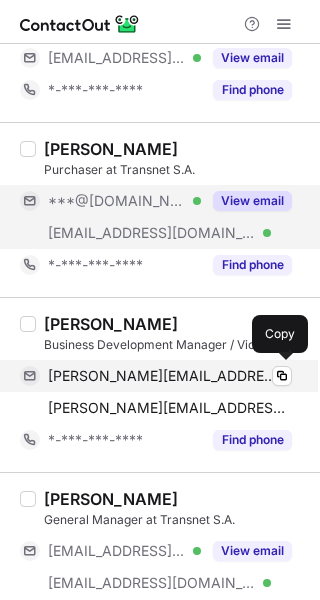click on "john_darksaga@hotmail.com Verified Copy" at bounding box center [156, 376] 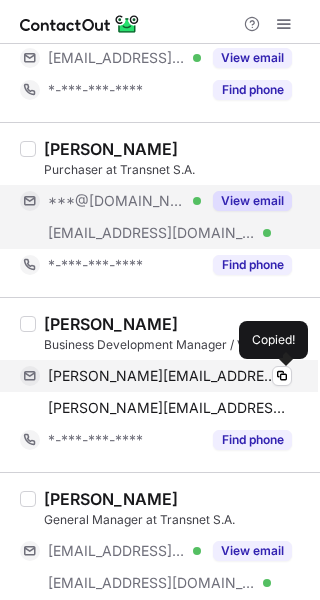 click on "john_darksaga@hotmail.com" at bounding box center [162, 376] 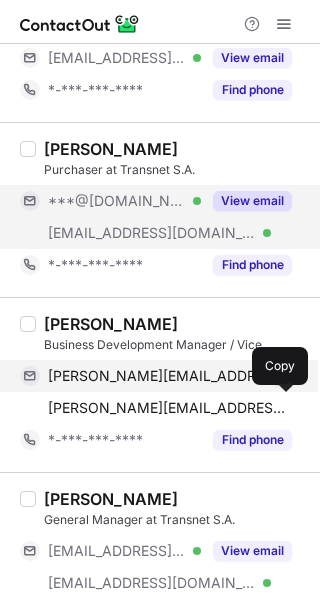 click on "yannis@transnet.gr" at bounding box center (170, 408) 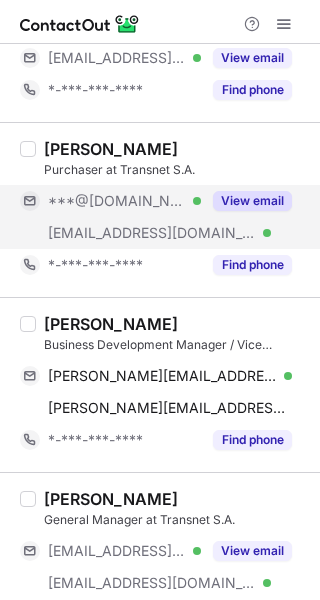 click on "Yannis Apostolakis" at bounding box center (111, 324) 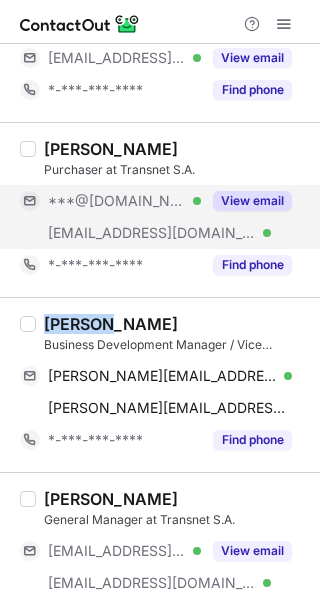 click on "Yannis Apostolakis" at bounding box center (111, 324) 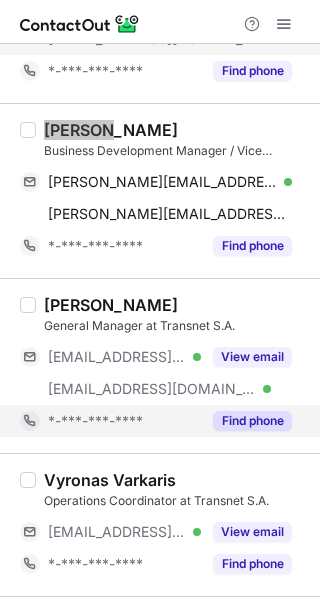 scroll, scrollTop: 300, scrollLeft: 0, axis: vertical 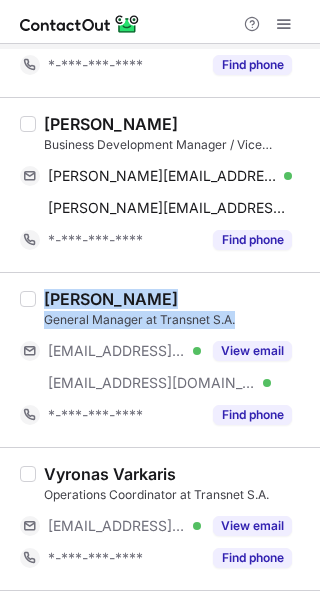 copy on "Michael Fotiadis General Manager at Transnet S.A." 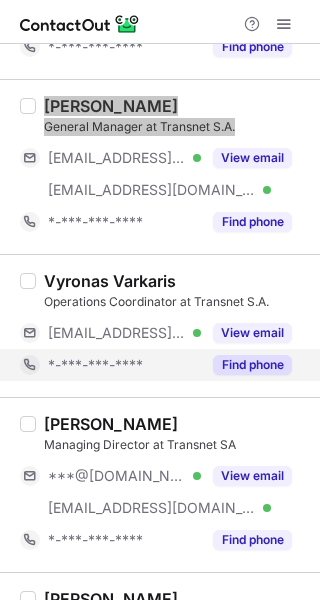 scroll, scrollTop: 500, scrollLeft: 0, axis: vertical 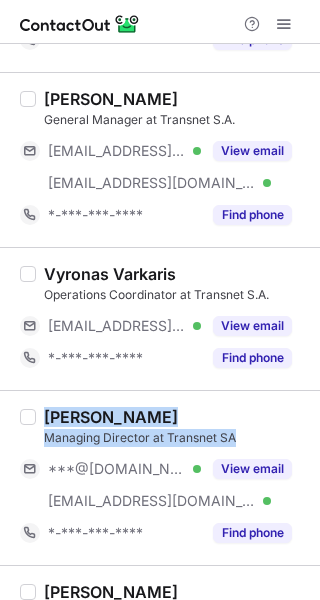copy on "George Apostolakis Managing Director at Transnet SA" 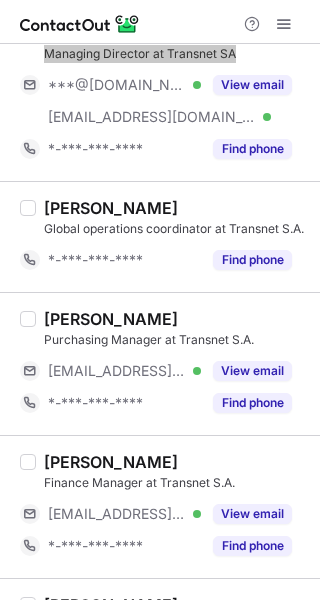 scroll, scrollTop: 900, scrollLeft: 0, axis: vertical 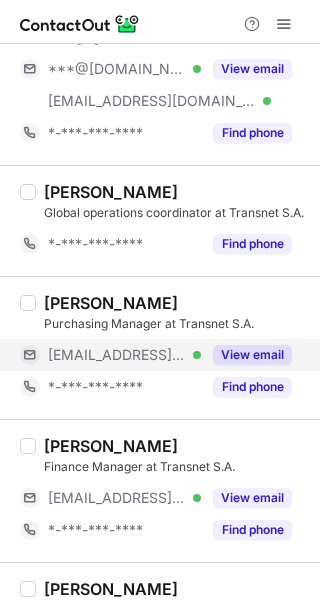 click on "View email" at bounding box center [246, 355] 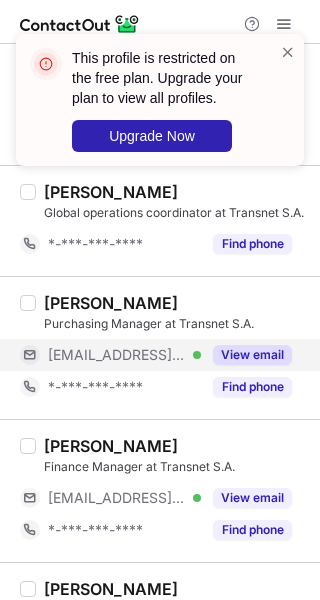 click on "***@transnet.gr Verified" at bounding box center [110, 355] 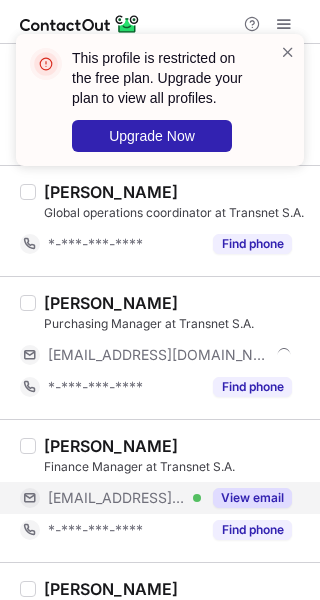 click on "View email" at bounding box center [246, 498] 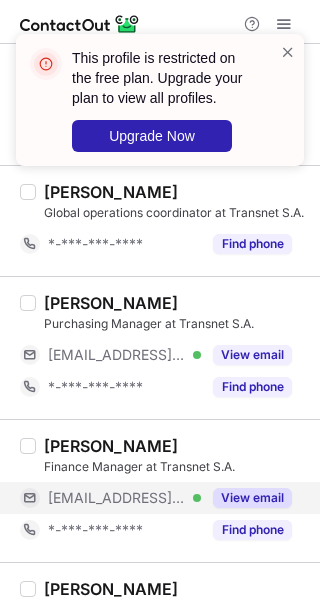 click on "View email" at bounding box center [246, 498] 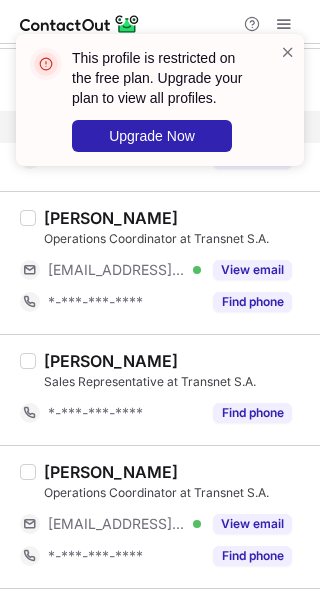 scroll, scrollTop: 1300, scrollLeft: 0, axis: vertical 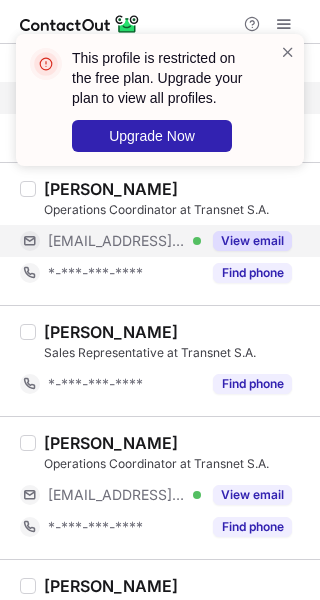 click on "View email" at bounding box center [252, 241] 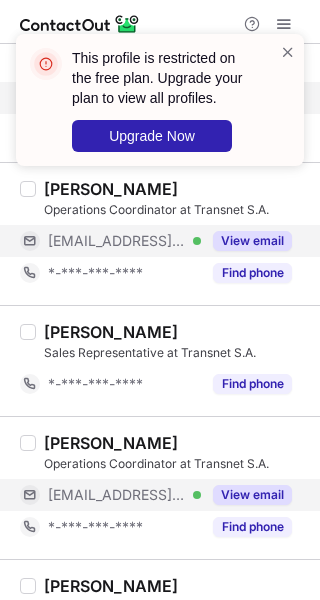 click on "View email" at bounding box center [252, 495] 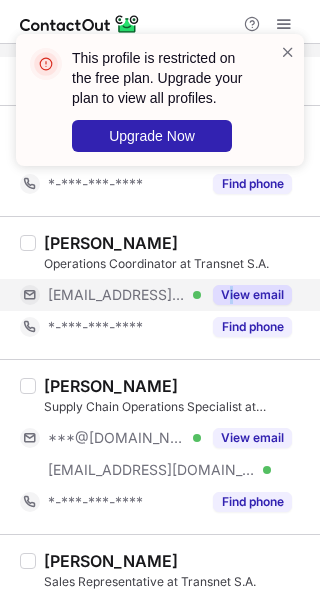 click on "View email" at bounding box center (246, 295) 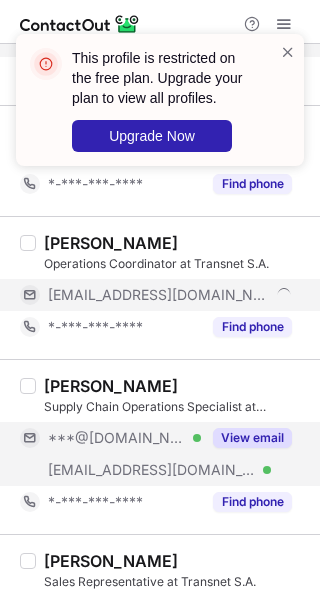click on "View email" at bounding box center [252, 438] 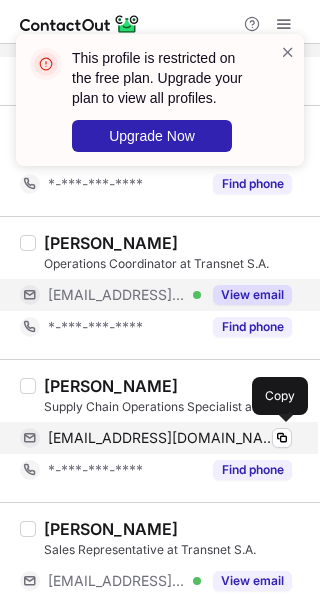 click on "michailidivictoria@gmail.com" at bounding box center (162, 438) 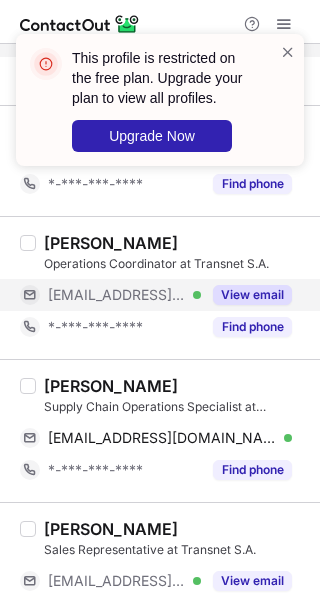click on "Victoria Michailidi" at bounding box center [111, 386] 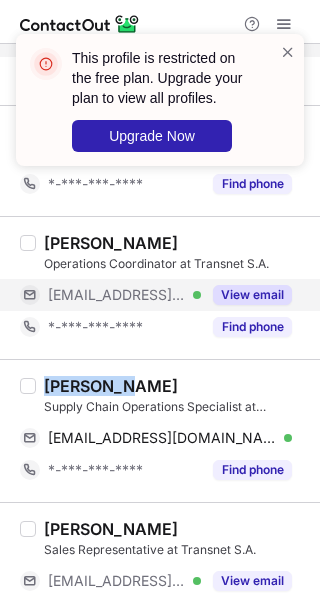 click on "Victoria Michailidi" at bounding box center (111, 386) 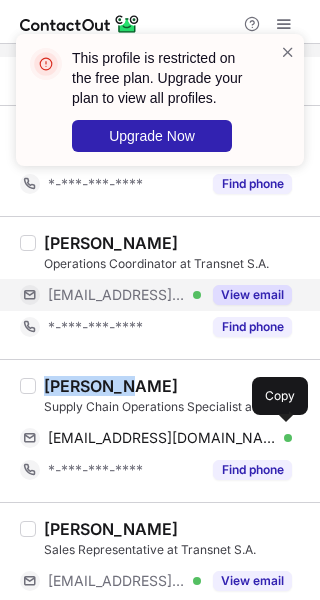 copy on "Victoria" 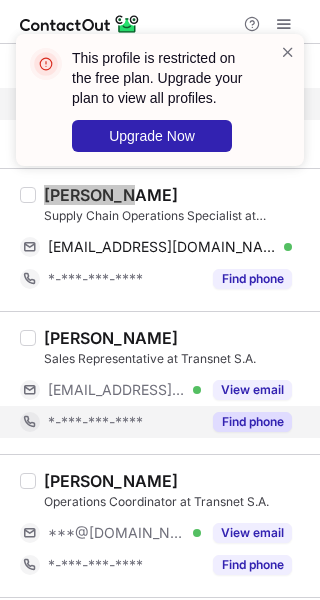 scroll, scrollTop: 1700, scrollLeft: 0, axis: vertical 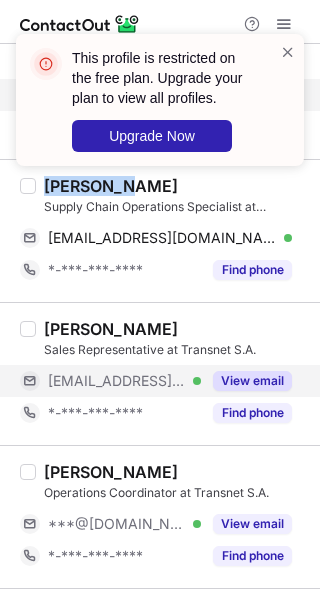 click on "View email" at bounding box center (252, 381) 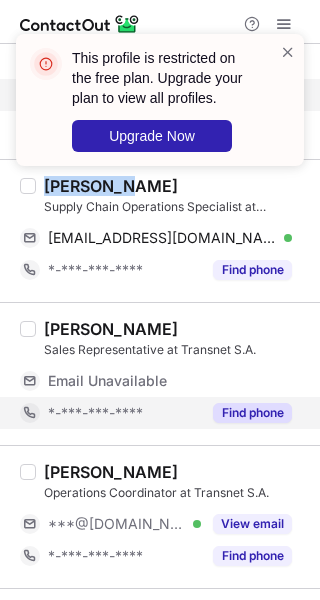 scroll, scrollTop: 1900, scrollLeft: 0, axis: vertical 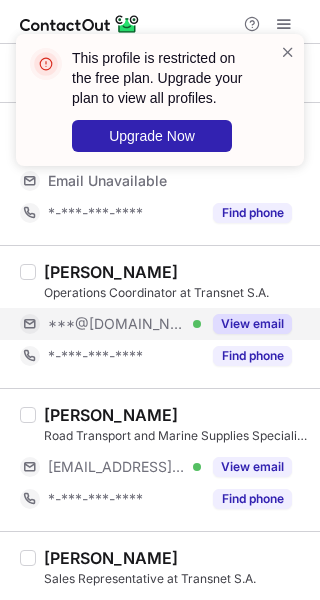 click on "View email" at bounding box center [252, 324] 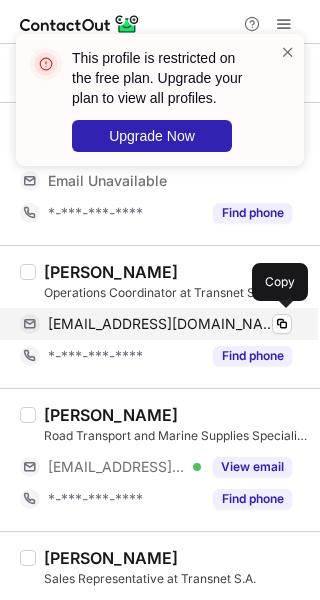 click on "zisiskouris@gmail.com" at bounding box center [162, 324] 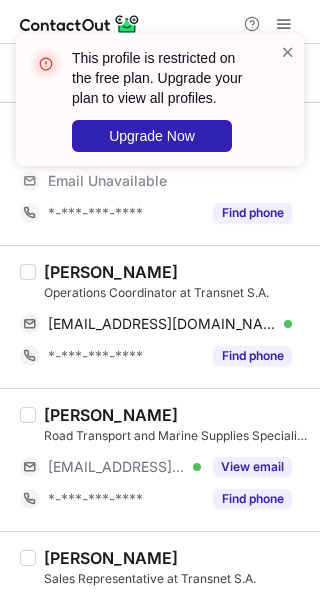 click on "Zisis Kouris" at bounding box center [111, 272] 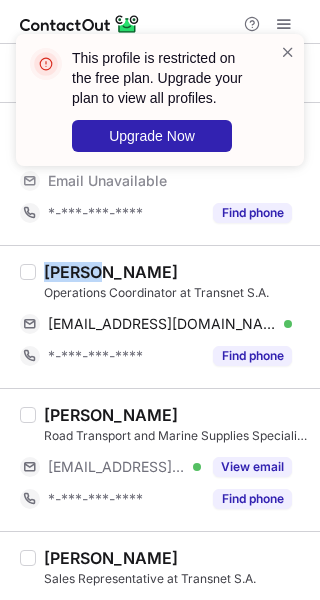 click on "Zisis Kouris" at bounding box center (111, 272) 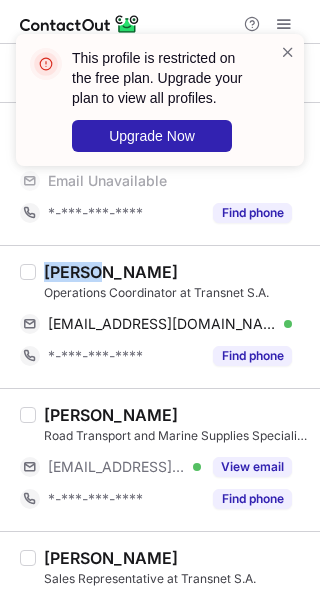 copy on "Zisis" 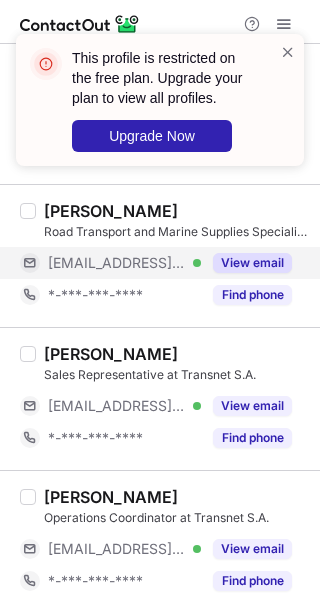 scroll, scrollTop: 2100, scrollLeft: 0, axis: vertical 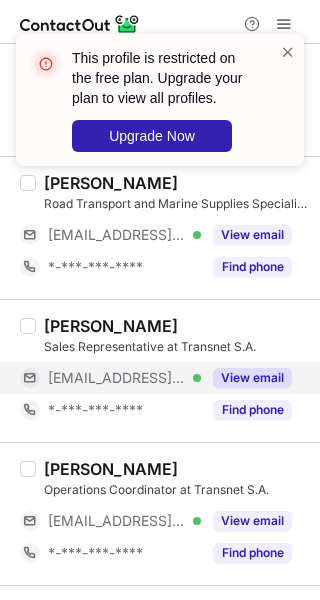 click on "View email" at bounding box center [252, 378] 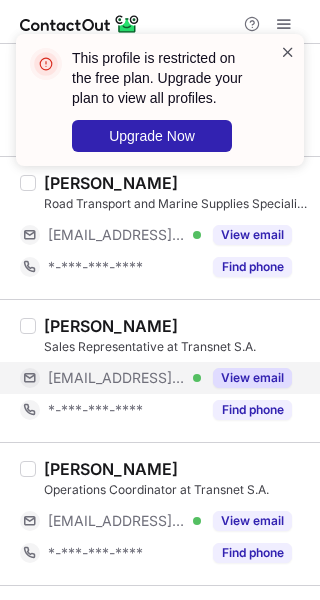 click at bounding box center [288, 52] 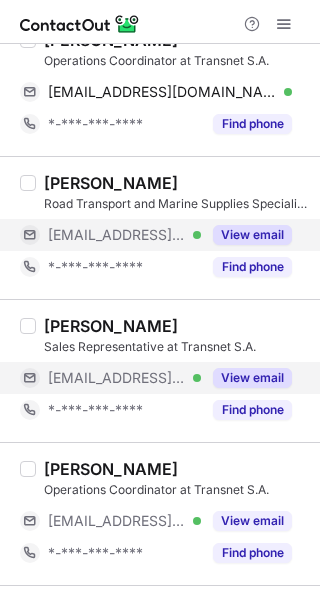 click on "View email" at bounding box center (252, 235) 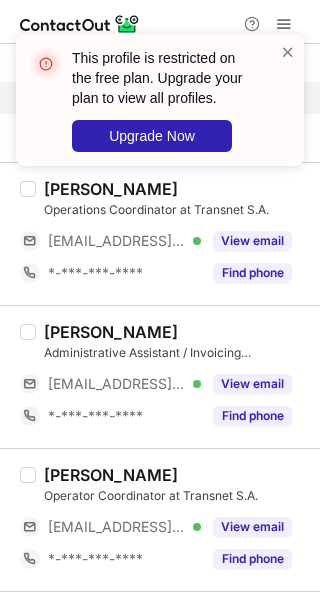 scroll, scrollTop: 2400, scrollLeft: 0, axis: vertical 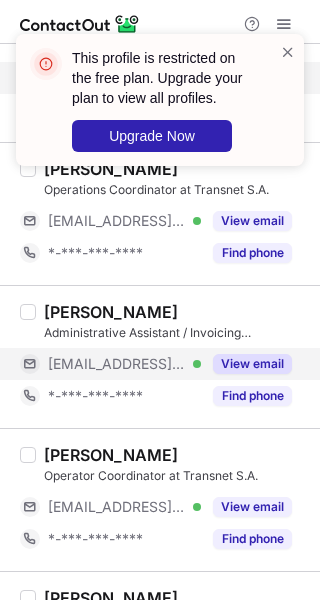click on "View email" at bounding box center [252, 364] 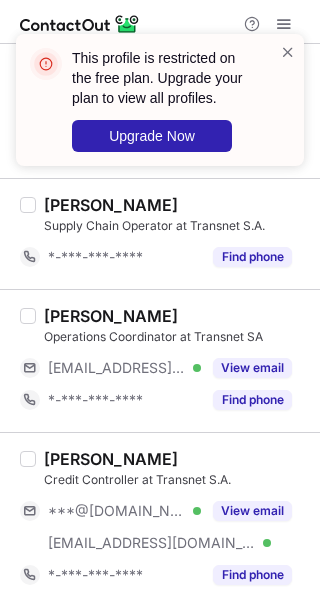 scroll, scrollTop: 2800, scrollLeft: 0, axis: vertical 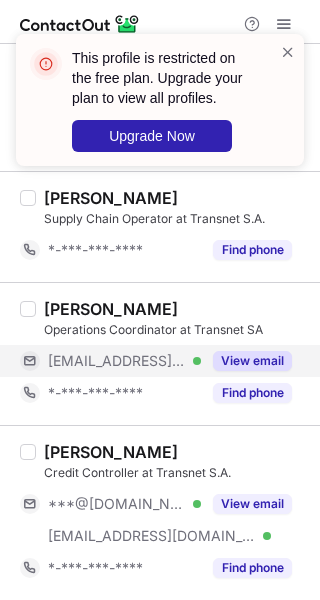 click on "View email" at bounding box center (252, 361) 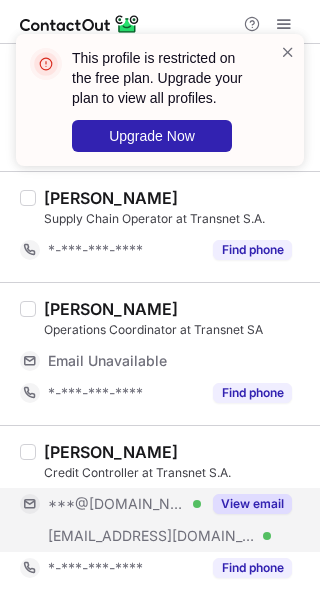 click on "View email" at bounding box center (246, 504) 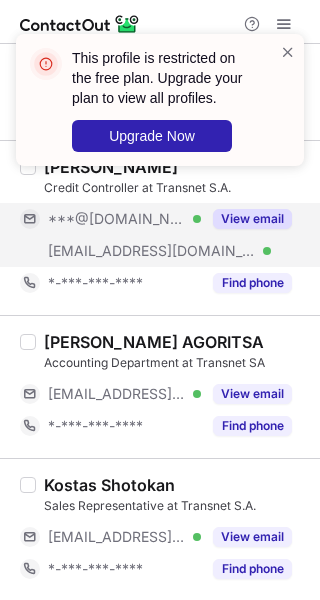 scroll, scrollTop: 3086, scrollLeft: 0, axis: vertical 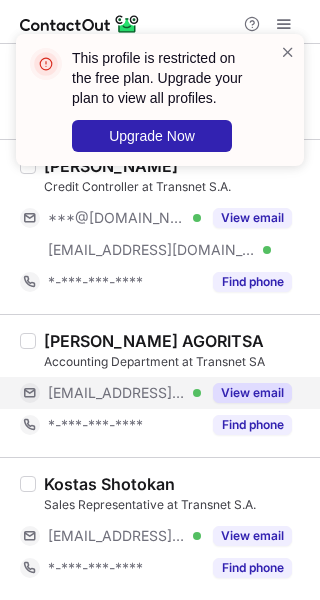 click on "View email" at bounding box center (252, 393) 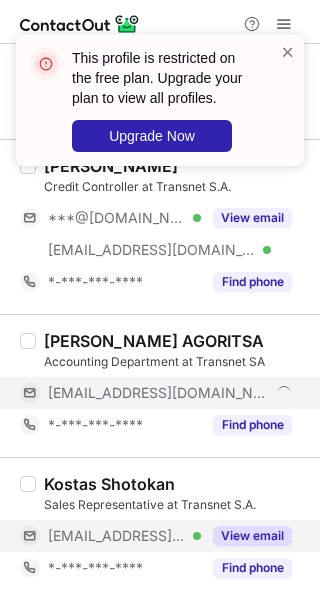 click on "View email" at bounding box center (252, 536) 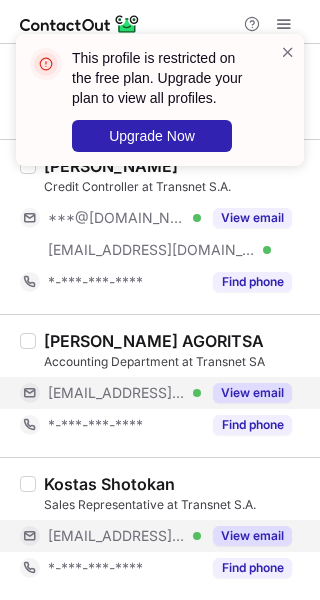 scroll, scrollTop: 3054, scrollLeft: 0, axis: vertical 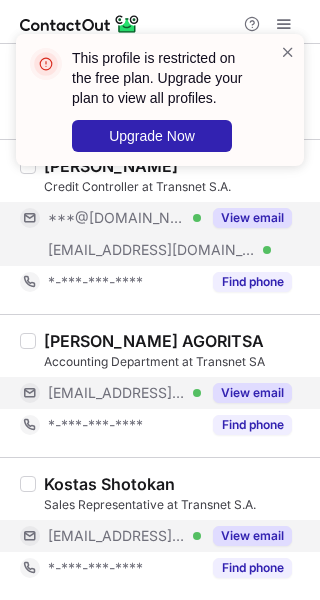 click on "View email" at bounding box center [252, 218] 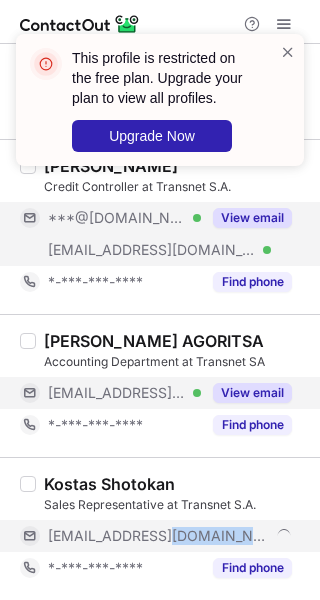 click on "***@transnet.gr" at bounding box center [170, 536] 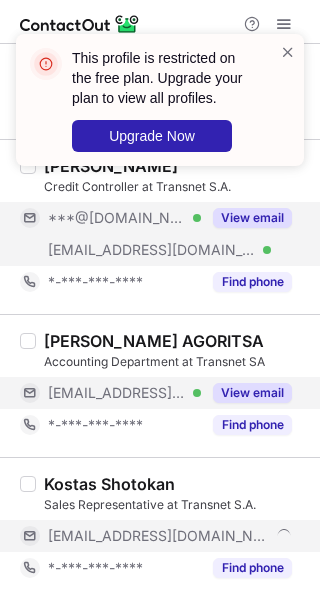 click on "***@transnet.gr" at bounding box center (170, 536) 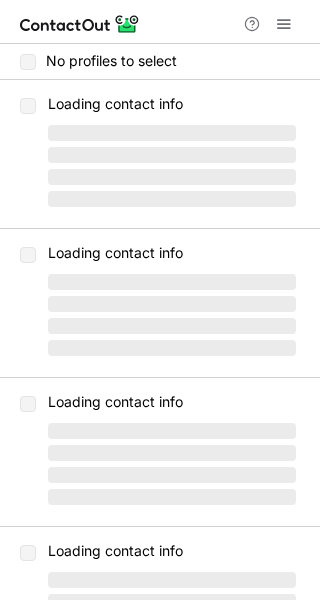 scroll, scrollTop: 0, scrollLeft: 0, axis: both 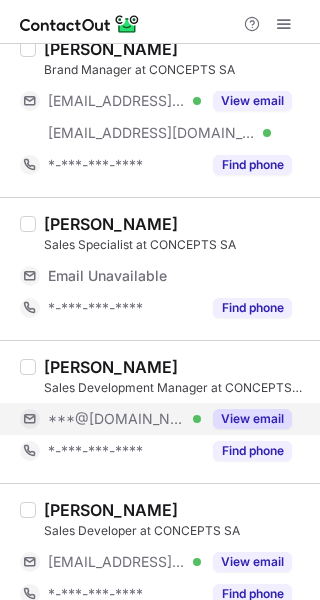 click on "View email" at bounding box center [252, 419] 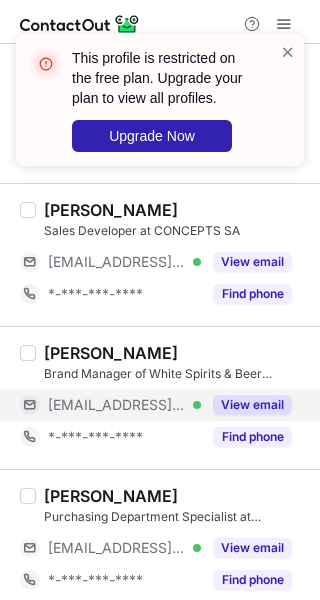 scroll, scrollTop: 468, scrollLeft: 0, axis: vertical 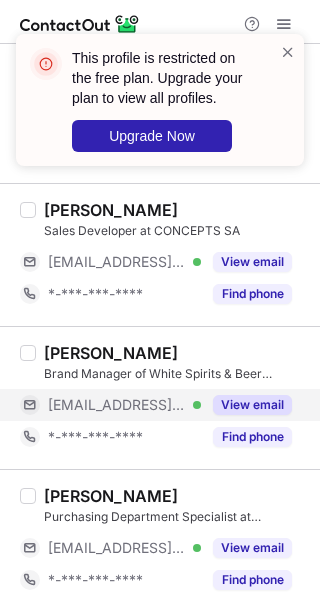 click on "View email" at bounding box center [252, 405] 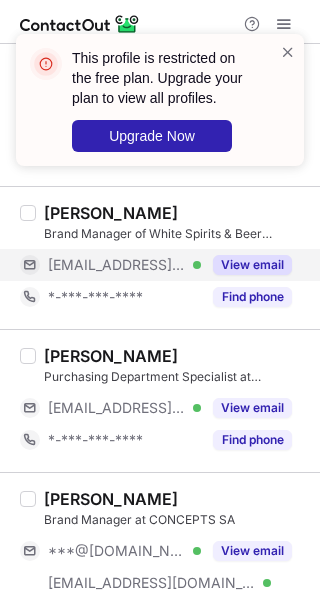 scroll, scrollTop: 668, scrollLeft: 0, axis: vertical 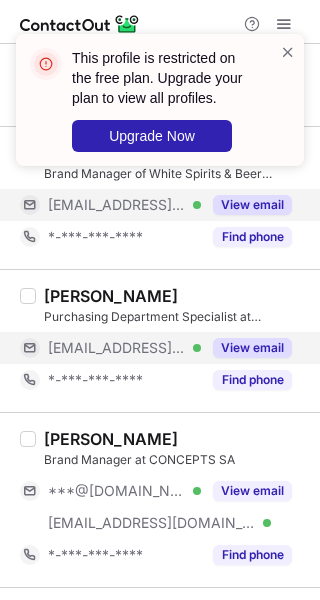 click on "View email" at bounding box center (252, 348) 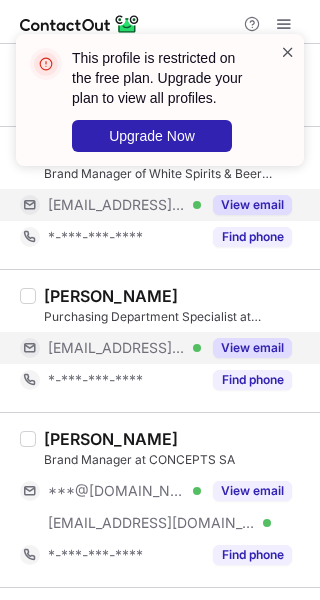 click at bounding box center (288, 52) 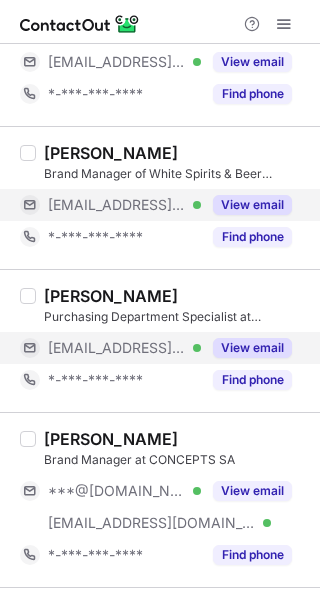 click on "View email" at bounding box center [252, 348] 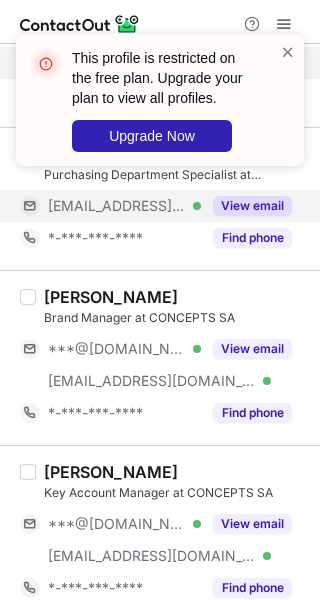 scroll, scrollTop: 868, scrollLeft: 0, axis: vertical 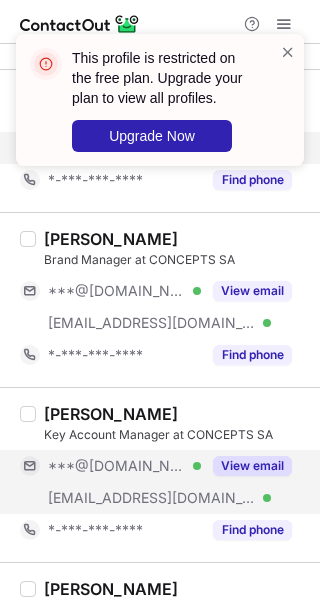click on "View email" at bounding box center (252, 466) 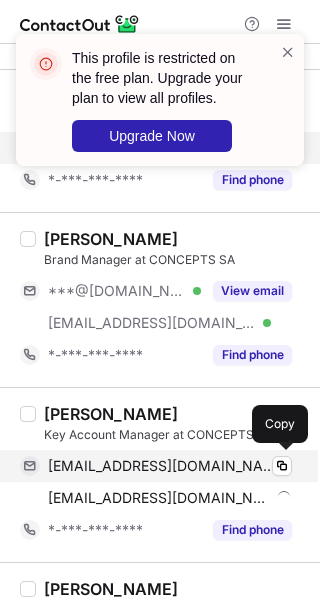 click on "dcotsiras@yahoo.com" at bounding box center [162, 466] 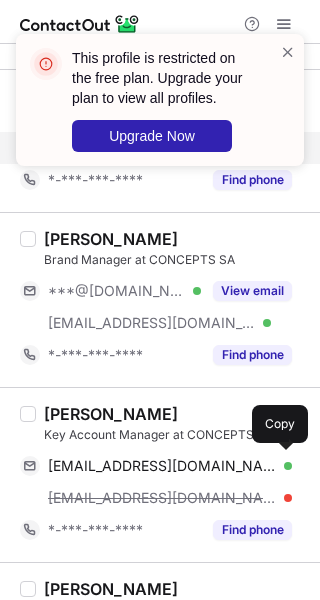 drag, startPoint x: 147, startPoint y: 465, endPoint x: 209, endPoint y: 444, distance: 65.459915 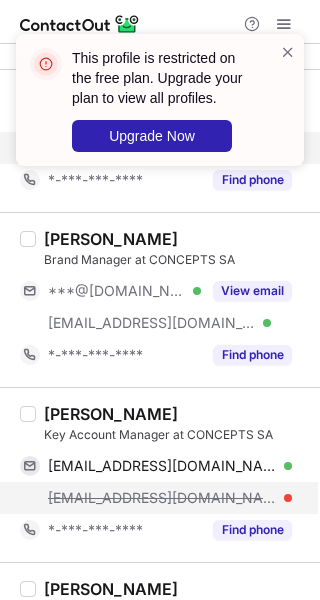 click on "dionysis@concepts.gr" at bounding box center [162, 498] 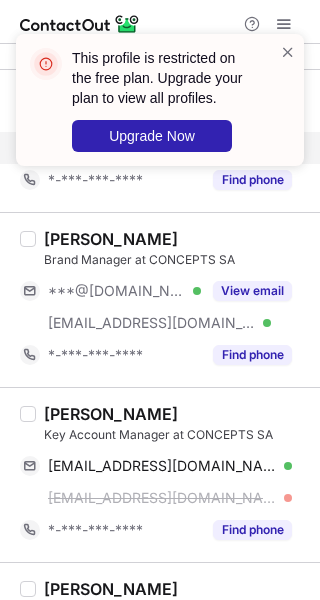 click on "Dionysis Kotsiras" at bounding box center [111, 414] 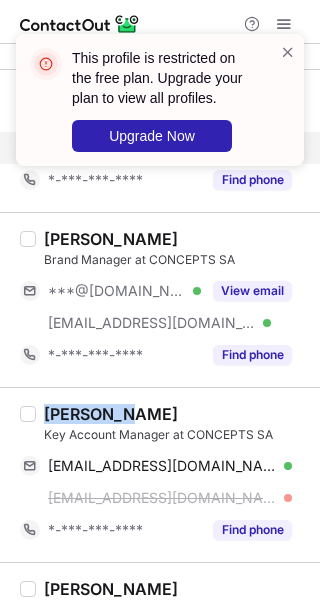 click on "Dionysis Kotsiras" at bounding box center (111, 414) 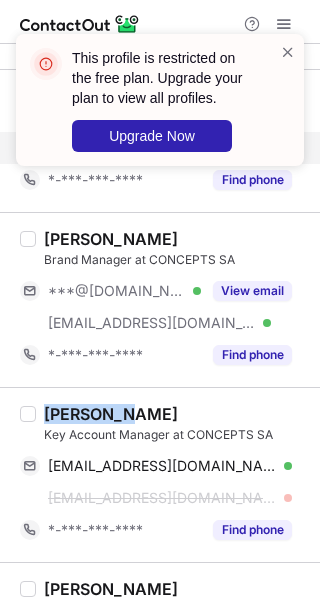 copy on "Dionysis" 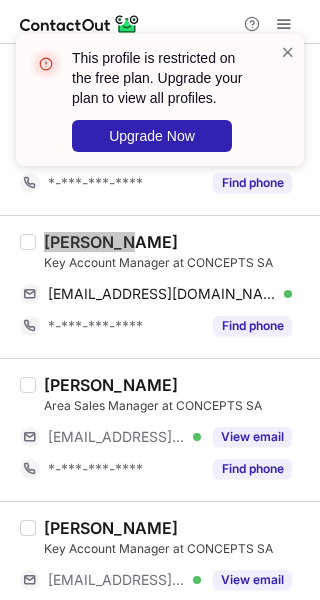 scroll, scrollTop: 1068, scrollLeft: 0, axis: vertical 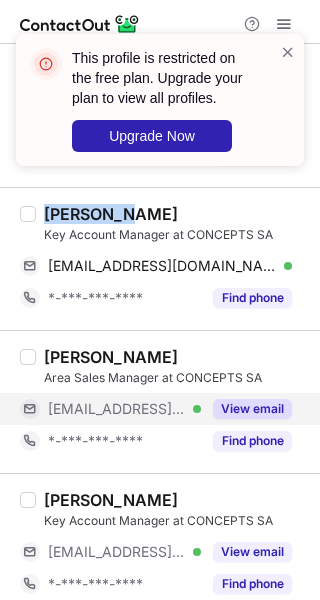 click on "View email" at bounding box center (252, 409) 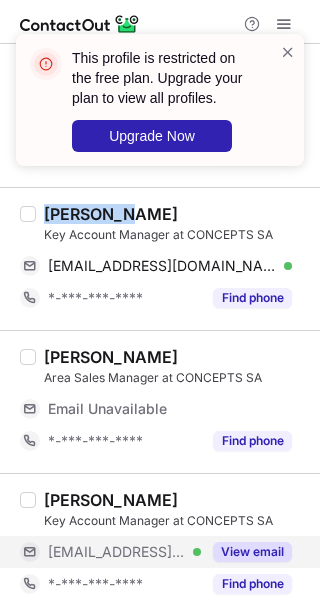 click on "View email" at bounding box center (252, 552) 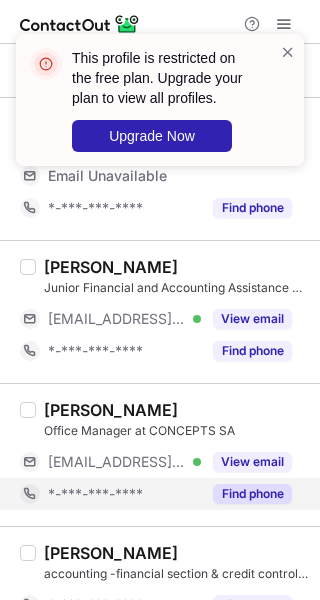 scroll, scrollTop: 1468, scrollLeft: 0, axis: vertical 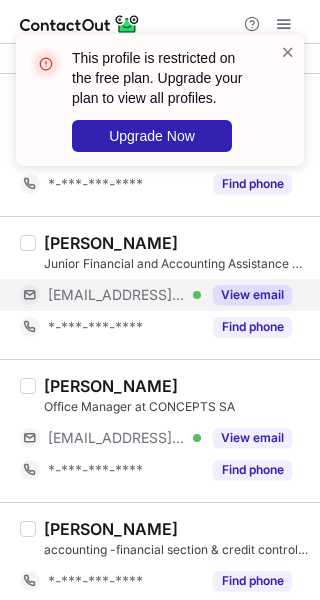 click on "View email" at bounding box center (252, 295) 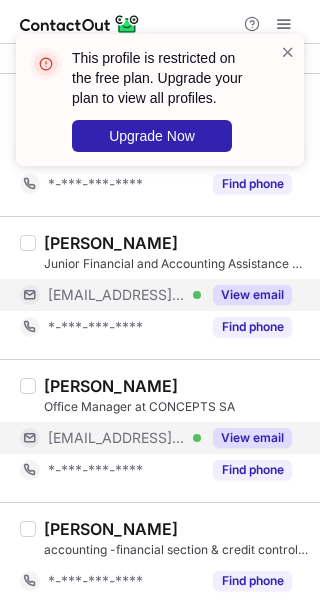 click on "View email" at bounding box center [252, 438] 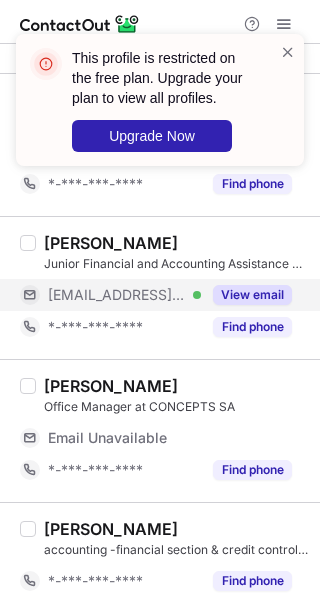 click on "Email Unavailable" at bounding box center (148, 438) 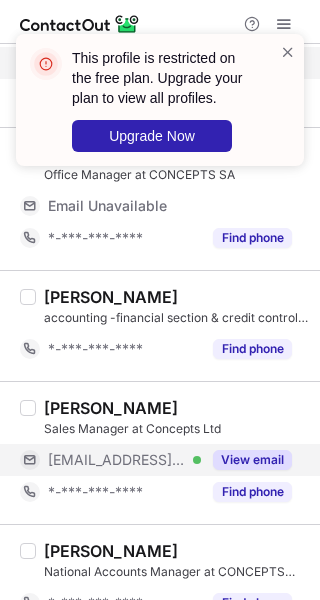 scroll, scrollTop: 1604, scrollLeft: 0, axis: vertical 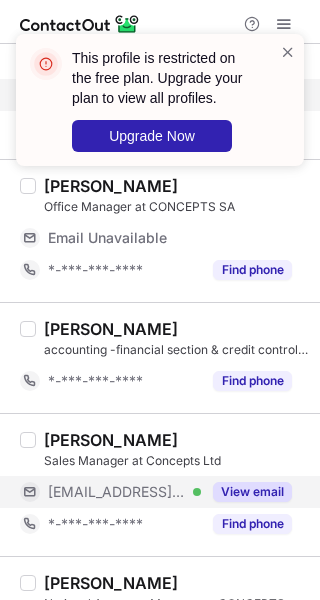 click on "View email" at bounding box center (252, 492) 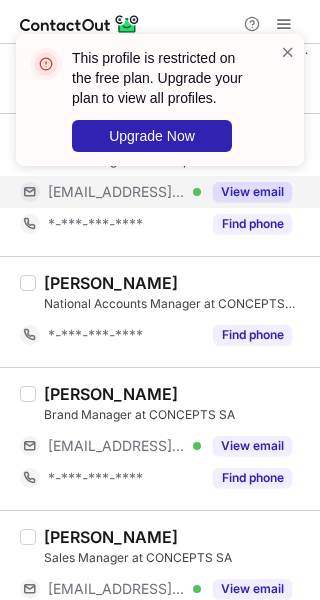 scroll, scrollTop: 2004, scrollLeft: 0, axis: vertical 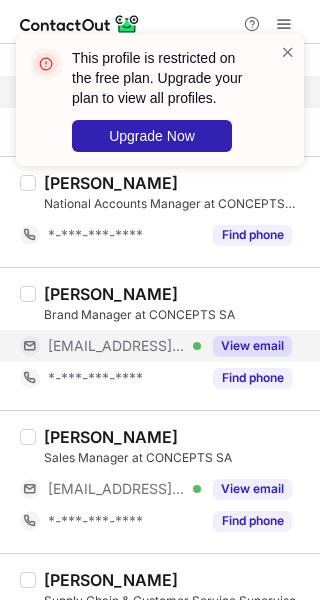 click on "View email" at bounding box center (252, 346) 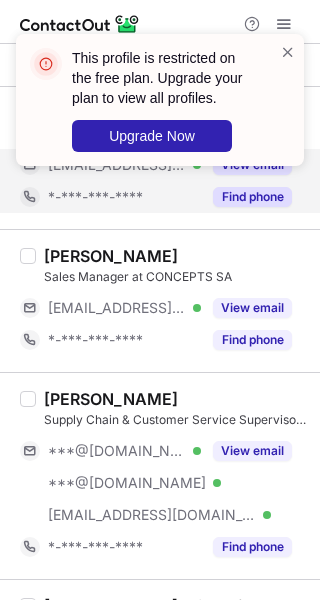 scroll, scrollTop: 2172, scrollLeft: 0, axis: vertical 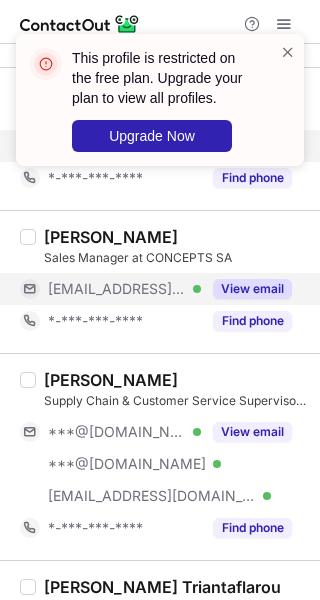 click on "View email" at bounding box center (252, 289) 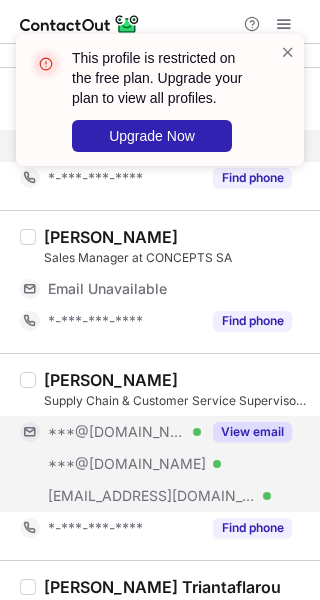 click on "View email" at bounding box center (246, 432) 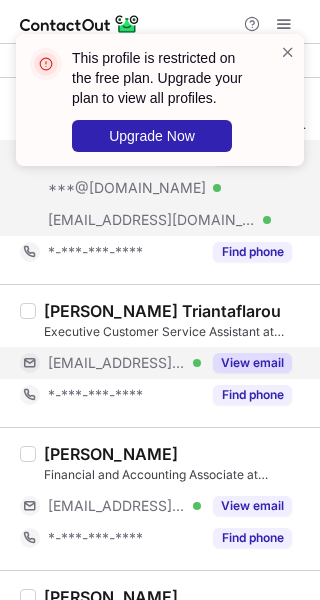 scroll, scrollTop: 2572, scrollLeft: 0, axis: vertical 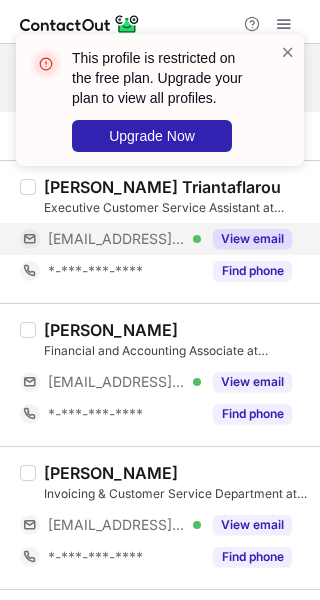 click on "View email" at bounding box center [252, 239] 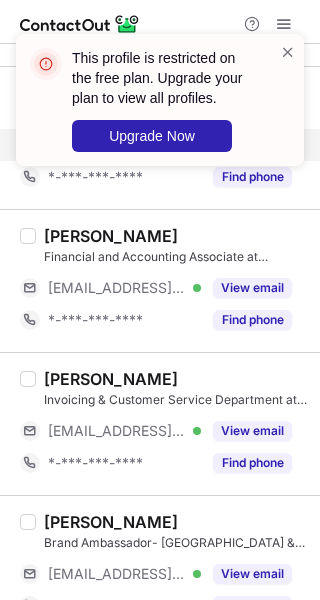 scroll, scrollTop: 2672, scrollLeft: 0, axis: vertical 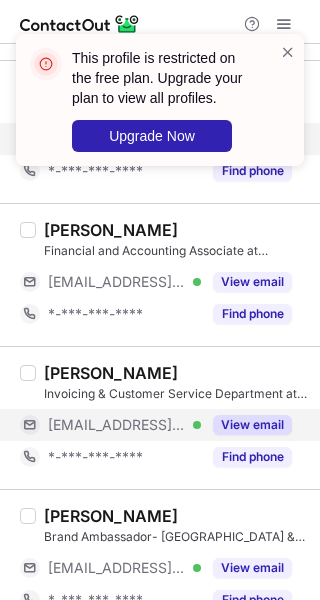 click on "View email" at bounding box center [252, 425] 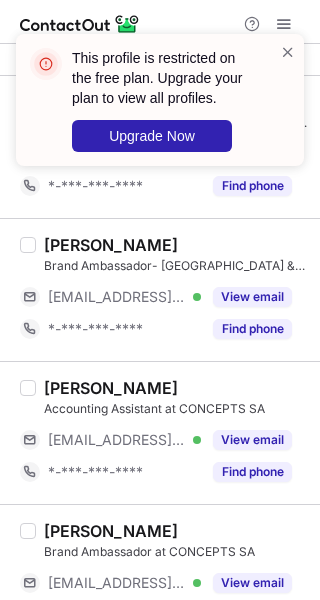 scroll, scrollTop: 2940, scrollLeft: 0, axis: vertical 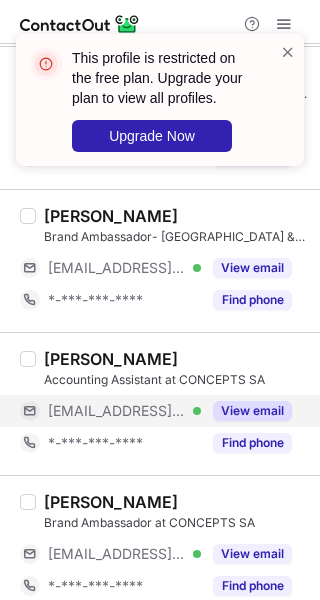 click on "View email" at bounding box center (252, 411) 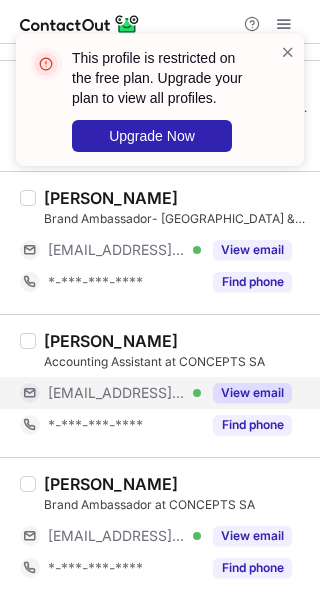 scroll, scrollTop: 2926, scrollLeft: 0, axis: vertical 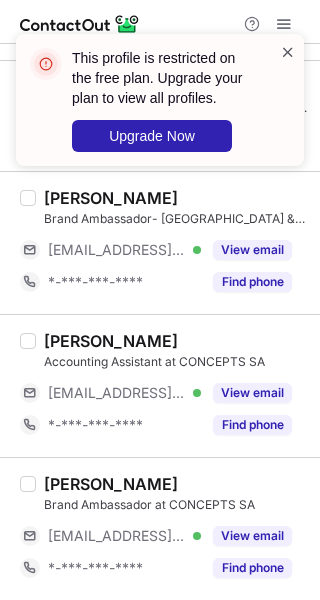click at bounding box center (288, 52) 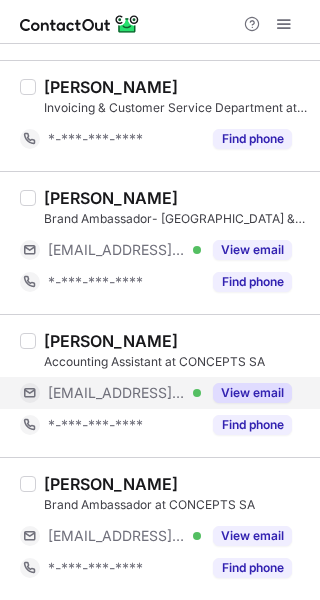 click on "View email" at bounding box center (252, 393) 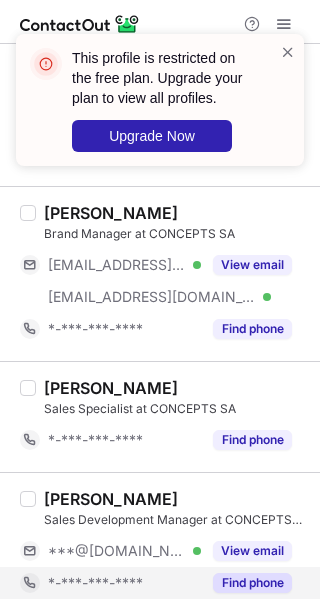 scroll, scrollTop: 0, scrollLeft: 0, axis: both 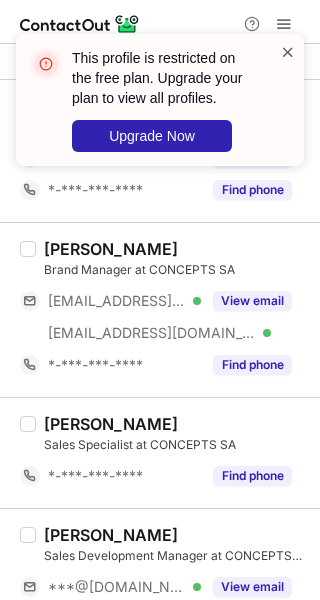 click at bounding box center (288, 52) 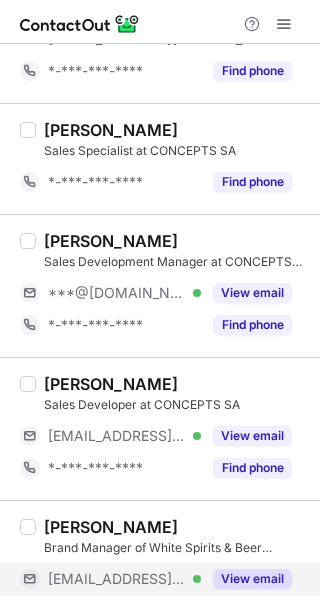 scroll, scrollTop: 300, scrollLeft: 0, axis: vertical 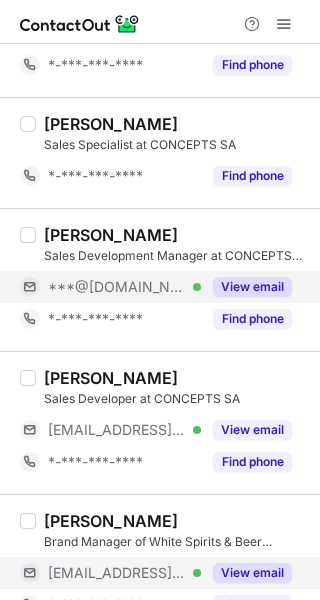 click on "View email" at bounding box center (252, 287) 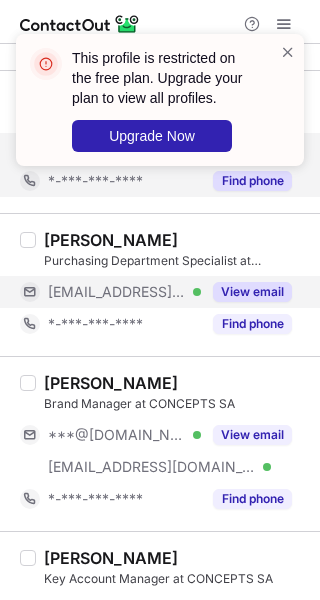scroll, scrollTop: 700, scrollLeft: 0, axis: vertical 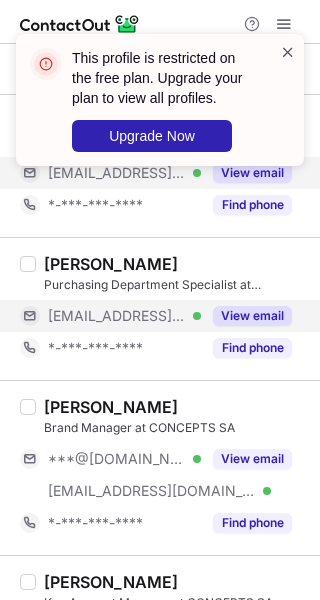 click at bounding box center (288, 52) 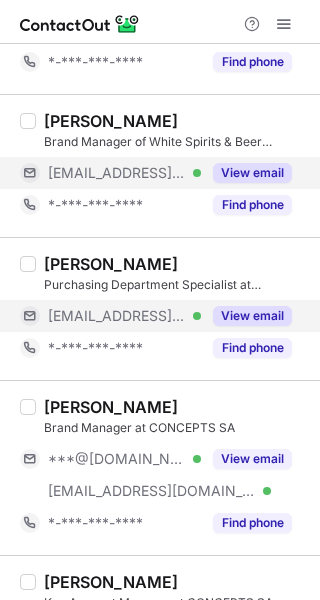 click on "View email" at bounding box center [252, 316] 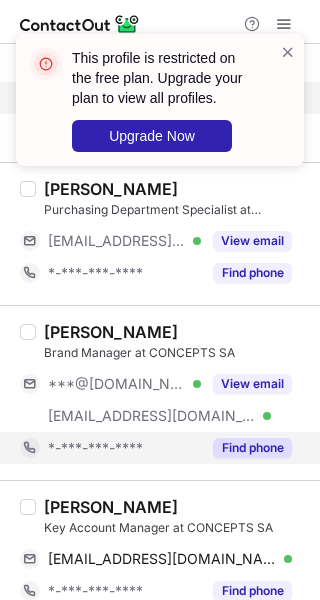 scroll, scrollTop: 800, scrollLeft: 0, axis: vertical 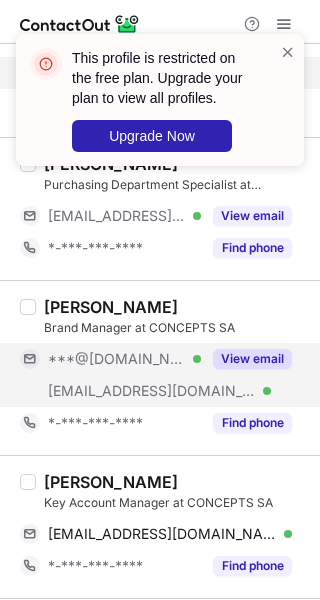 click on "View email" at bounding box center [252, 359] 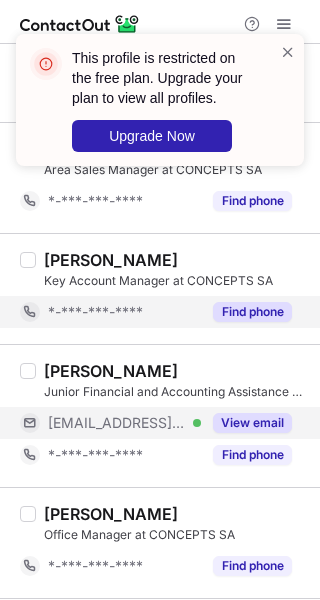 scroll, scrollTop: 1300, scrollLeft: 0, axis: vertical 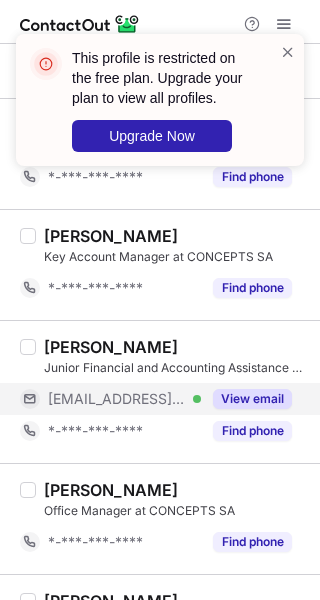 click on "View email" at bounding box center (252, 399) 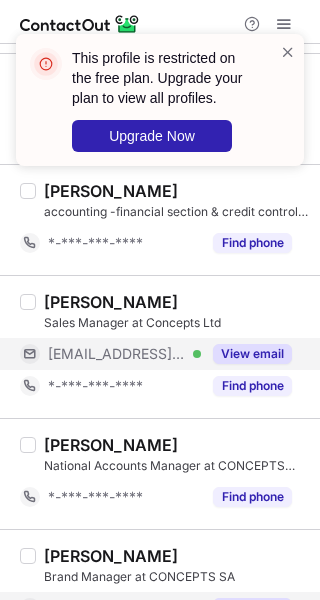 scroll, scrollTop: 1800, scrollLeft: 0, axis: vertical 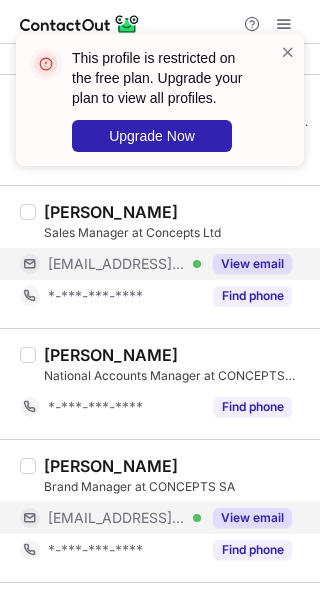 click on "View email" at bounding box center (252, 264) 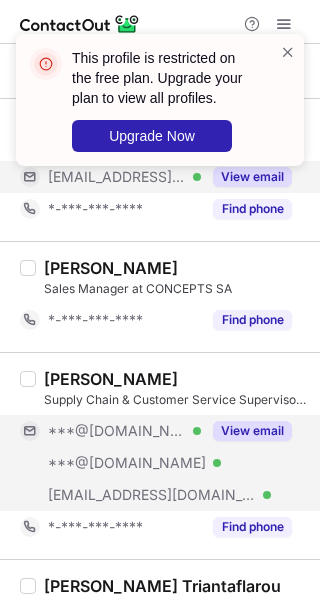scroll, scrollTop: 2200, scrollLeft: 0, axis: vertical 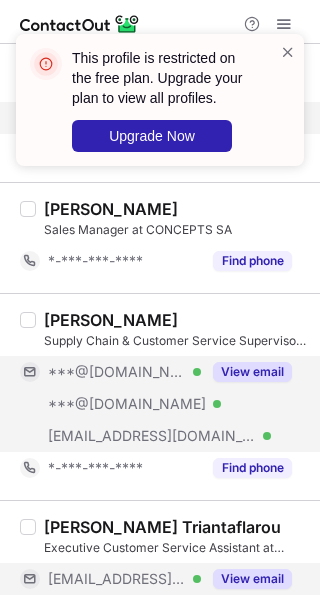 click on "View email" at bounding box center [252, 372] 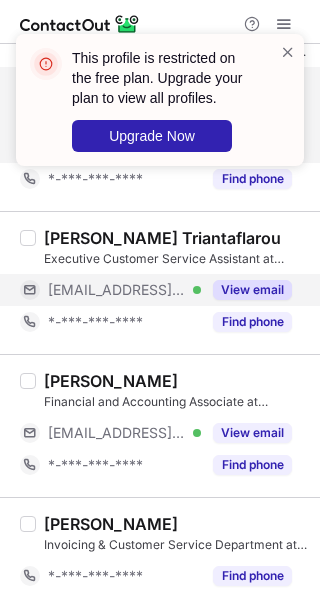 scroll, scrollTop: 2500, scrollLeft: 0, axis: vertical 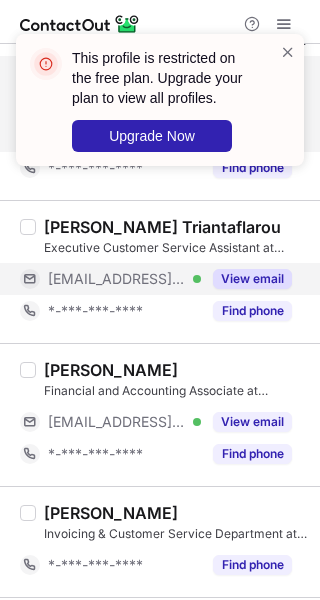 click on "View email" at bounding box center [252, 279] 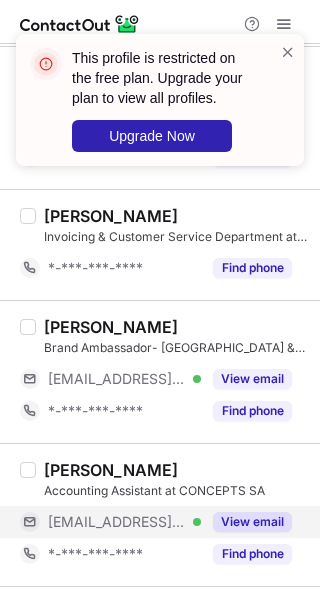 scroll, scrollTop: 2800, scrollLeft: 0, axis: vertical 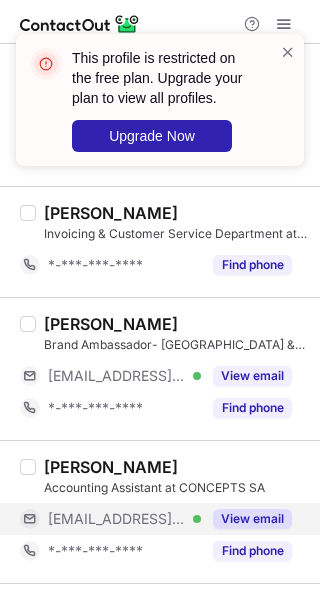 click on "View email" at bounding box center (252, 519) 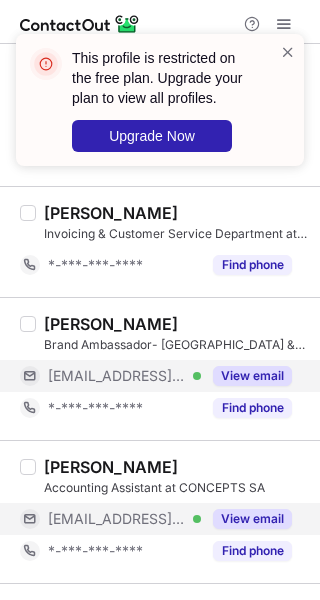 click on "View email" at bounding box center [246, 376] 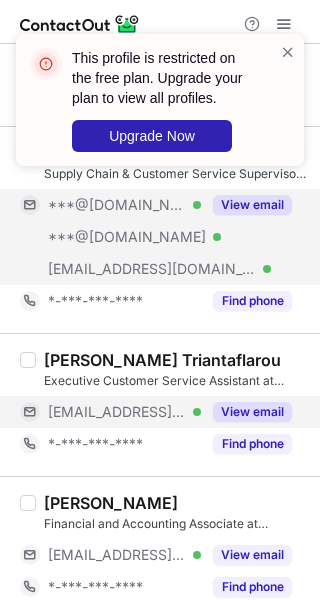 scroll, scrollTop: 2300, scrollLeft: 0, axis: vertical 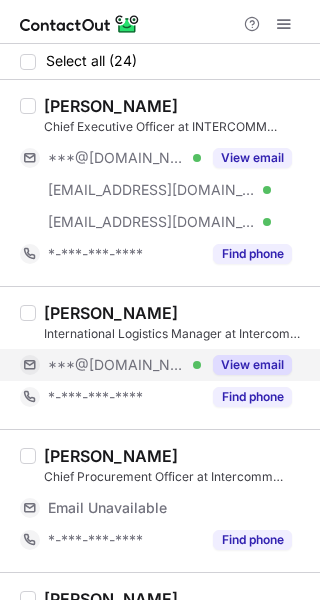 click on "View email" at bounding box center (252, 365) 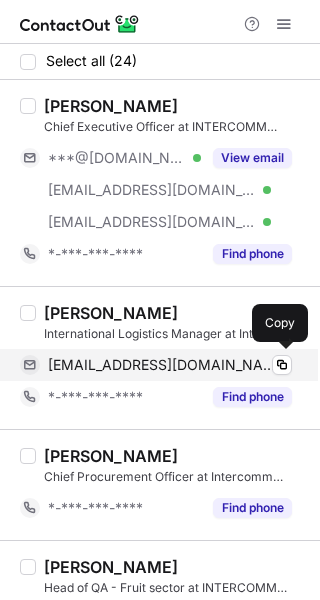 click on "[EMAIL_ADDRESS][DOMAIN_NAME]" at bounding box center (162, 365) 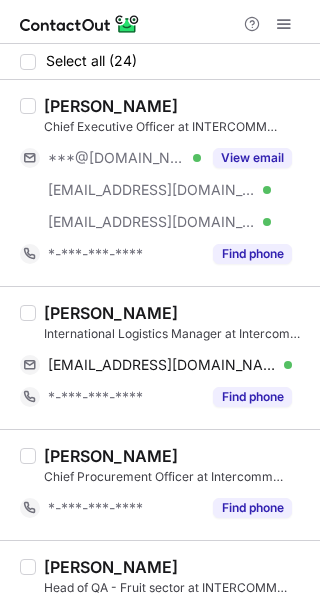 click on "[PERSON_NAME]" at bounding box center [111, 313] 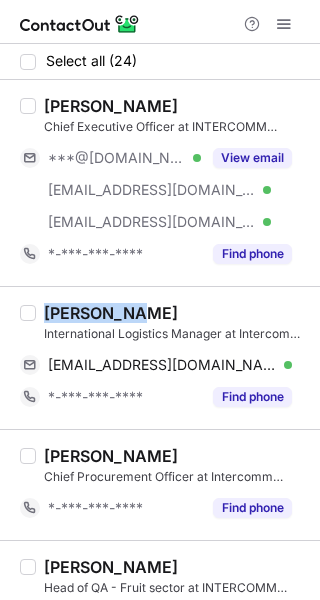 click on "[PERSON_NAME]" at bounding box center (111, 313) 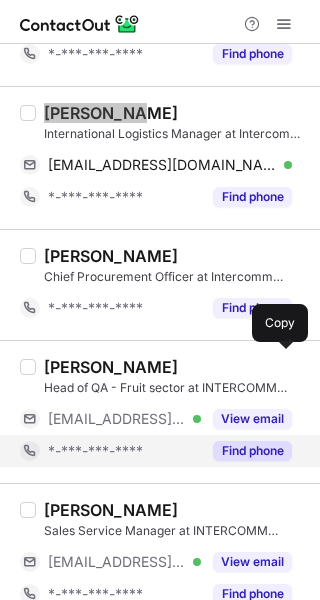scroll, scrollTop: 400, scrollLeft: 0, axis: vertical 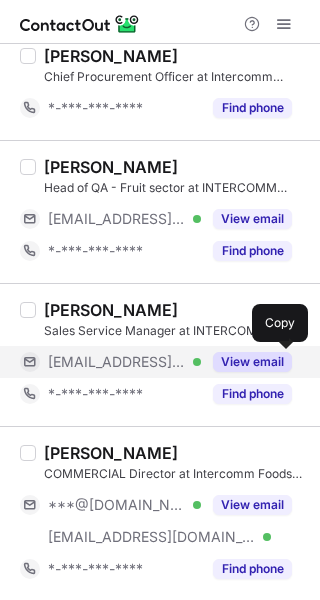 click on "View email" at bounding box center [252, 362] 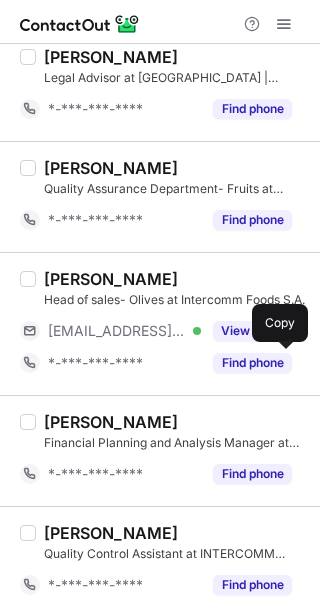 scroll, scrollTop: 1300, scrollLeft: 0, axis: vertical 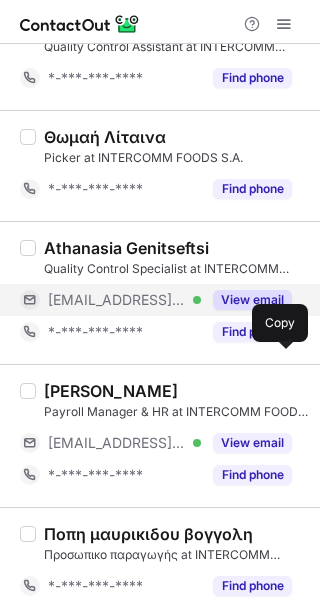 click on "View email" at bounding box center (252, 300) 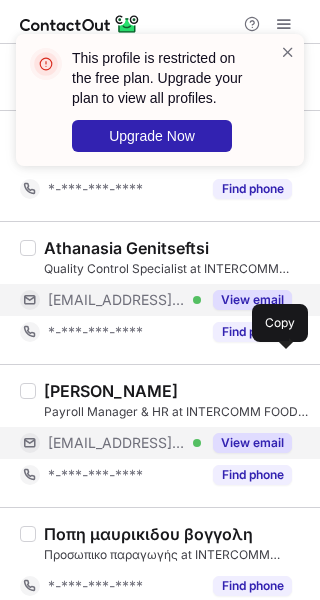 click on "View email" at bounding box center (252, 443) 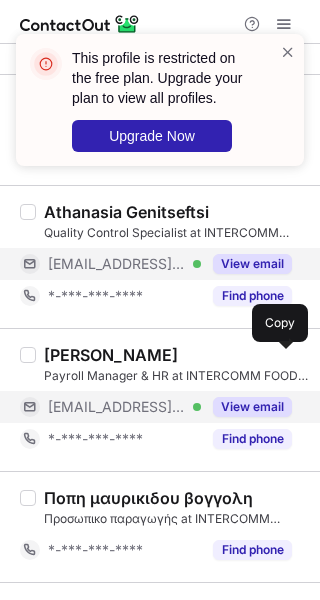 scroll, scrollTop: 1968, scrollLeft: 0, axis: vertical 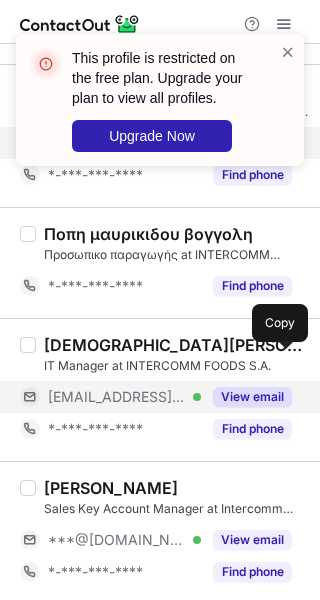 click on "View email" at bounding box center (252, 397) 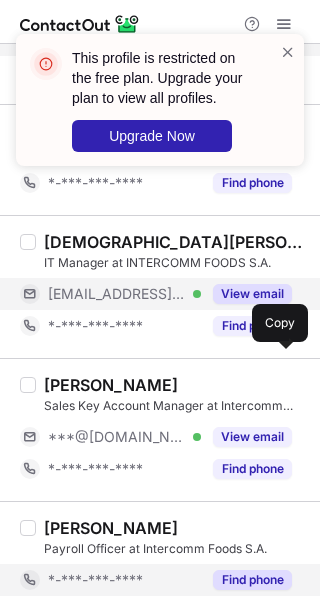 scroll, scrollTop: 2168, scrollLeft: 0, axis: vertical 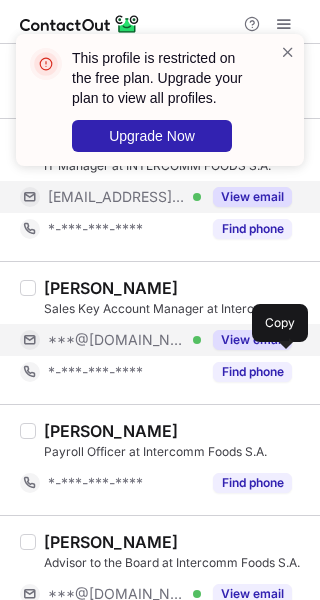 click on "View email" at bounding box center (252, 340) 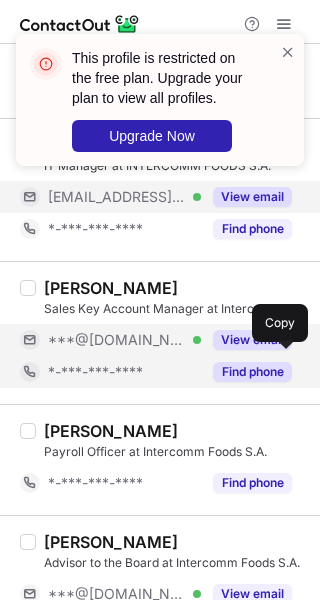 click on "*-***-***-****" at bounding box center [110, 372] 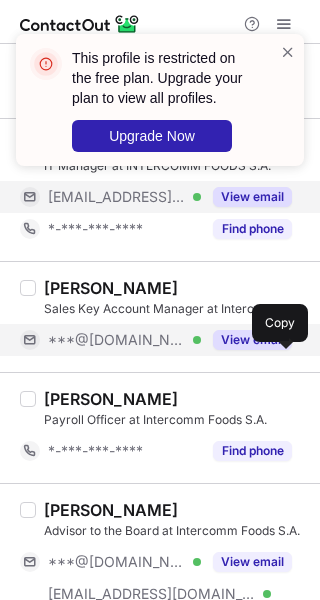 click on "View email" at bounding box center (252, 340) 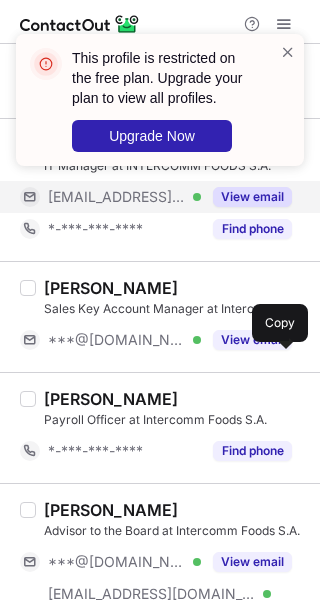 click on "This profile is restricted on the free plan. Upgrade your plan to view all profiles. Upgrade Now" at bounding box center [160, 108] 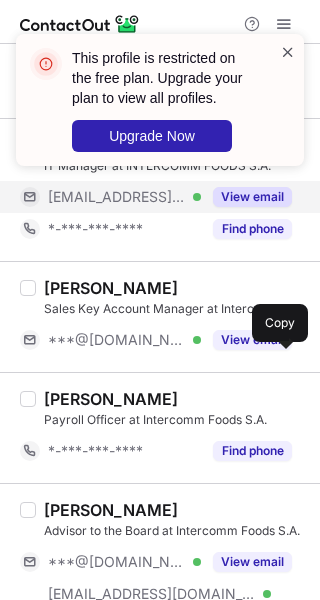 click at bounding box center (288, 52) 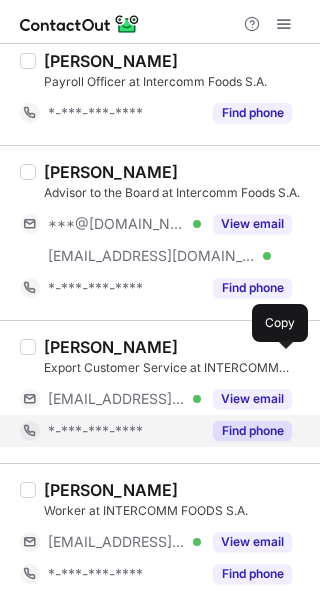 scroll, scrollTop: 2568, scrollLeft: 0, axis: vertical 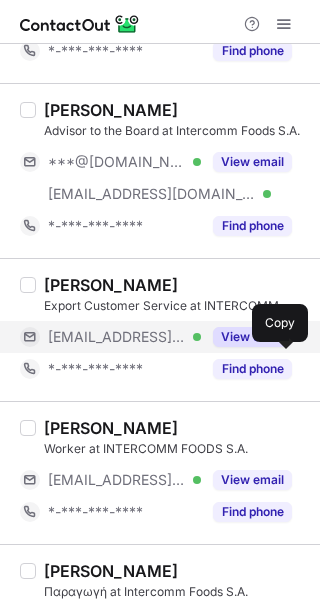 click on "View email" at bounding box center (252, 337) 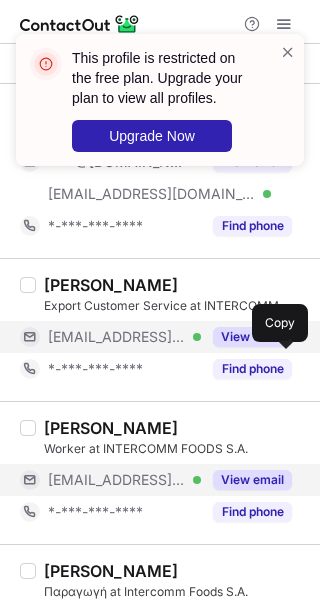 click on "View email" at bounding box center (252, 480) 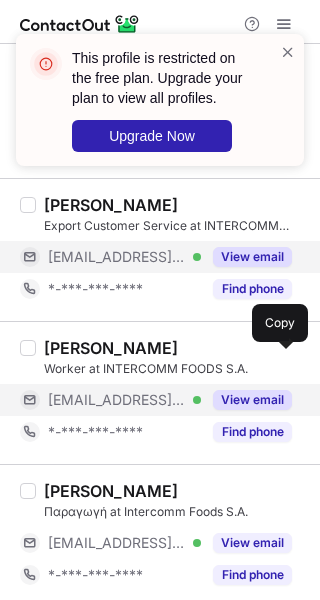 scroll, scrollTop: 2655, scrollLeft: 0, axis: vertical 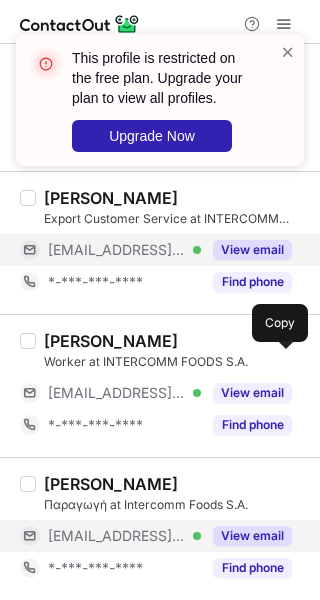 click on "View email" at bounding box center [252, 536] 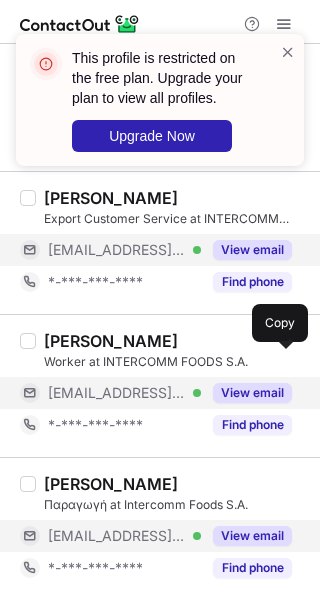 click on "View email" at bounding box center (252, 393) 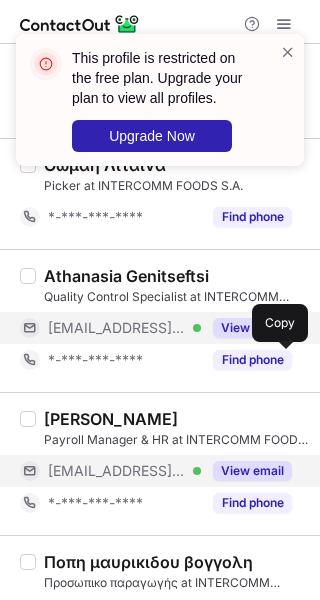 scroll, scrollTop: 1655, scrollLeft: 0, axis: vertical 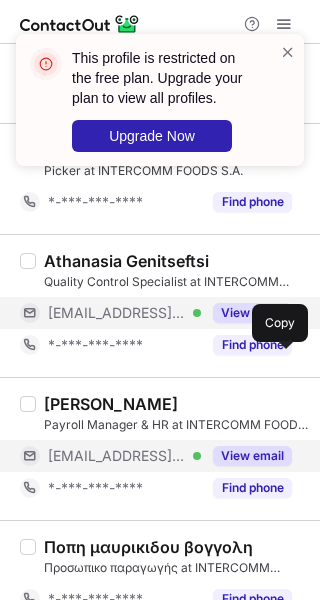 click on "View email" at bounding box center (252, 456) 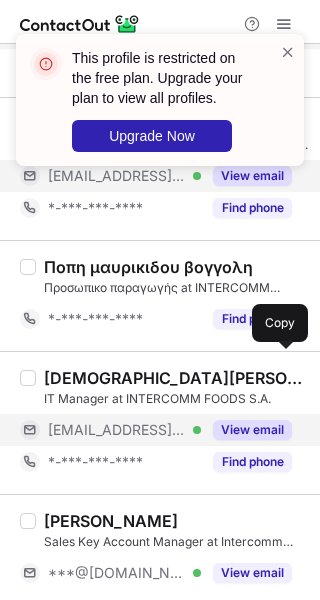 scroll, scrollTop: 1955, scrollLeft: 0, axis: vertical 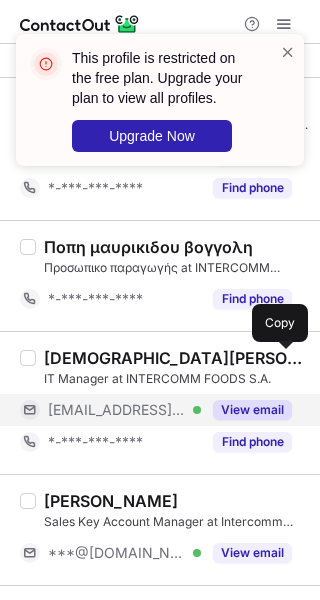 click on "View email" at bounding box center [252, 410] 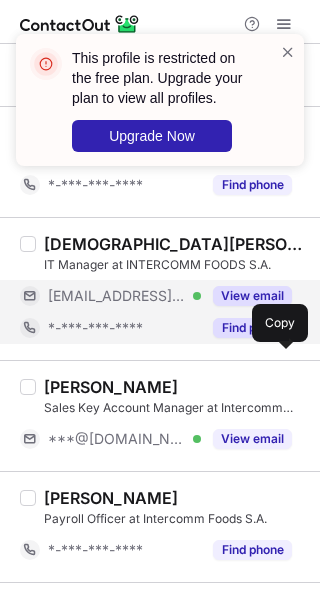 scroll, scrollTop: 2155, scrollLeft: 0, axis: vertical 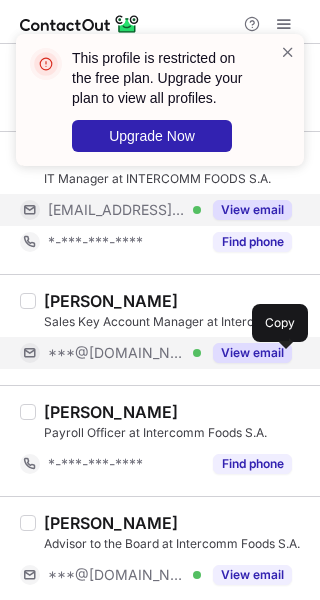 click on "View email" at bounding box center (252, 353) 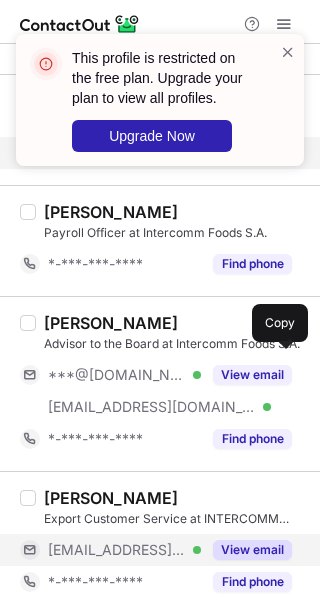 scroll, scrollTop: 2555, scrollLeft: 0, axis: vertical 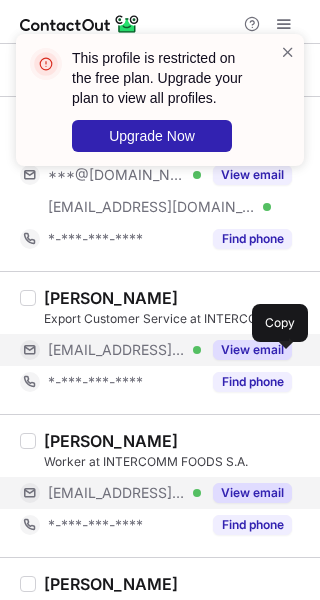 click on "View email" at bounding box center (252, 350) 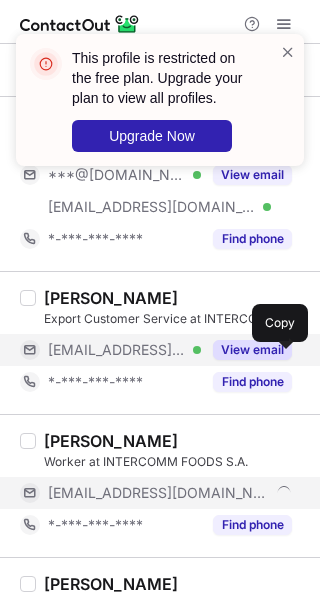 scroll, scrollTop: 2655, scrollLeft: 0, axis: vertical 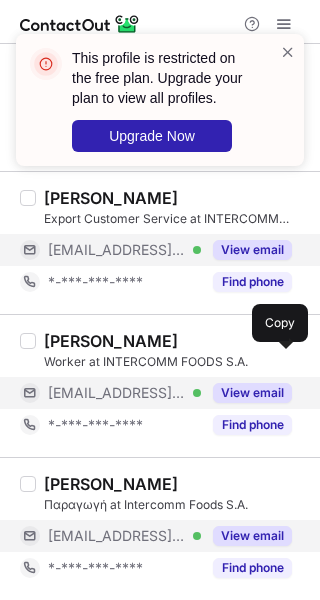click on "View email" at bounding box center (252, 536) 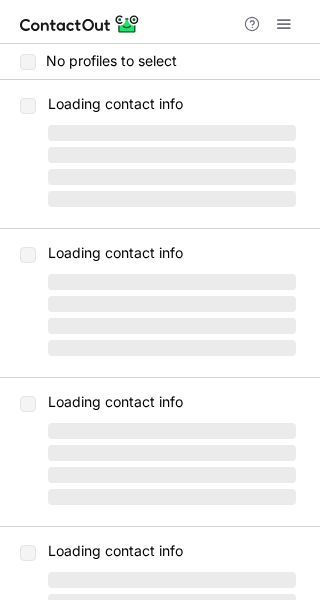 scroll, scrollTop: 0, scrollLeft: 0, axis: both 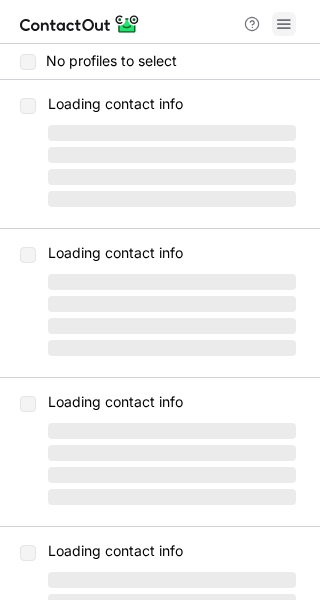click at bounding box center (284, 24) 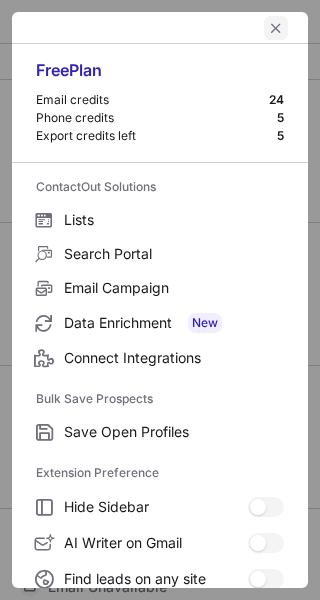 click at bounding box center [276, 28] 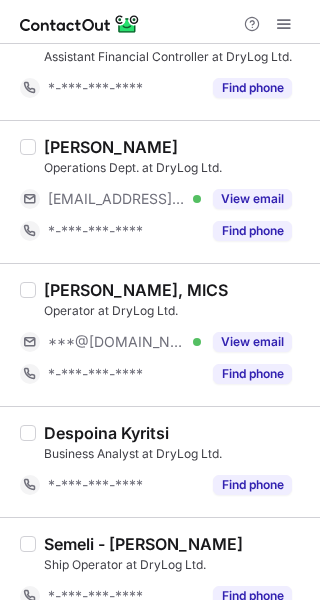 scroll, scrollTop: 704, scrollLeft: 0, axis: vertical 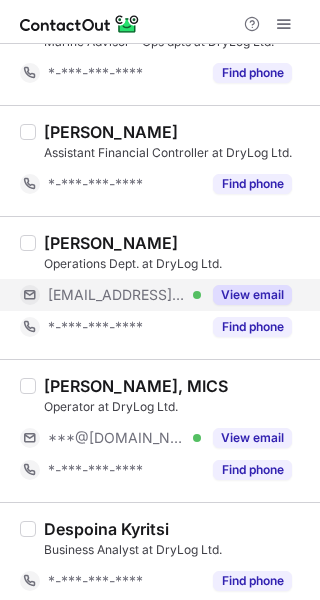 click on "View email" at bounding box center [252, 295] 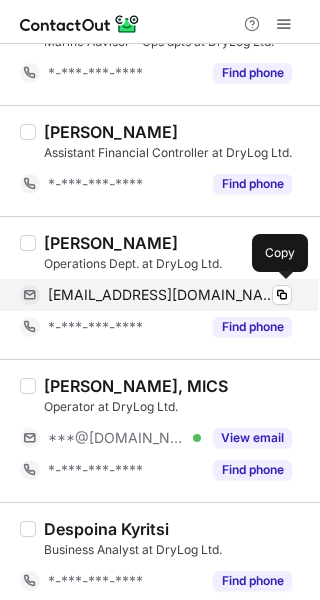 click on "nat.marino@yahoo.gr" at bounding box center [162, 295] 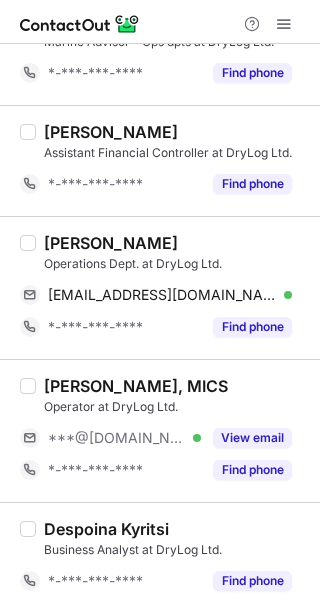 click on "Anastasia Marinopoulou" at bounding box center [111, 243] 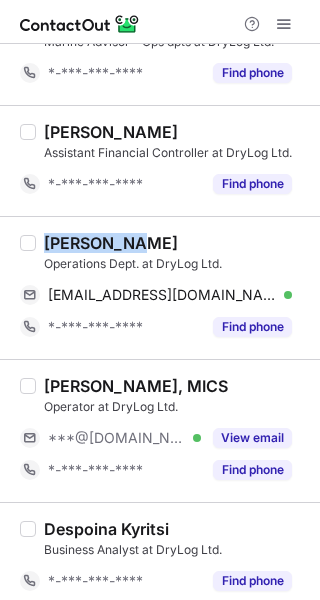 click on "Anastasia Marinopoulou" at bounding box center [111, 243] 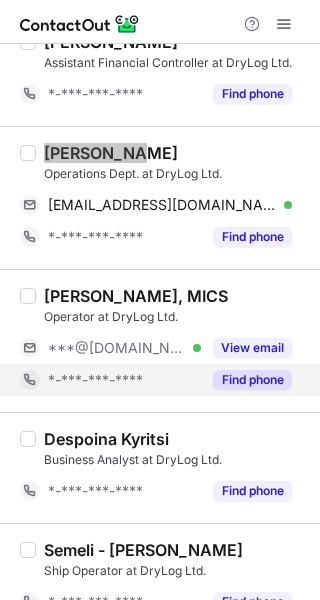 scroll, scrollTop: 804, scrollLeft: 0, axis: vertical 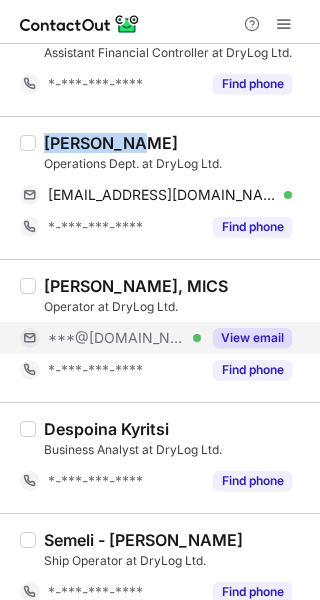 click on "View email" at bounding box center (252, 338) 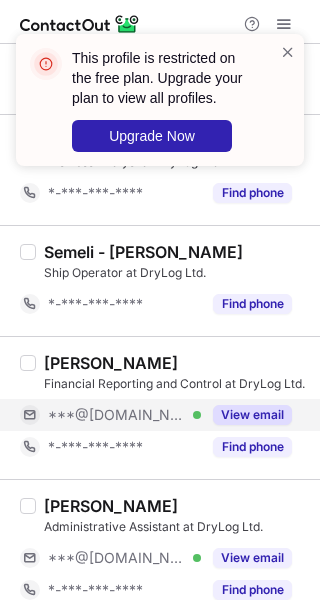 scroll, scrollTop: 1104, scrollLeft: 0, axis: vertical 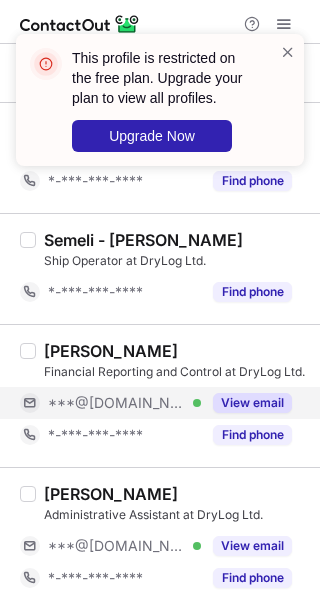 click on "View email" at bounding box center (252, 403) 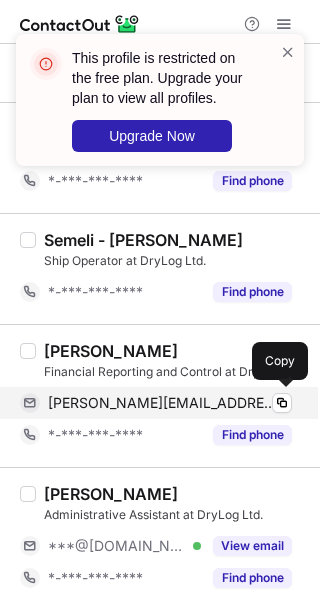 drag, startPoint x: 155, startPoint y: 400, endPoint x: 210, endPoint y: 395, distance: 55.226807 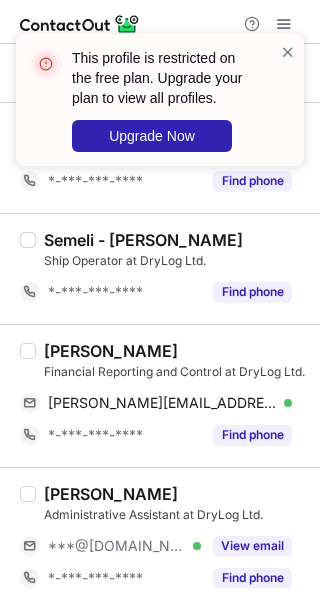 click on "Aris Spyropoulos" at bounding box center (111, 351) 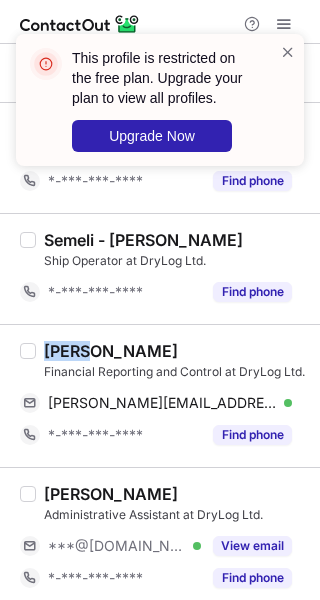 click on "Aris Spyropoulos" at bounding box center [111, 351] 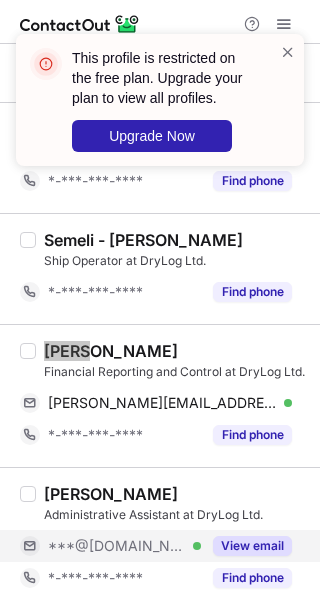 scroll, scrollTop: 1204, scrollLeft: 0, axis: vertical 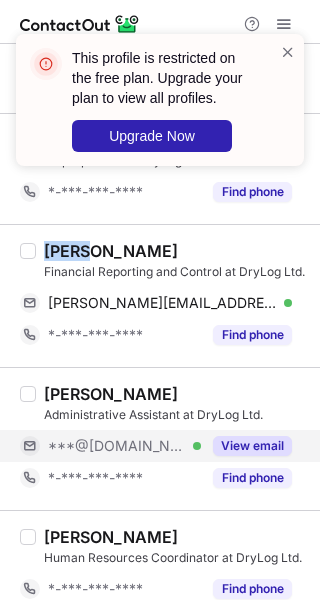click on "View email" at bounding box center [252, 446] 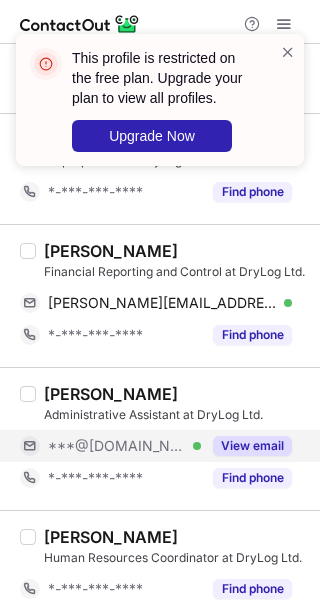 click on "***@gmail.com Verified" at bounding box center (124, 446) 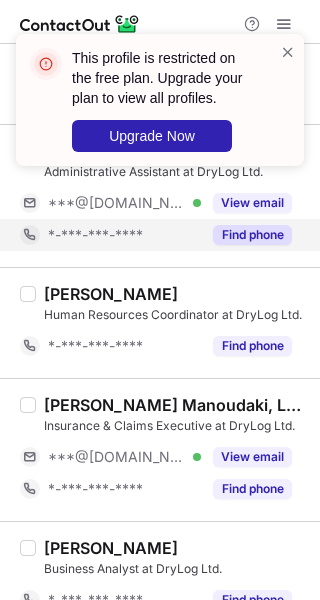 scroll, scrollTop: 1479, scrollLeft: 0, axis: vertical 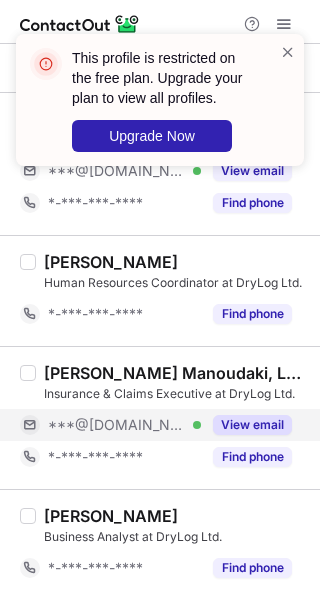 click on "View email" at bounding box center [252, 425] 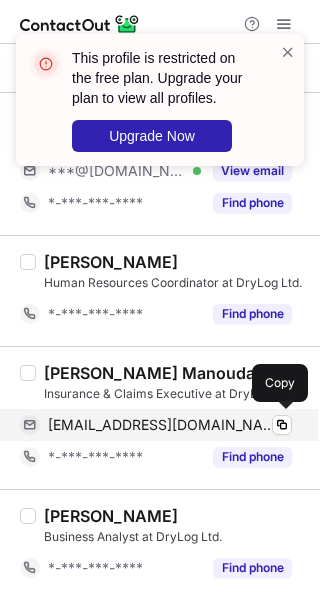 click on "manoumara@hotmail.com" at bounding box center [162, 425] 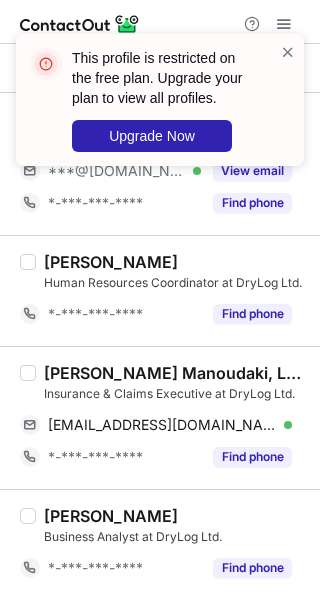 click on "Mara D. Manoudaki, LL.M" at bounding box center (176, 373) 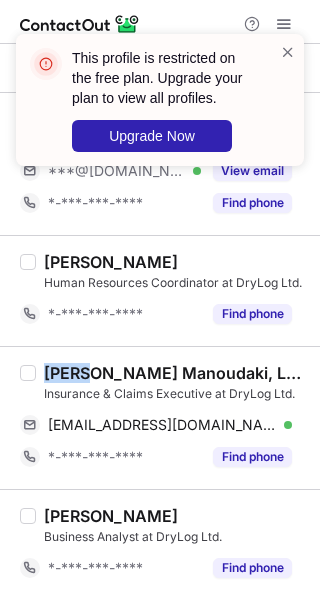 click on "Mara D. Manoudaki, LL.M" at bounding box center (176, 373) 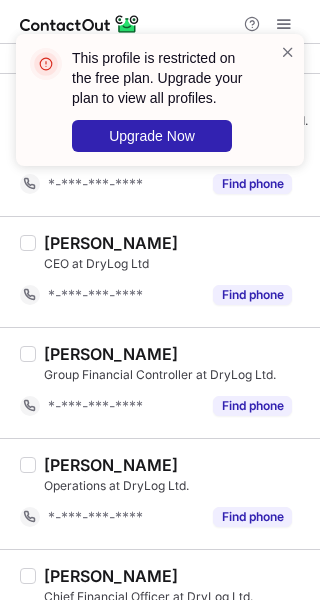scroll, scrollTop: 0, scrollLeft: 0, axis: both 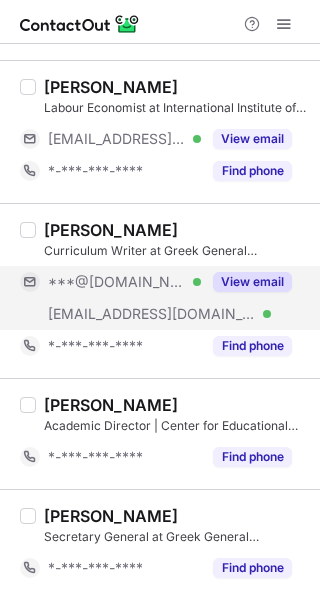 click on "View email" at bounding box center (252, 282) 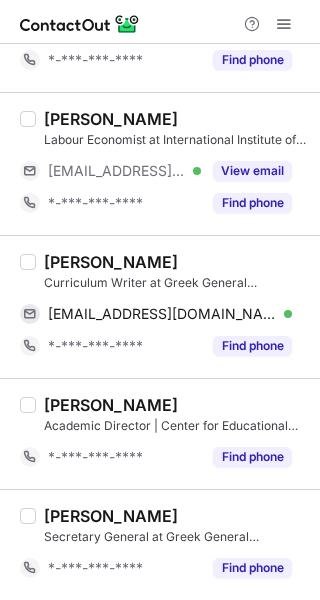 scroll, scrollTop: 559, scrollLeft: 0, axis: vertical 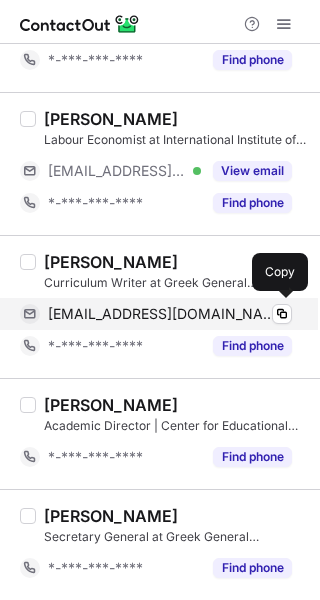 click on "[EMAIL_ADDRESS][DOMAIN_NAME]" at bounding box center [162, 314] 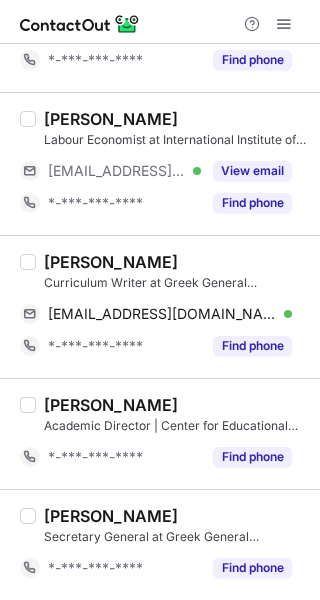 click on "[PERSON_NAME]" at bounding box center [111, 262] 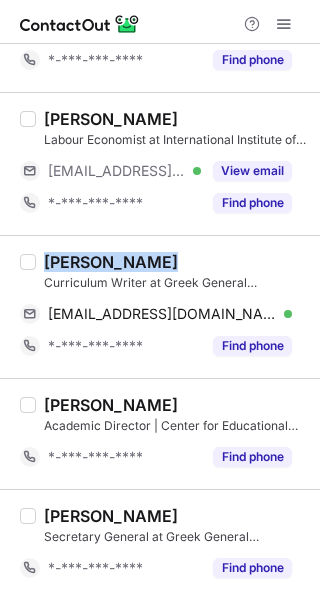click on "[PERSON_NAME]" at bounding box center [111, 262] 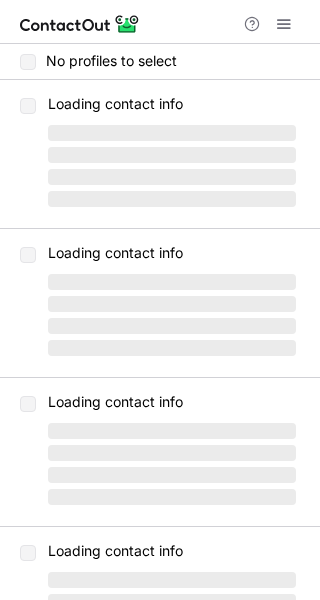 scroll, scrollTop: 0, scrollLeft: 0, axis: both 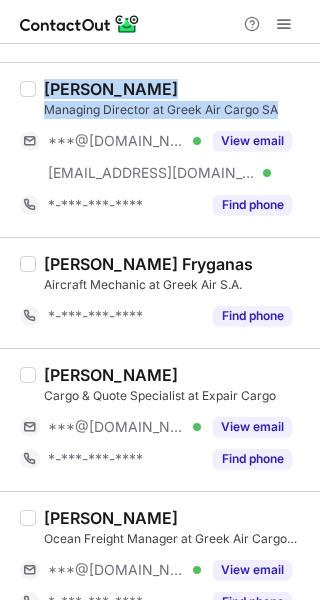 drag, startPoint x: 46, startPoint y: 89, endPoint x: 292, endPoint y: 109, distance: 246.81168 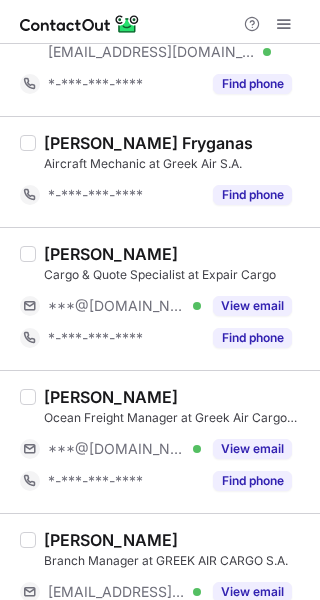 scroll, scrollTop: 900, scrollLeft: 0, axis: vertical 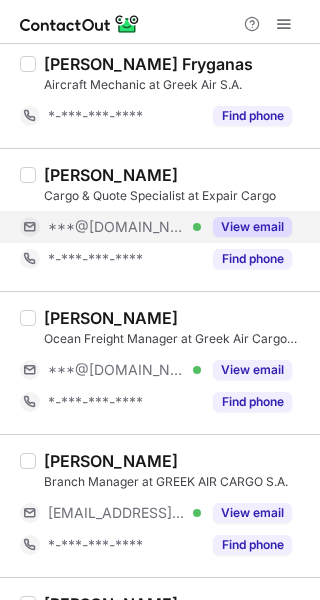 click on "View email" at bounding box center [252, 227] 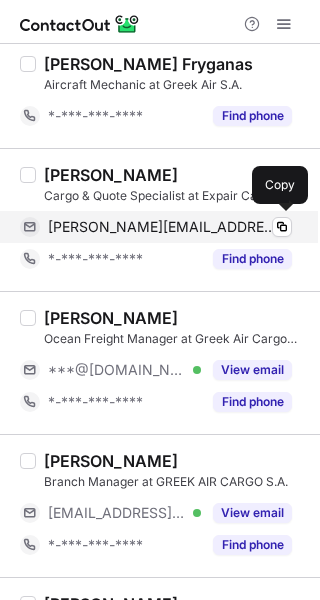 click on "george.papavasiliou@yahoo.com" at bounding box center [162, 227] 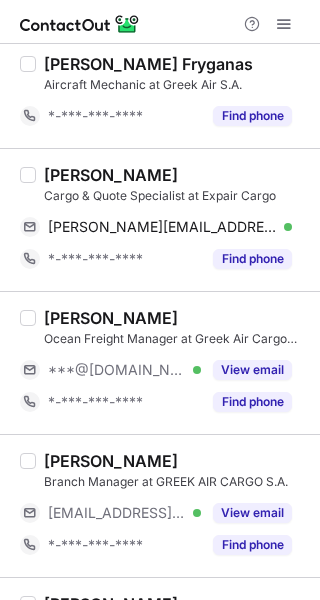 click on "George Papavasileiou" at bounding box center (111, 175) 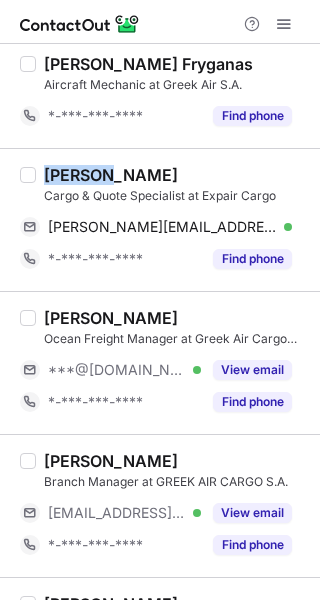 click on "George Papavasileiou" at bounding box center (111, 175) 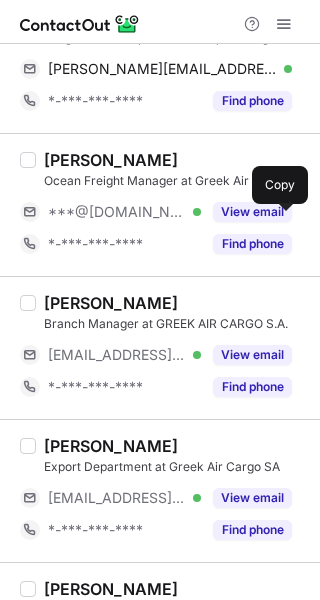 scroll, scrollTop: 1100, scrollLeft: 0, axis: vertical 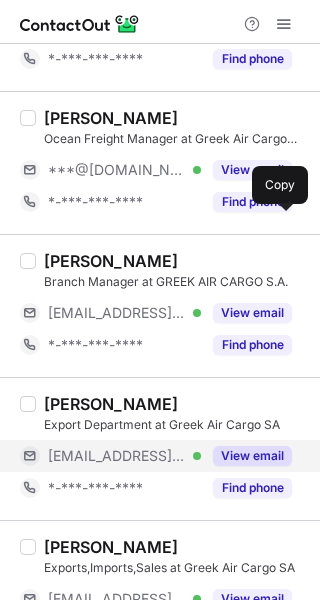 click on "View email" at bounding box center (252, 456) 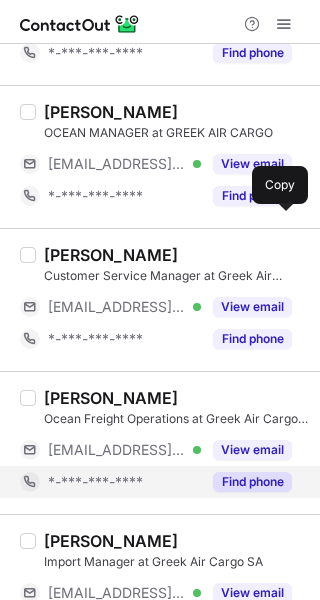 scroll, scrollTop: 1668, scrollLeft: 0, axis: vertical 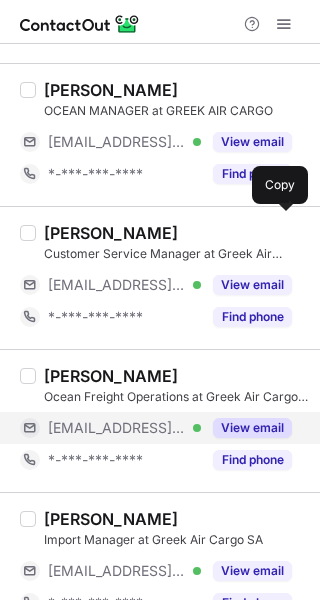 click on "View email" at bounding box center [252, 428] 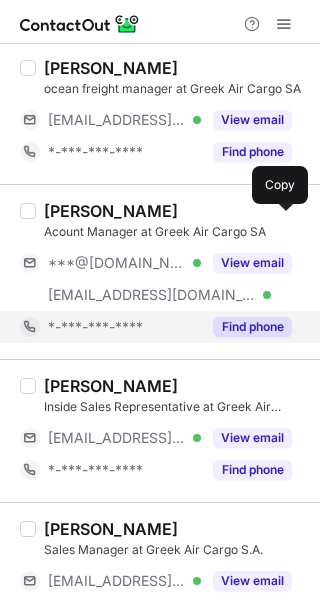 scroll, scrollTop: 2268, scrollLeft: 0, axis: vertical 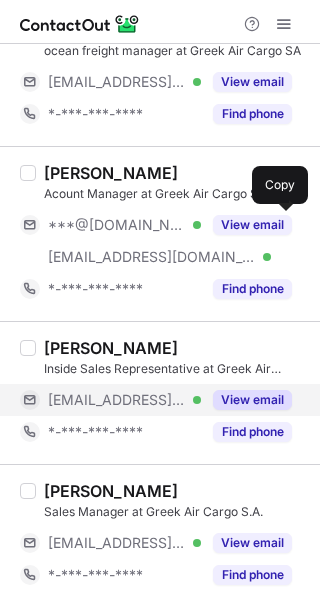 click on "View email" at bounding box center [252, 400] 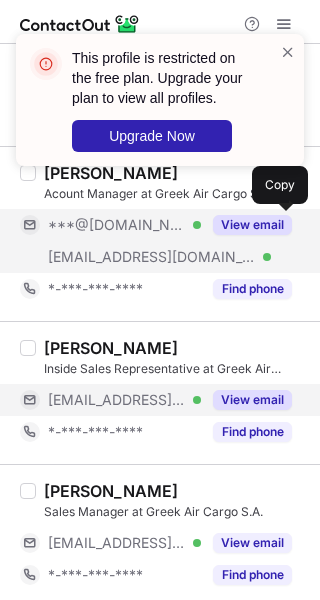 click on "View email" at bounding box center (252, 225) 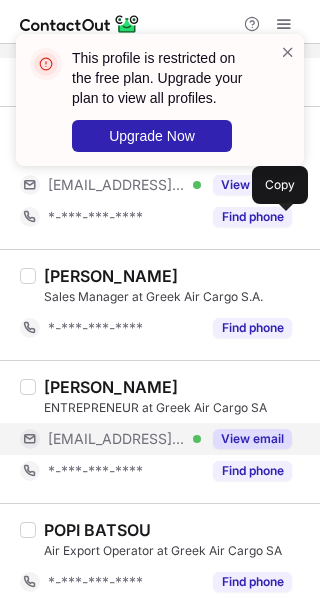 scroll, scrollTop: 2640, scrollLeft: 0, axis: vertical 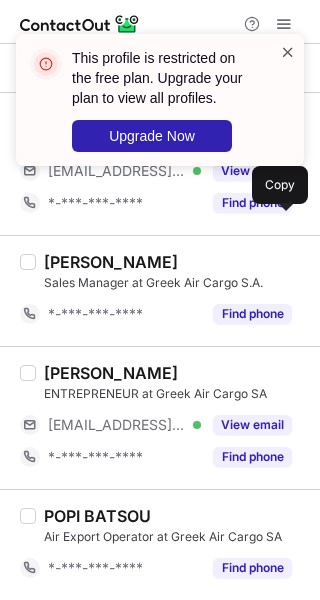 click at bounding box center (288, 52) 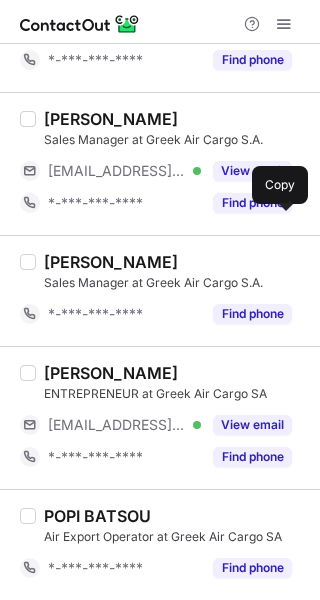 click at bounding box center (284, 24) 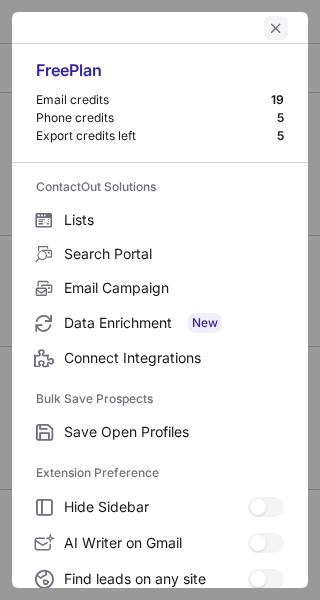 click at bounding box center [276, 28] 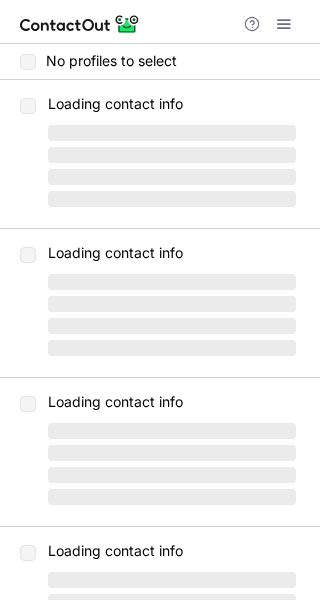 scroll, scrollTop: 0, scrollLeft: 0, axis: both 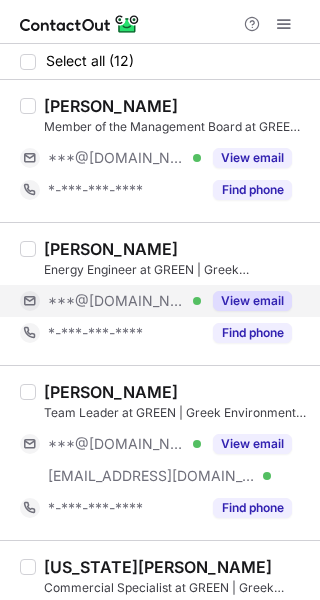 click on "View email" at bounding box center [252, 301] 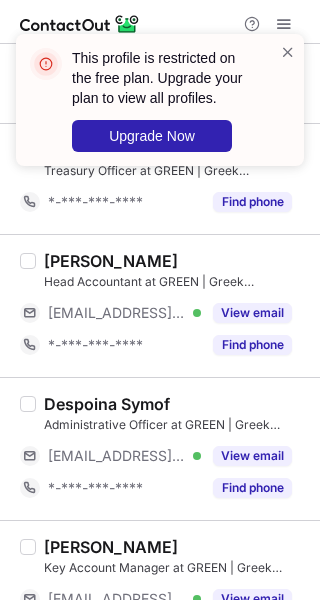 scroll, scrollTop: 600, scrollLeft: 0, axis: vertical 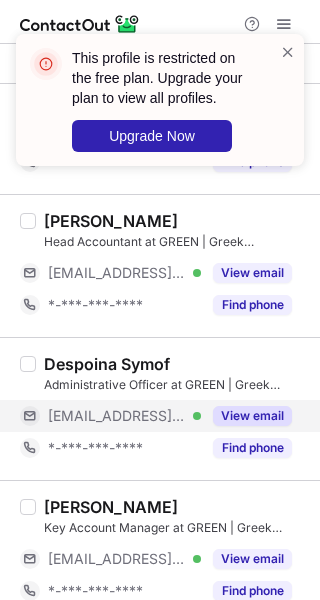 click on "View email" at bounding box center (252, 416) 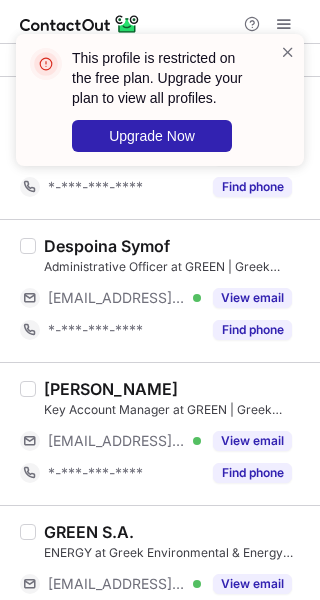 scroll, scrollTop: 663, scrollLeft: 0, axis: vertical 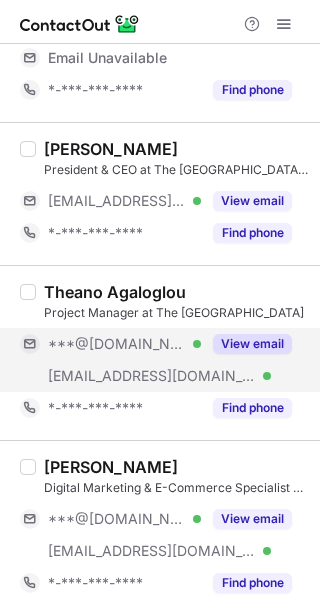 click on "View email" at bounding box center (252, 344) 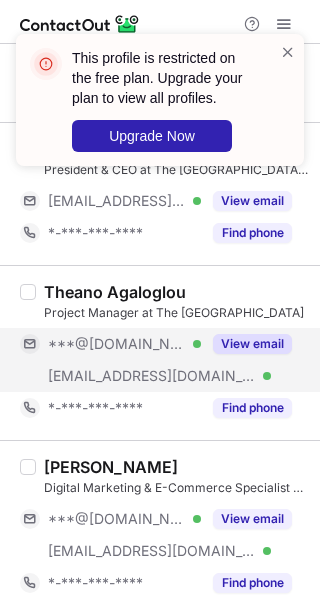 click on "***@gmail.com Verified" at bounding box center [124, 344] 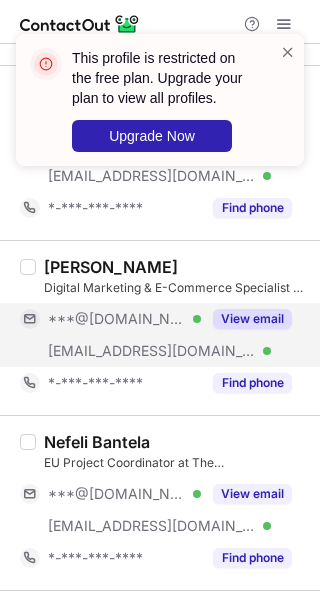 scroll, scrollTop: 268, scrollLeft: 0, axis: vertical 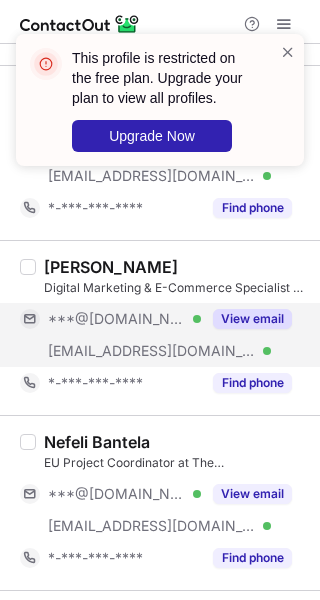 click on "View email" at bounding box center (252, 319) 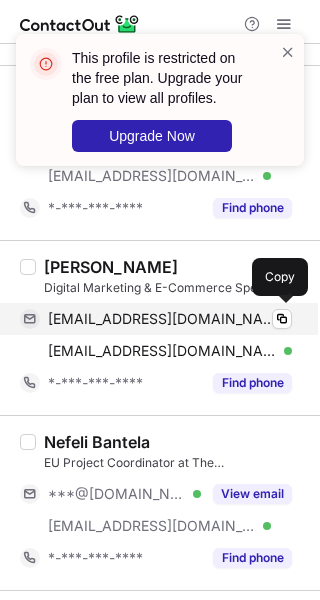 click on "margaritafragkouli@gmail.com" at bounding box center (162, 319) 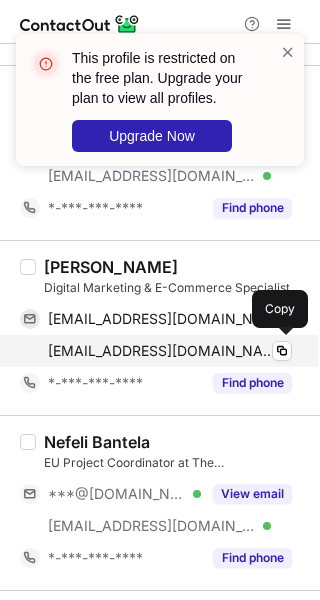 click on "mfragkouli@cycladic.gr" at bounding box center [162, 351] 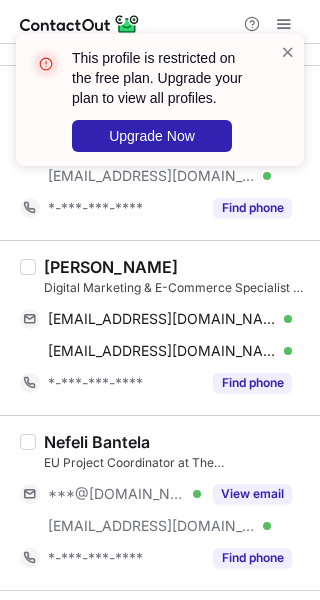 click on "Margarita Fragkouli" at bounding box center (111, 267) 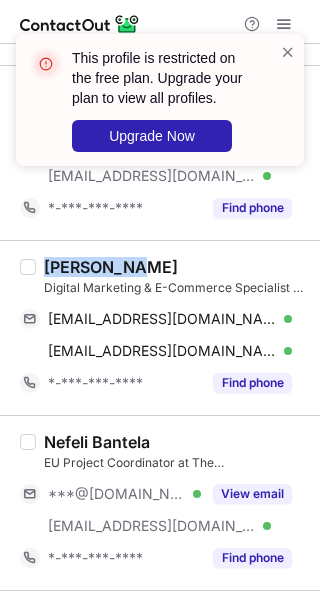 click on "Margarita Fragkouli" at bounding box center (111, 267) 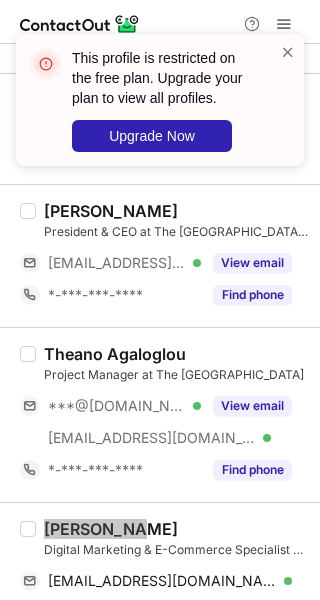 scroll, scrollTop: 0, scrollLeft: 0, axis: both 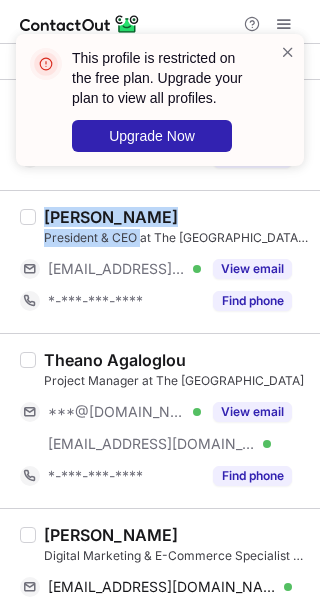 copy on "Kassandra Marinopoulou President & CEO" 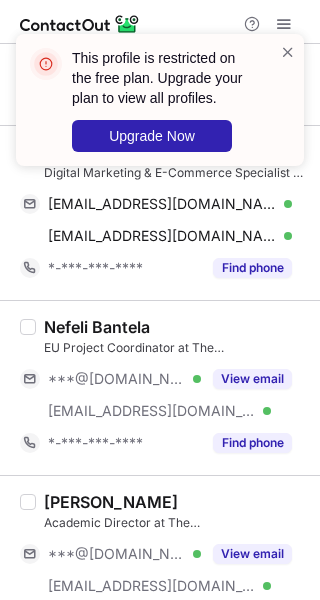 scroll, scrollTop: 400, scrollLeft: 0, axis: vertical 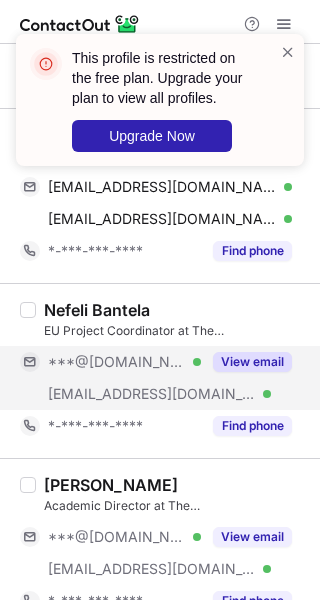 click on "View email" at bounding box center [252, 362] 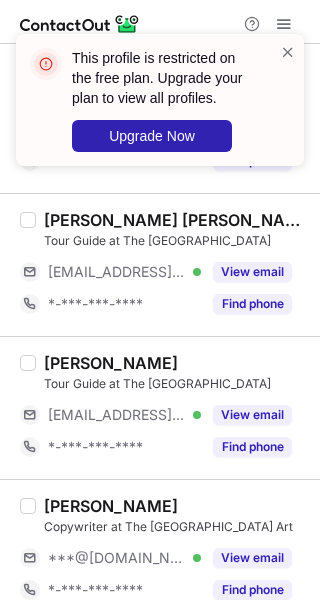 scroll, scrollTop: 900, scrollLeft: 0, axis: vertical 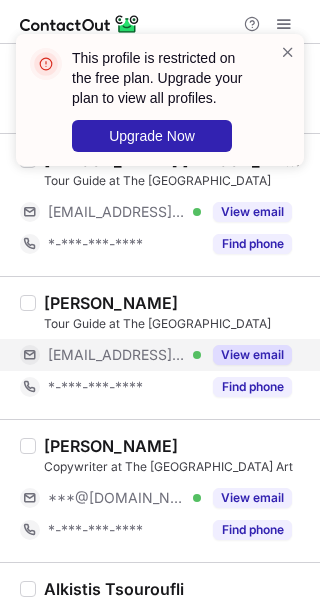 click on "View email" at bounding box center (252, 355) 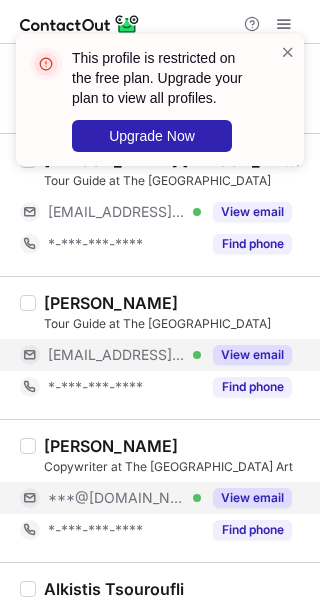 click on "View email" at bounding box center [252, 498] 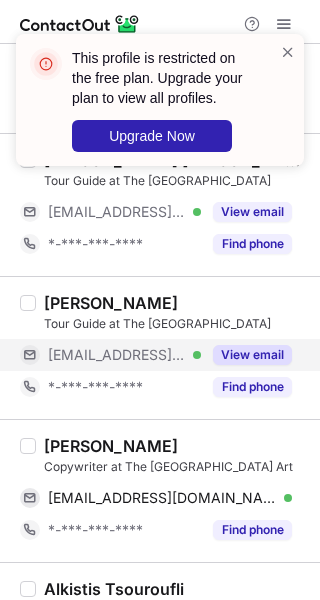 scroll, scrollTop: 1100, scrollLeft: 0, axis: vertical 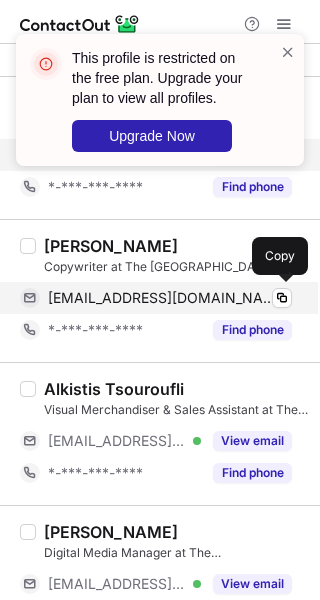 drag, startPoint x: 130, startPoint y: 301, endPoint x: 176, endPoint y: 311, distance: 47.07441 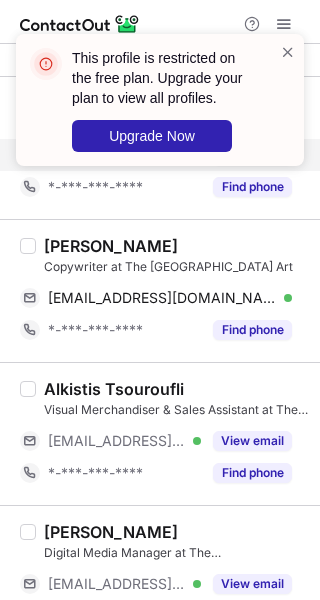 click on "Dina Zisi" at bounding box center [111, 246] 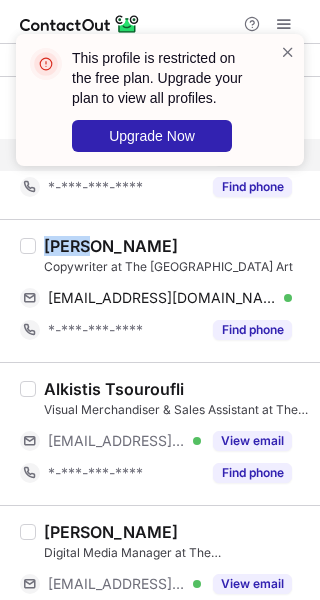 click on "Dina Zisi" at bounding box center (111, 246) 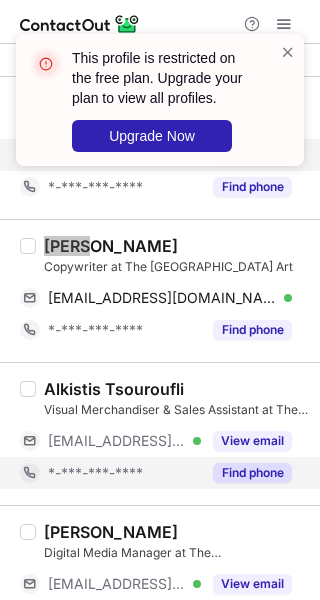 scroll, scrollTop: 1200, scrollLeft: 0, axis: vertical 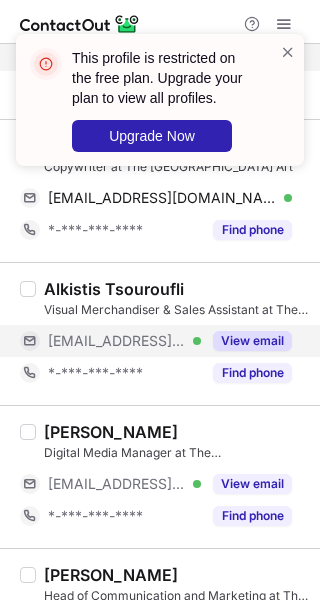 click on "View email" at bounding box center (252, 341) 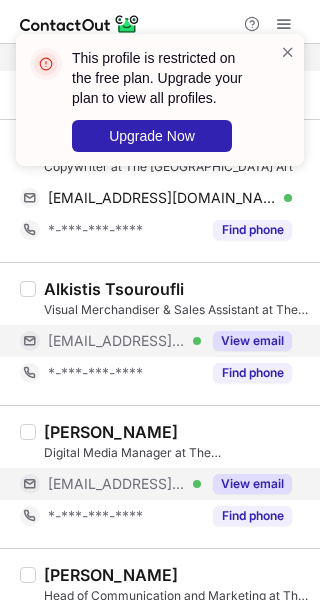 click on "View email" at bounding box center [252, 484] 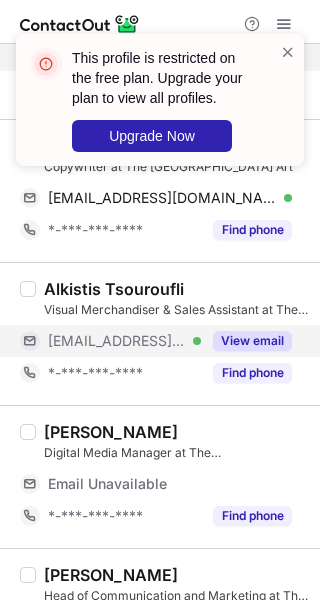 click on "Email Unavailable" at bounding box center (107, 484) 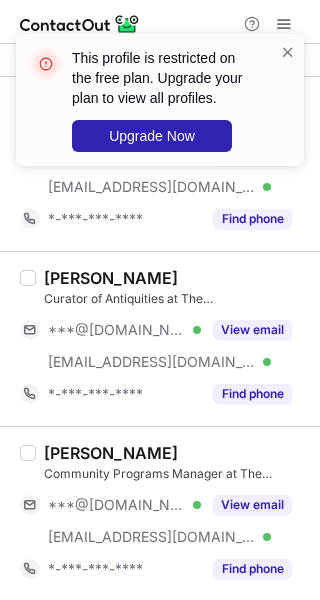scroll, scrollTop: 2000, scrollLeft: 0, axis: vertical 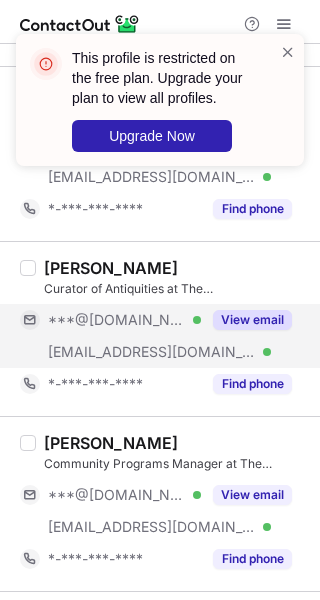 click on "View email" at bounding box center (252, 320) 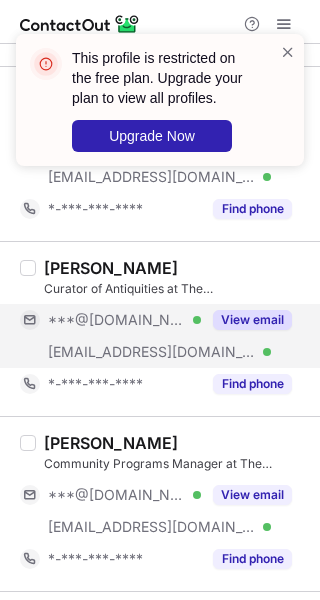 scroll, scrollTop: 2068, scrollLeft: 0, axis: vertical 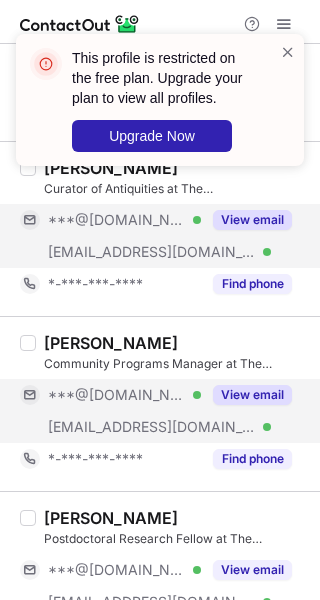 click on "View email" at bounding box center [246, 395] 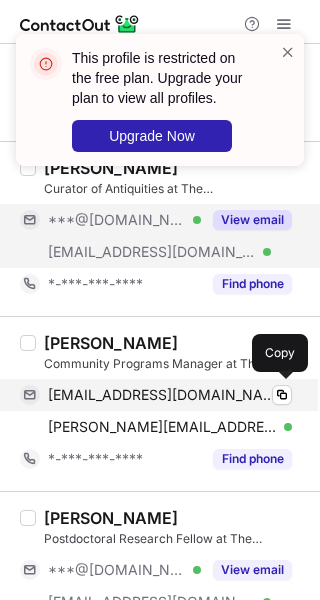 click on "magiostratiti@gmail.com" at bounding box center (162, 395) 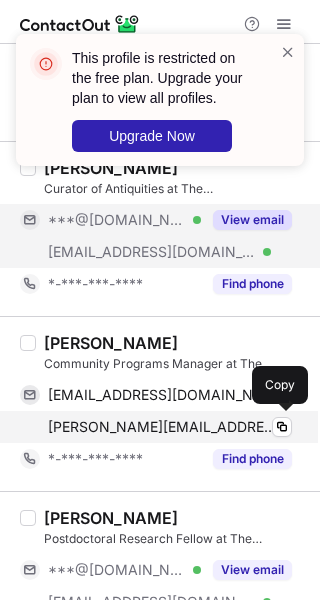 click on "marianna@cycladic.gr" at bounding box center (162, 427) 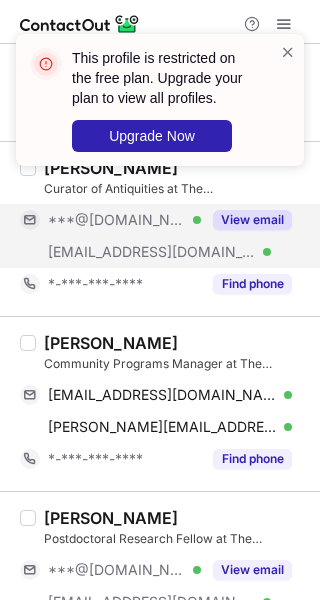 click on "Marianna Agiostratiti" at bounding box center [111, 343] 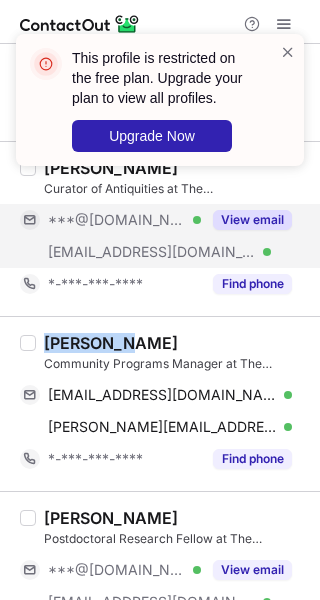 click on "Marianna Agiostratiti" at bounding box center [111, 343] 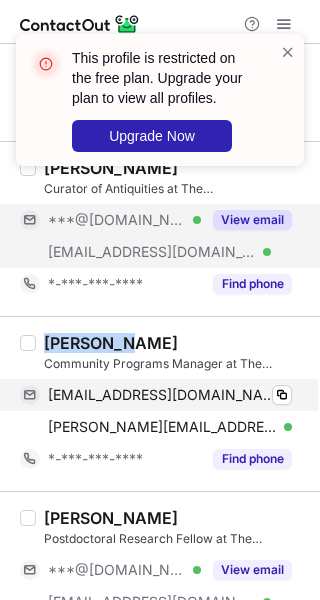 copy on "Marianna" 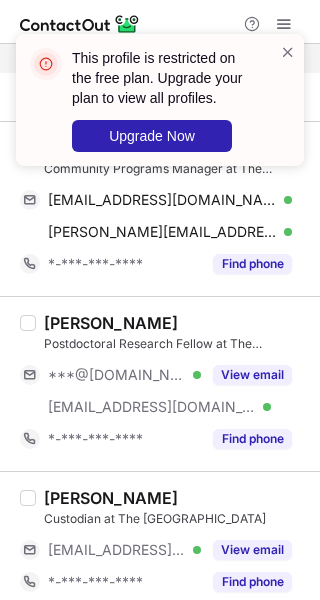 scroll, scrollTop: 2268, scrollLeft: 0, axis: vertical 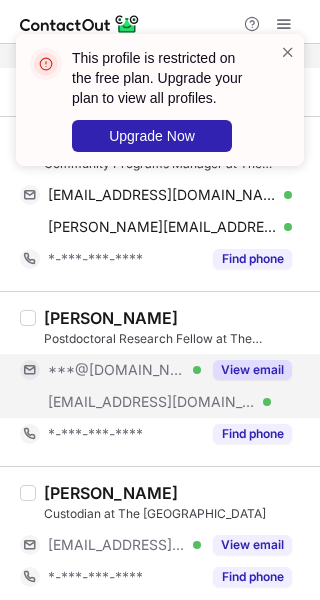 click on "View email" at bounding box center [252, 370] 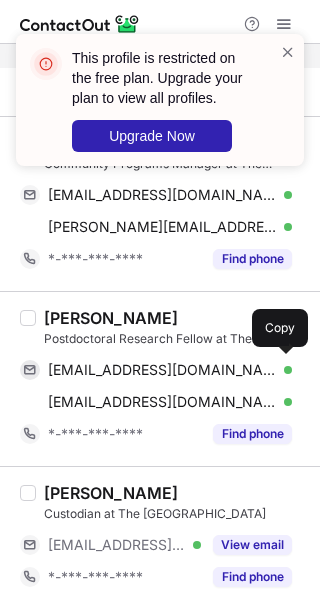 drag, startPoint x: 130, startPoint y: 374, endPoint x: 311, endPoint y: 407, distance: 183.98369 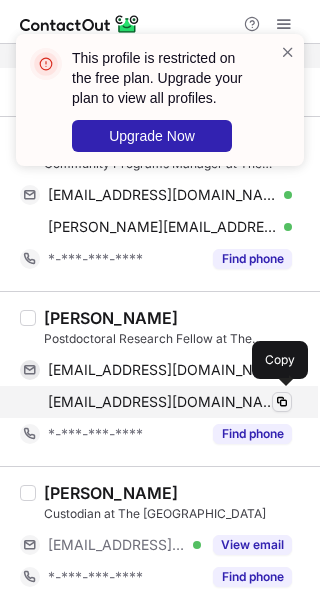 drag, startPoint x: 178, startPoint y: 397, endPoint x: 280, endPoint y: 396, distance: 102.0049 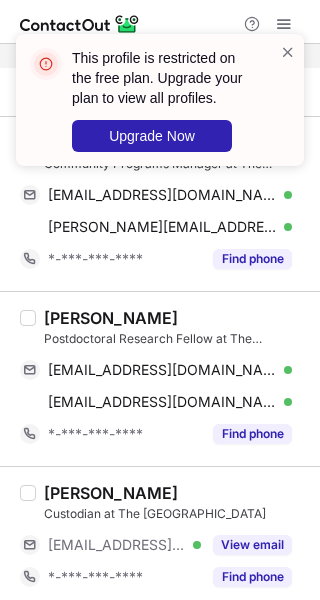 click on "Anna Karligkioti" at bounding box center (111, 318) 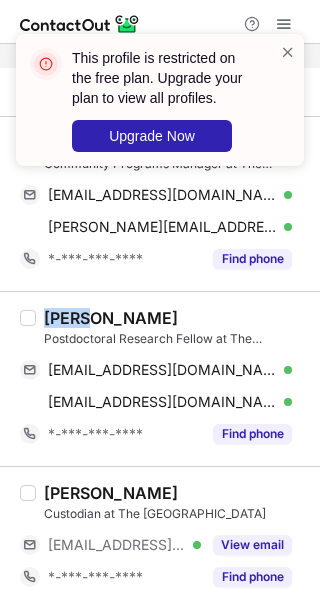 copy on "Anna" 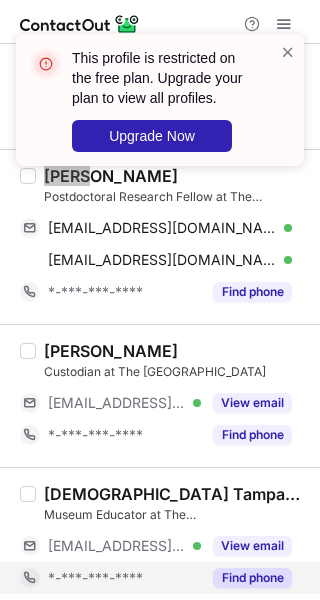 scroll, scrollTop: 2468, scrollLeft: 0, axis: vertical 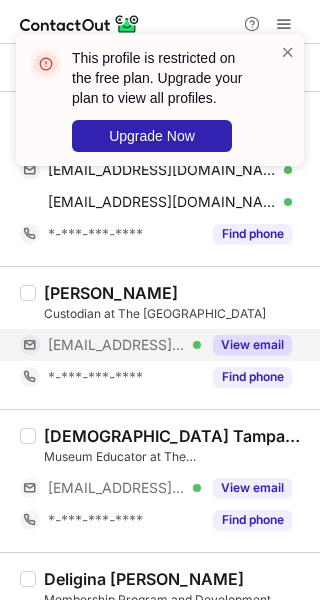 click on "View email" at bounding box center [252, 345] 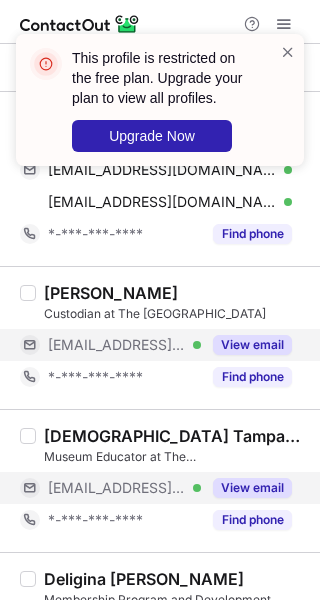 scroll, scrollTop: 2768, scrollLeft: 0, axis: vertical 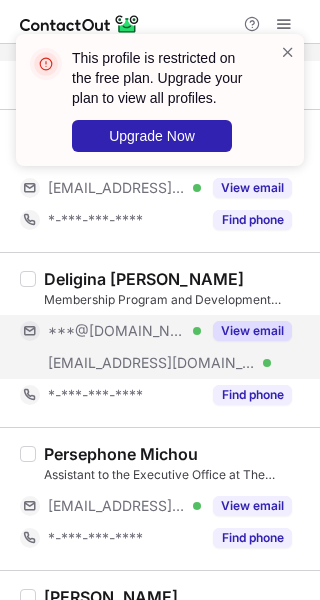 click on "View email" at bounding box center (246, 331) 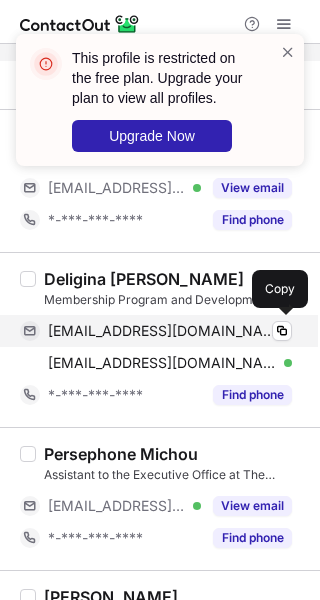 click on "deliginaprifti@gmail.com" at bounding box center (162, 331) 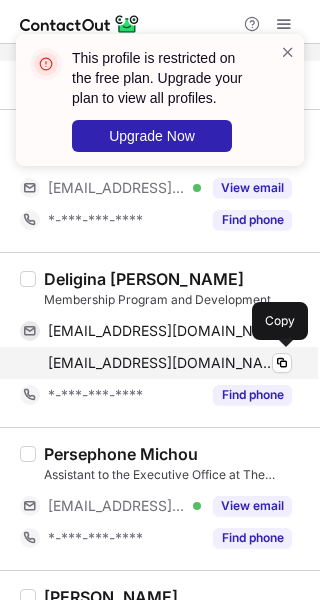 click on "dprifti@cycladic.gr" at bounding box center [162, 363] 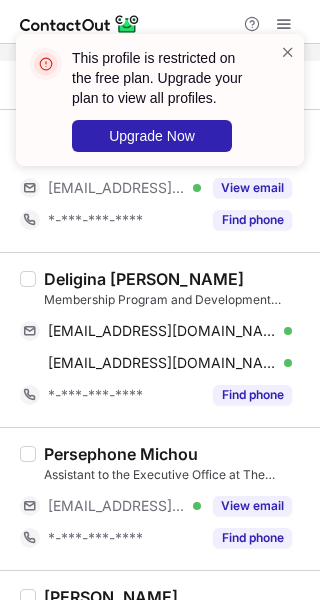 click on "Deligina Prifti" at bounding box center [144, 279] 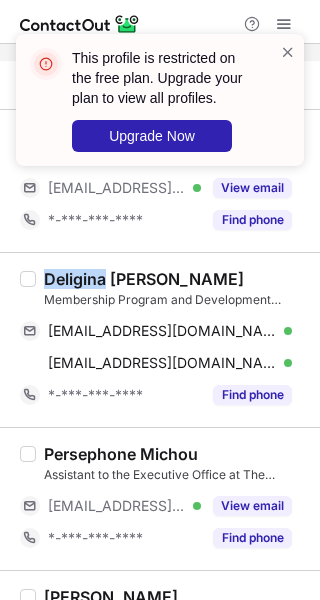 click on "Deligina Prifti" at bounding box center [144, 279] 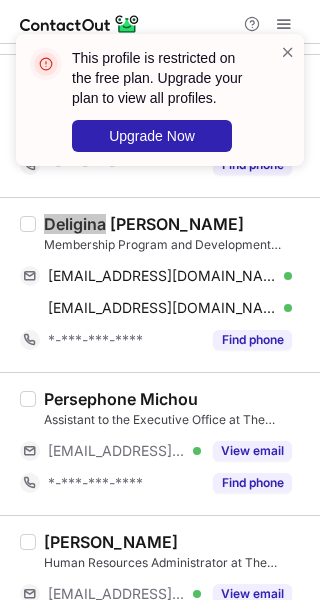 scroll, scrollTop: 2868, scrollLeft: 0, axis: vertical 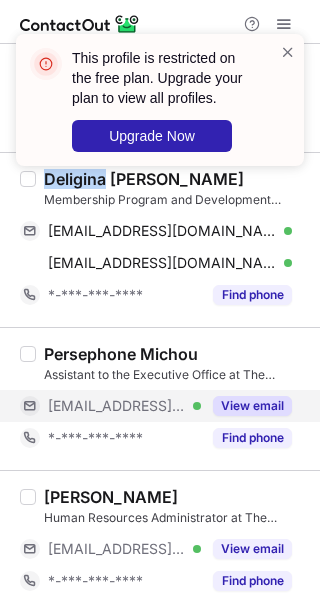 click on "View email" at bounding box center (252, 406) 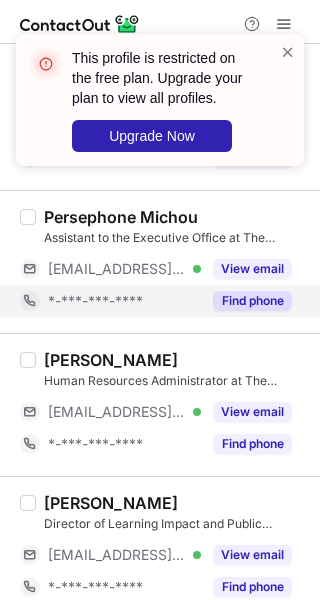scroll, scrollTop: 3068, scrollLeft: 0, axis: vertical 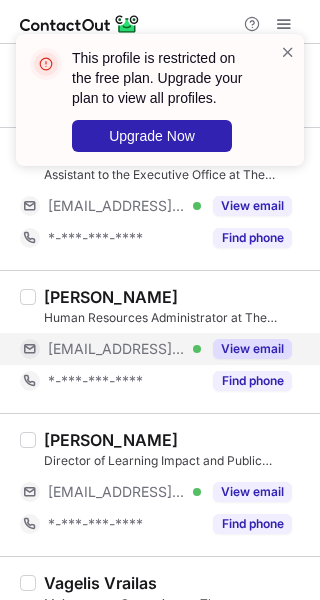 click on "View email" at bounding box center [252, 349] 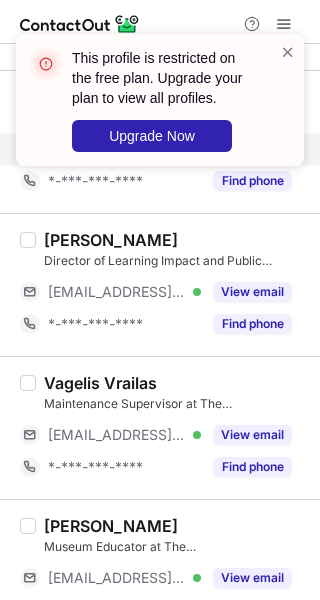 scroll, scrollTop: 3310, scrollLeft: 0, axis: vertical 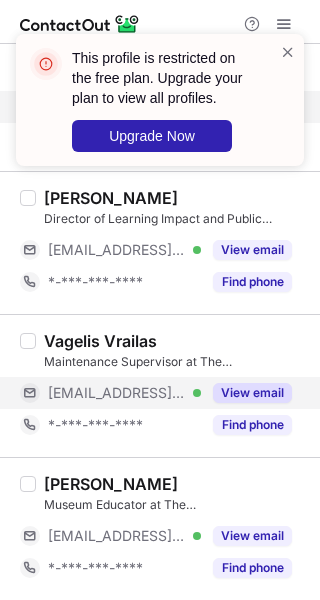 click on "View email" at bounding box center [252, 393] 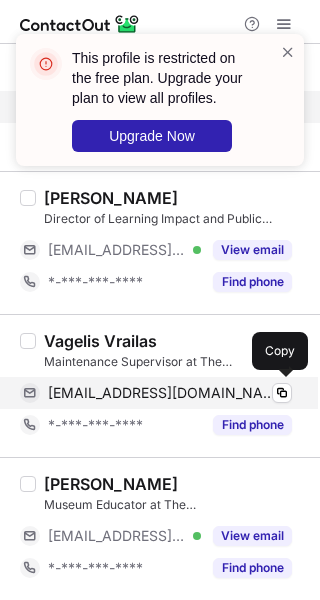 click on "vvrailas@cycladic.gr" at bounding box center [162, 393] 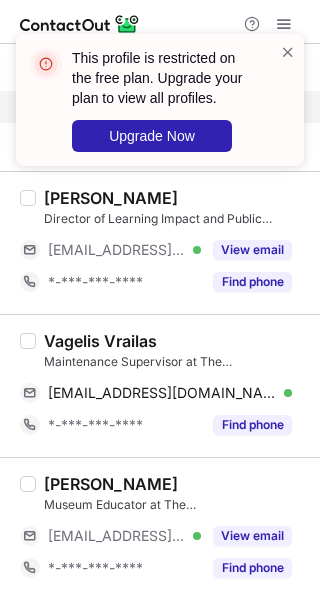 click on "Vagelis Vrailas" at bounding box center (100, 341) 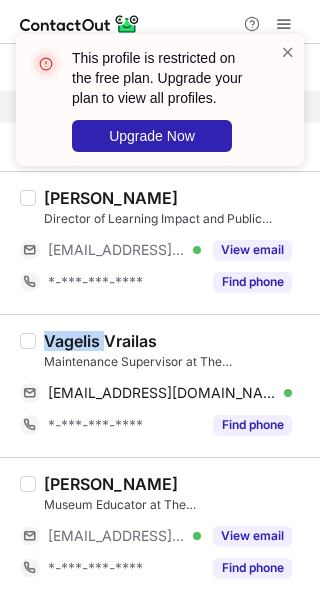 click on "Vagelis Vrailas" at bounding box center [100, 341] 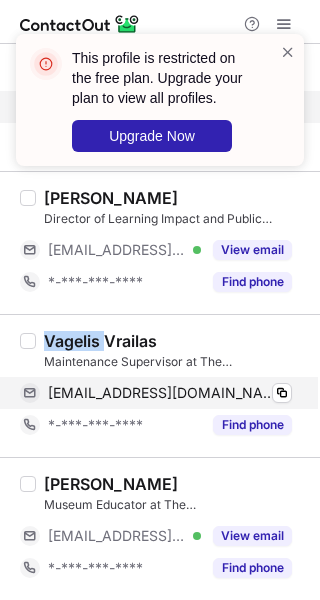 copy on "Vagelis" 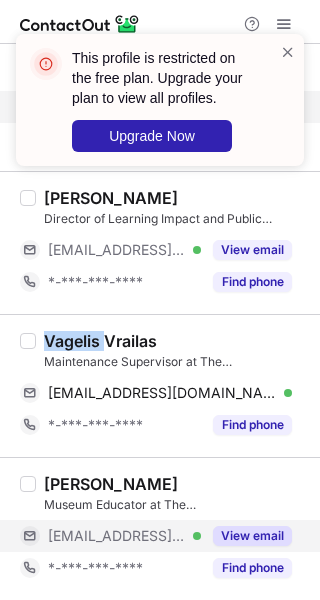 click on "View email" at bounding box center [246, 536] 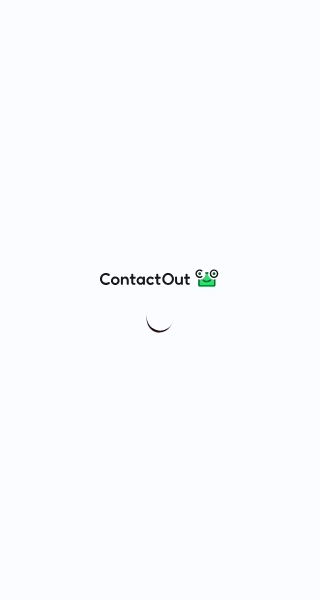 scroll, scrollTop: 0, scrollLeft: 0, axis: both 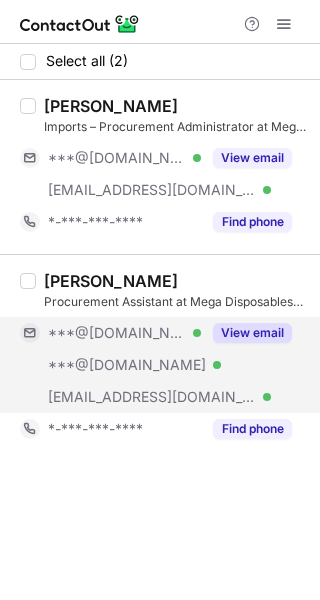 click on "View email" at bounding box center [252, 333] 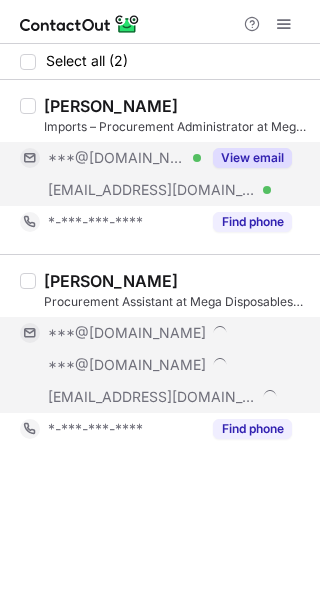 click on "View email" at bounding box center [252, 158] 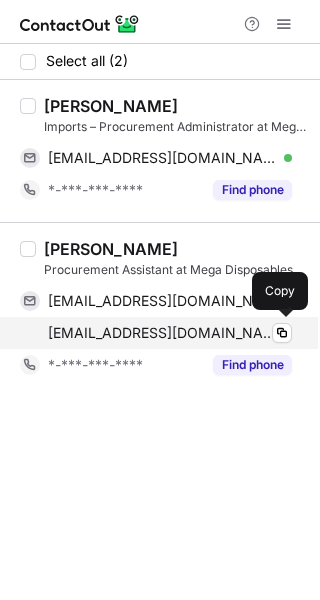 click on "kalimera81@hotmail.com" at bounding box center (162, 333) 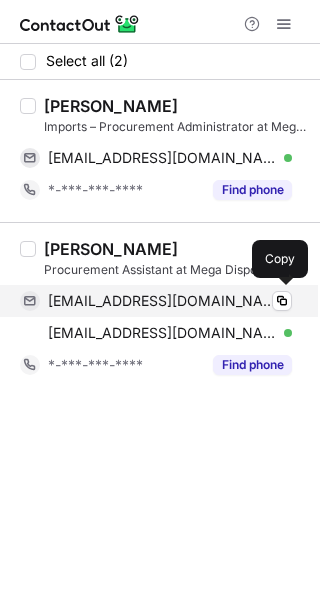 drag, startPoint x: 196, startPoint y: 300, endPoint x: 280, endPoint y: 316, distance: 85.51023 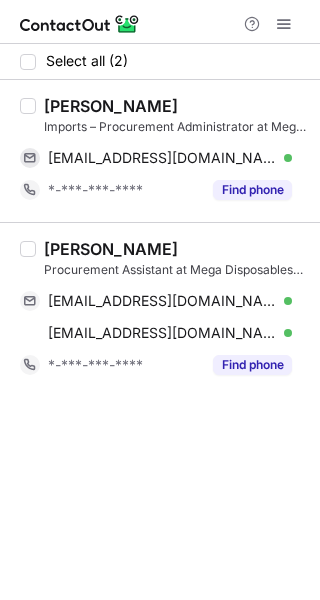 click on "Cristina Huertas" at bounding box center [111, 249] 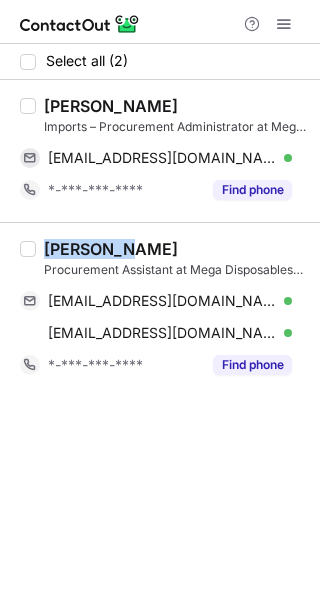 click on "Cristina Huertas" at bounding box center (111, 249) 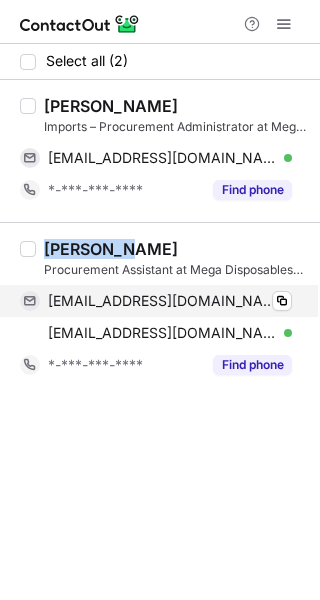 copy on "Cristina" 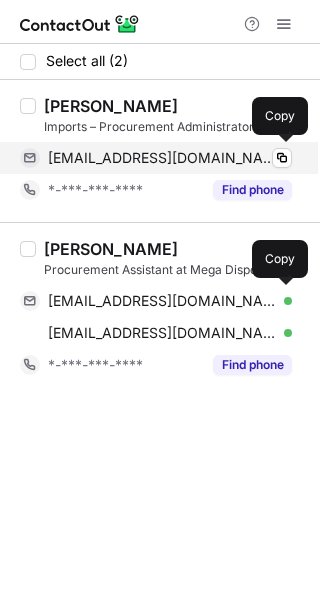 click on "jennykirlakitsi@gmail.com" at bounding box center [162, 158] 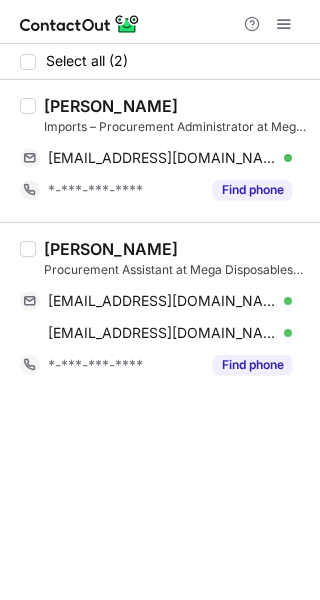 click on "Jenny Kyrlakitsi" at bounding box center [111, 106] 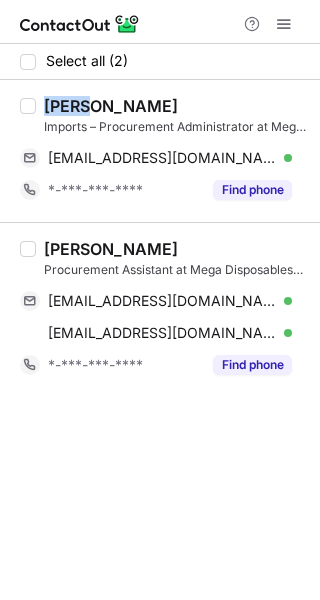 click on "Jenny Kyrlakitsi" at bounding box center [111, 106] 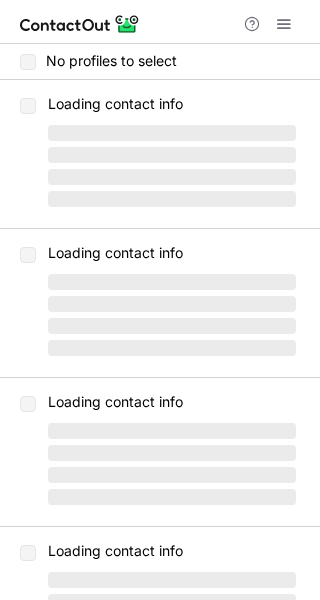 scroll, scrollTop: 0, scrollLeft: 0, axis: both 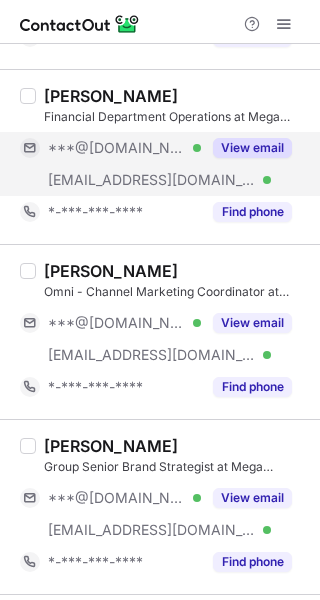 click on "View email" at bounding box center (246, 148) 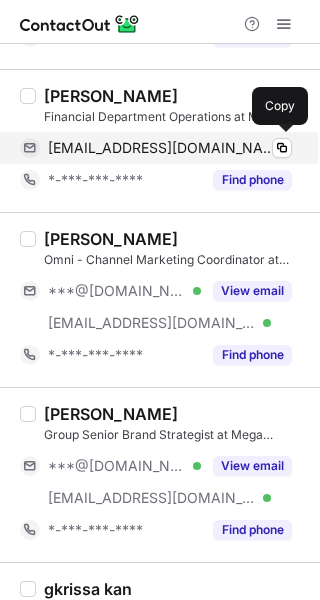 click on "[EMAIL_ADDRESS][DOMAIN_NAME]" at bounding box center (162, 148) 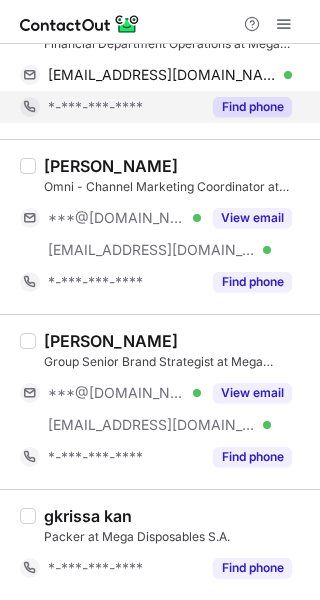 scroll, scrollTop: 804, scrollLeft: 0, axis: vertical 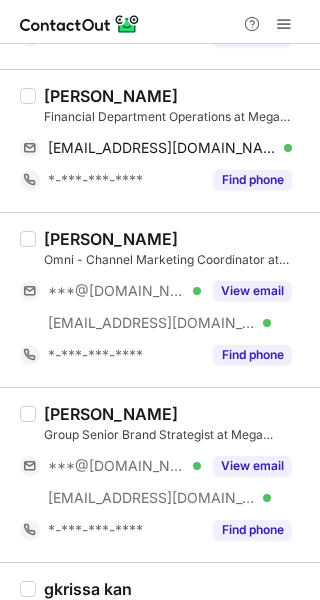 click on "[PERSON_NAME]" at bounding box center (111, 96) 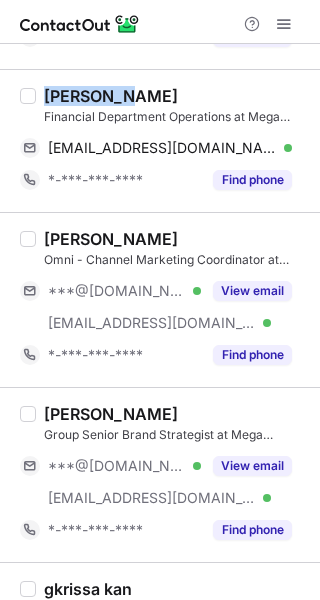 click on "[PERSON_NAME]" at bounding box center [111, 96] 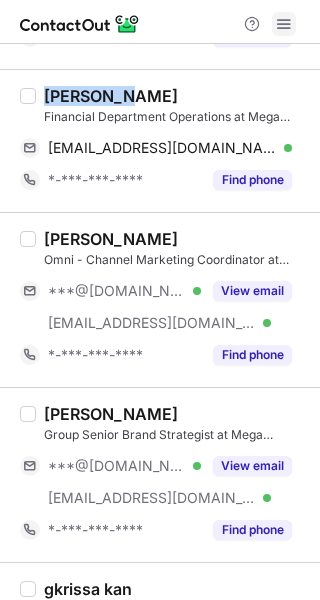 click at bounding box center (284, 24) 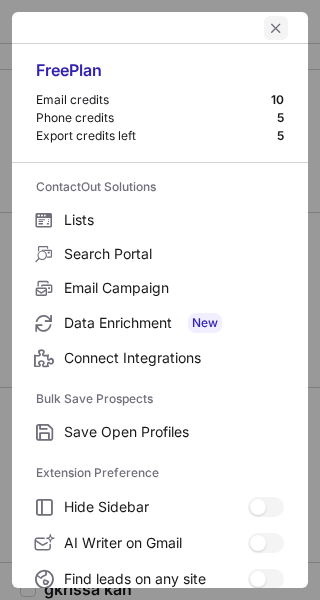 click at bounding box center [276, 28] 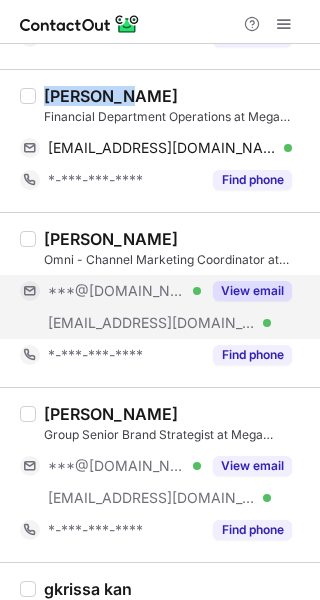 click on "View email" at bounding box center (252, 291) 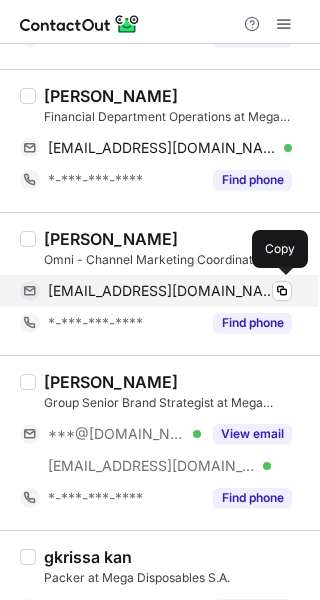 click on "[EMAIL_ADDRESS][DOMAIN_NAME]" at bounding box center (162, 291) 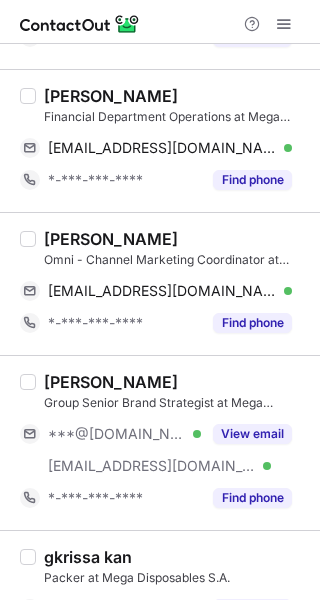 click on "[PERSON_NAME]" at bounding box center [111, 239] 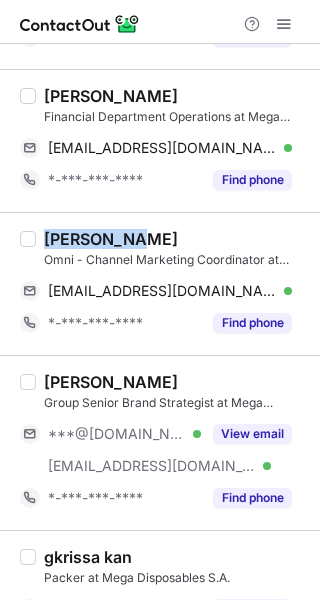 click on "[PERSON_NAME]" at bounding box center (111, 239) 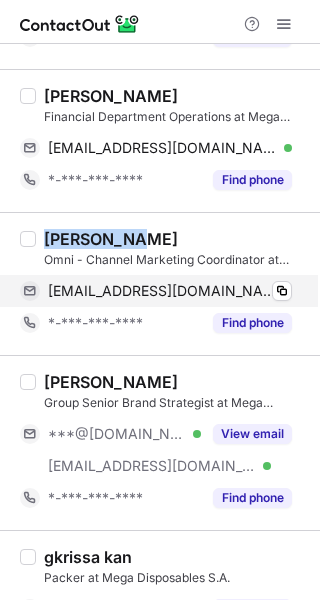 copy on "Marianthi" 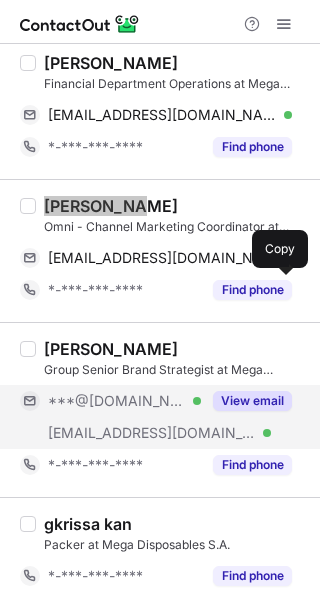 scroll, scrollTop: 845, scrollLeft: 0, axis: vertical 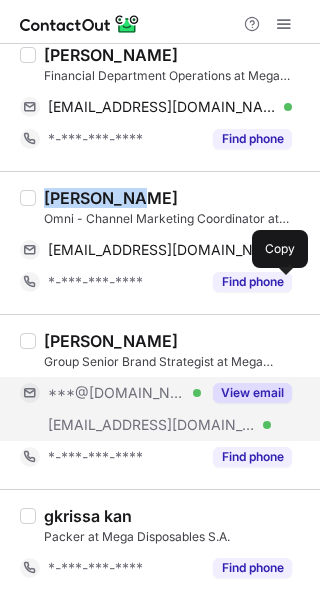 click on "View email" at bounding box center [252, 393] 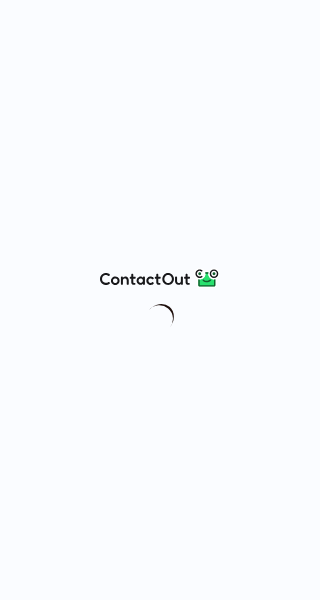 scroll, scrollTop: 0, scrollLeft: 0, axis: both 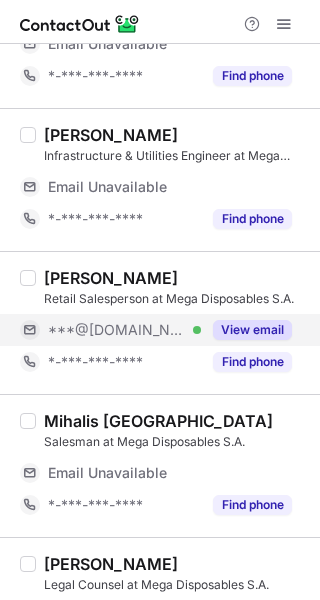 click on "View email" at bounding box center [246, 330] 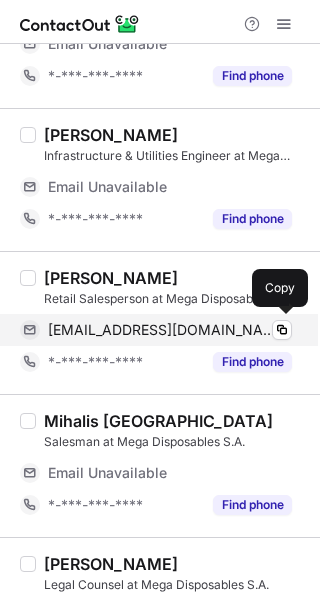 click on "[EMAIL_ADDRESS][DOMAIN_NAME]" at bounding box center [162, 330] 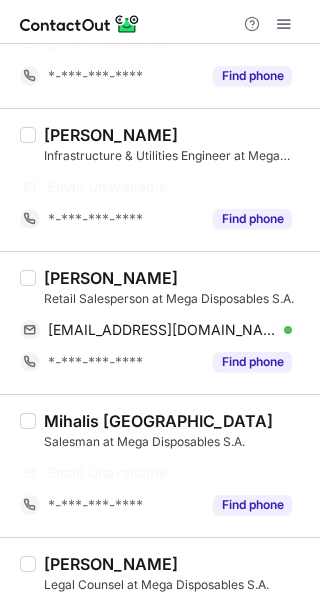 click on "[PERSON_NAME]" at bounding box center [111, 278] 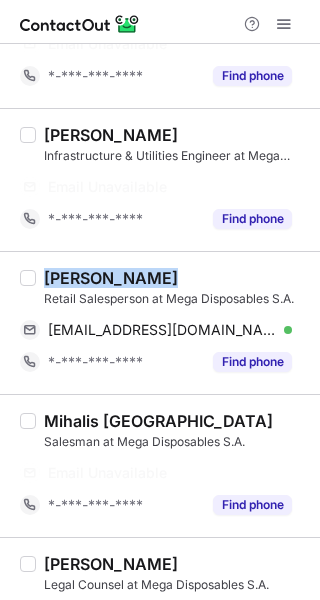 click on "[PERSON_NAME]" at bounding box center (111, 278) 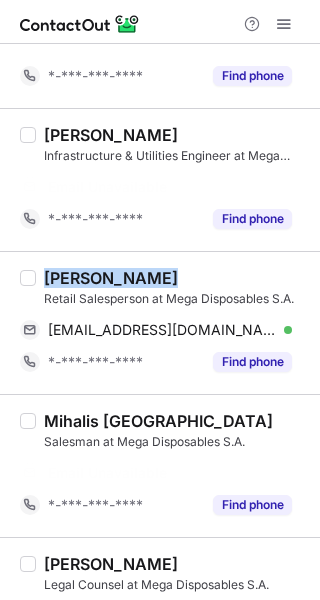 copy on "[PERSON_NAME]" 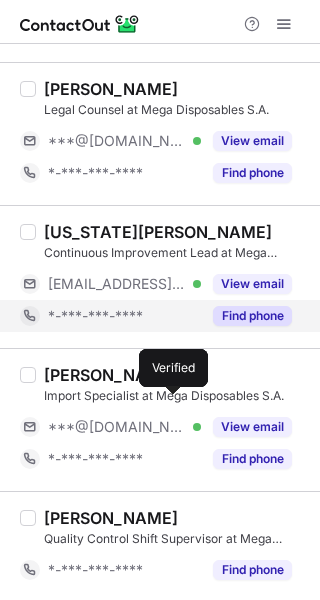 scroll, scrollTop: 736, scrollLeft: 0, axis: vertical 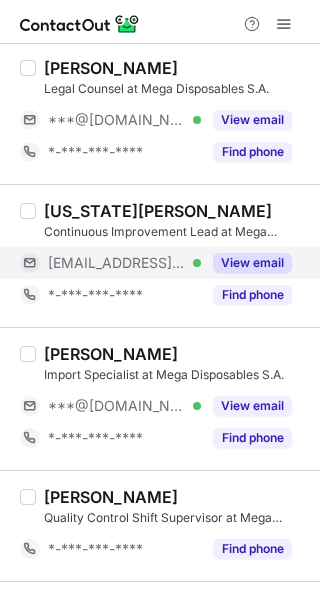 click on "View email" at bounding box center (252, 263) 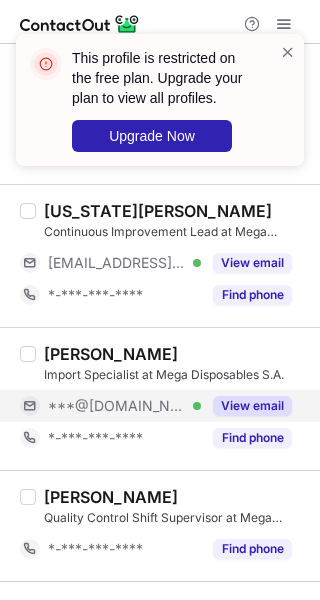 click on "View email" at bounding box center (252, 406) 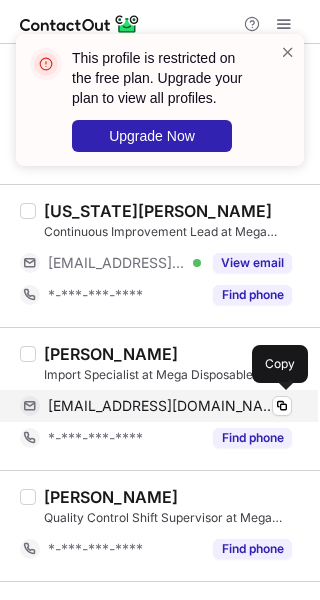 click on "[EMAIL_ADDRESS][DOMAIN_NAME]" at bounding box center [162, 406] 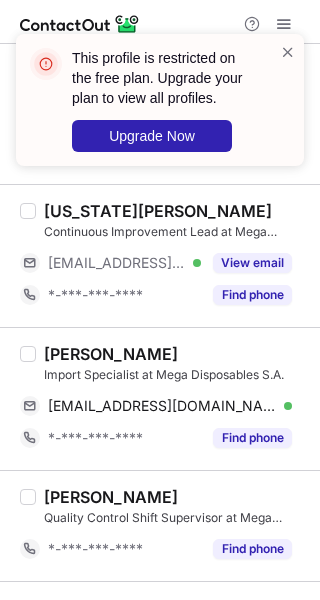 click on "[PERSON_NAME]" at bounding box center [111, 354] 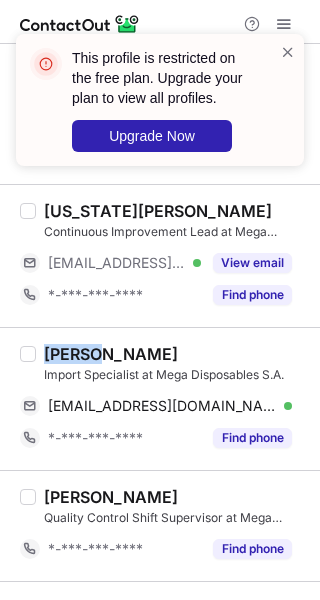 click on "Eleni Gioukari" at bounding box center (111, 354) 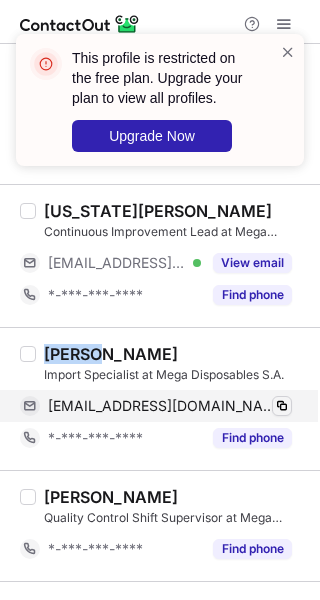 copy on "Eleni" 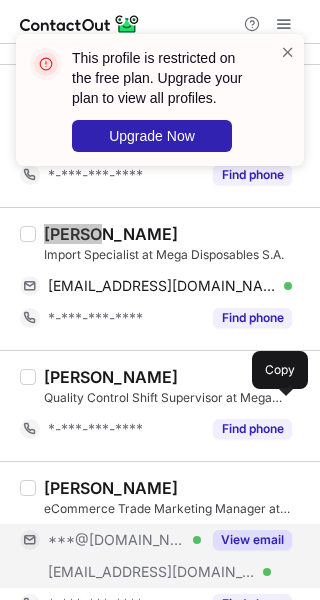 scroll, scrollTop: 936, scrollLeft: 0, axis: vertical 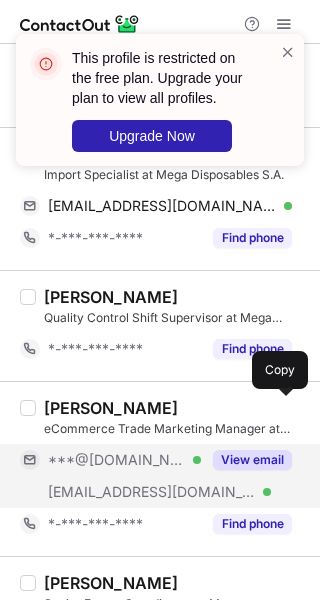 click on "View email" at bounding box center (252, 460) 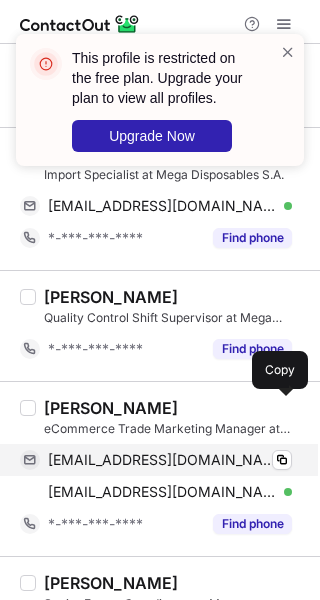 click on "thanossakalis@gmail.com Verified" at bounding box center (170, 460) 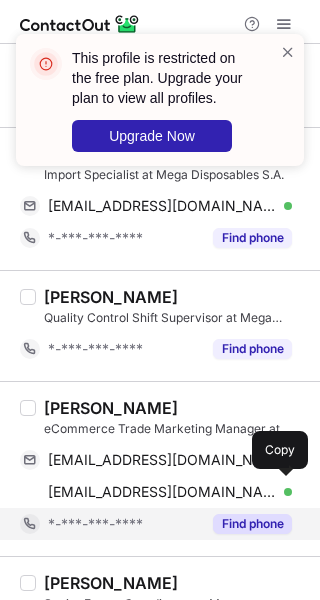 drag, startPoint x: 135, startPoint y: 493, endPoint x: 266, endPoint y: 509, distance: 131.97348 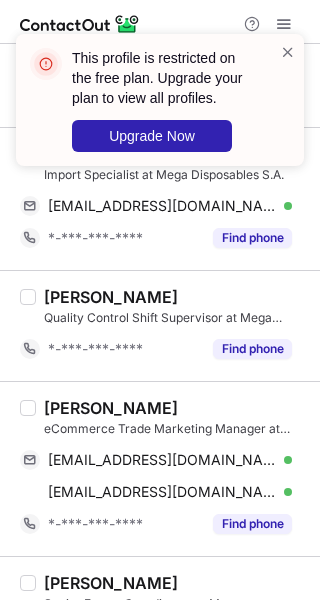 click on "Thanos Sakalis" at bounding box center [111, 408] 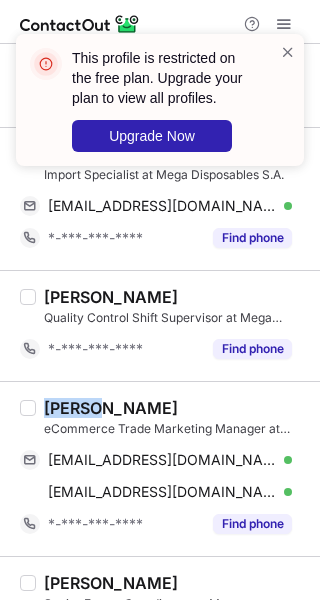 click on "Thanos Sakalis" at bounding box center (111, 408) 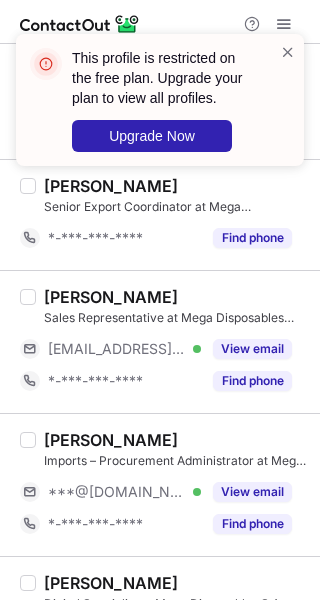 scroll, scrollTop: 1336, scrollLeft: 0, axis: vertical 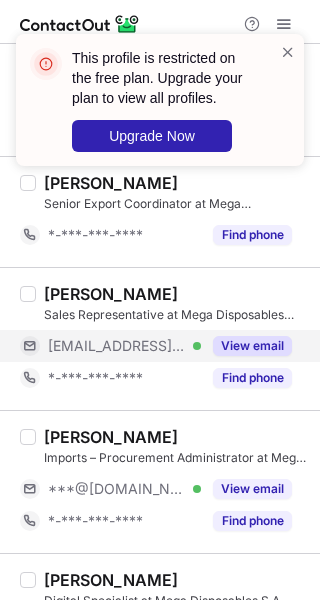click on "View email" at bounding box center [252, 346] 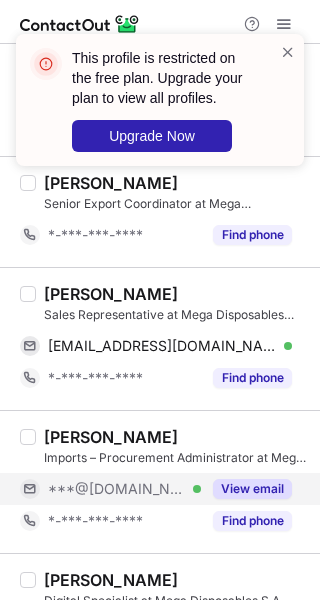 click on "View email" at bounding box center (252, 489) 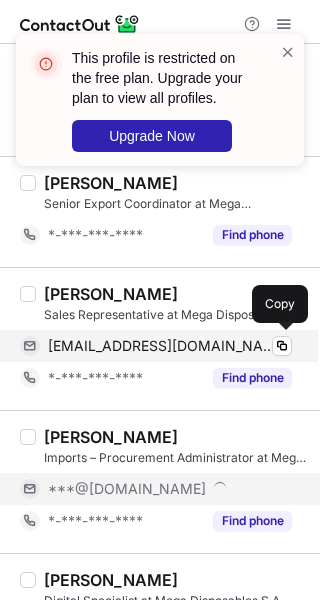 click on "svavouras@sarantis.gr" at bounding box center [162, 346] 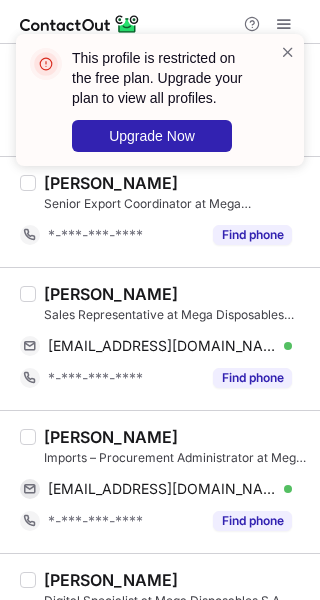 click on "STERGIOS VAVOURAS" at bounding box center (111, 294) 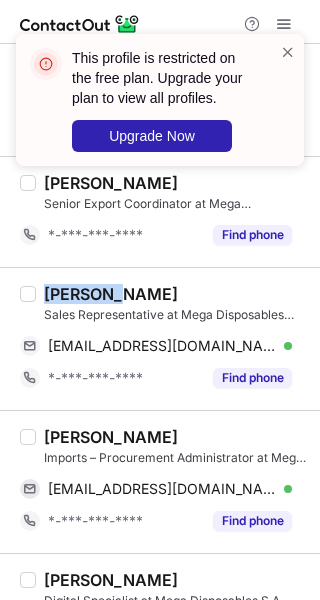 copy on "STERGIOS" 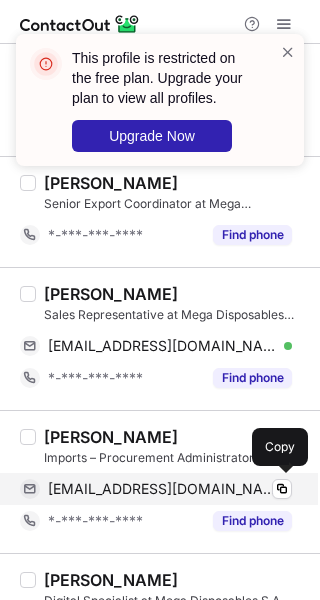 drag, startPoint x: 175, startPoint y: 485, endPoint x: 206, endPoint y: 485, distance: 31 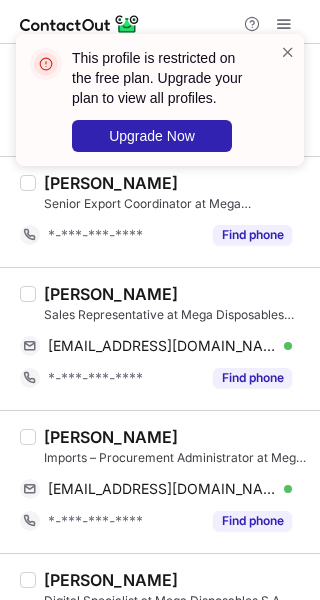 click on "Jenny Kyrlakitsi" at bounding box center [111, 437] 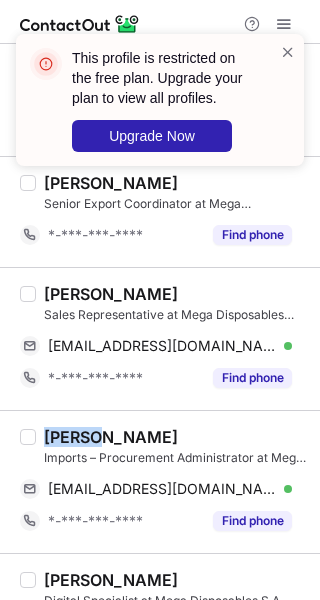 click on "Jenny Kyrlakitsi" at bounding box center [111, 437] 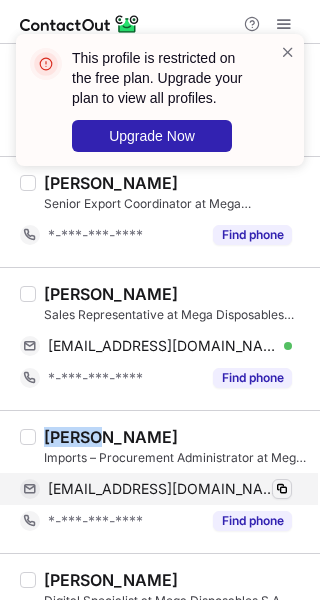 copy on "Jenny" 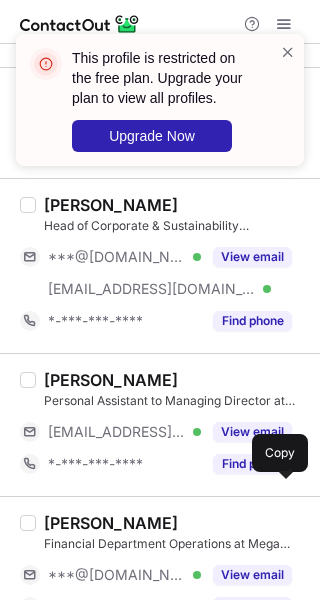 scroll, scrollTop: 2136, scrollLeft: 0, axis: vertical 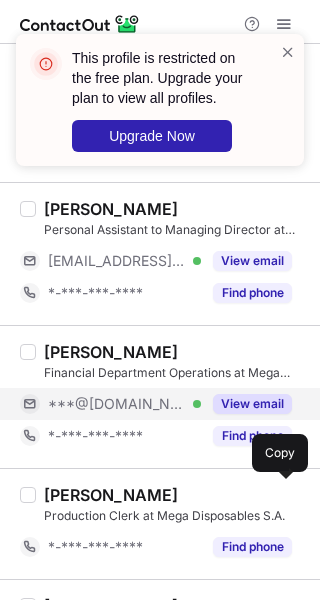 click on "View email" at bounding box center (252, 404) 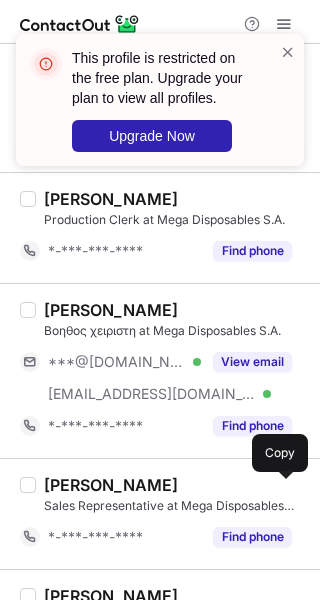 scroll, scrollTop: 2436, scrollLeft: 0, axis: vertical 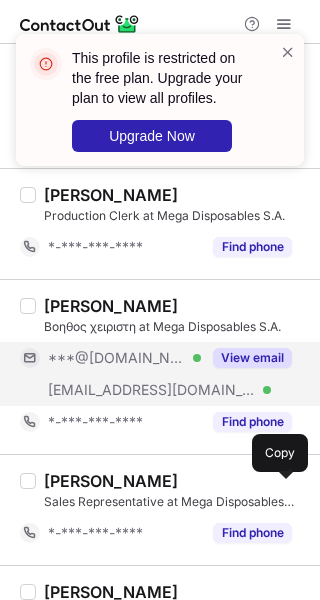 click on "View email" at bounding box center [252, 358] 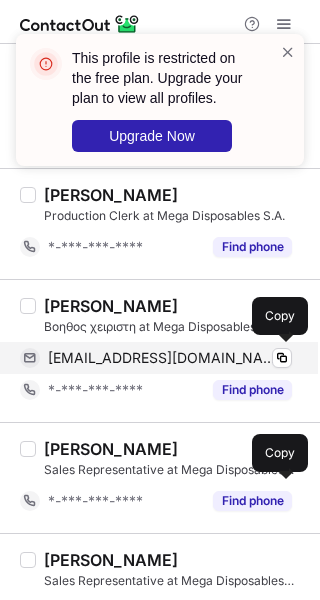 click on "kozaman2002@yahoo.com" at bounding box center [162, 358] 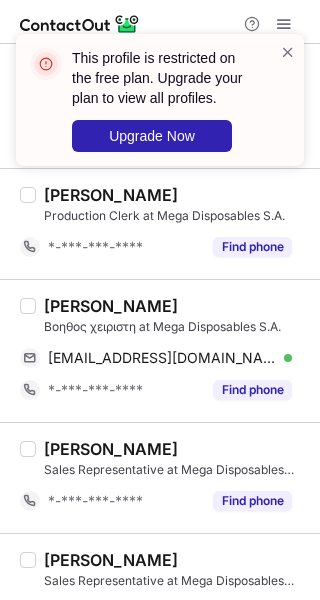 click on "KOSTAS ZACHAROPOULOS" at bounding box center (111, 306) 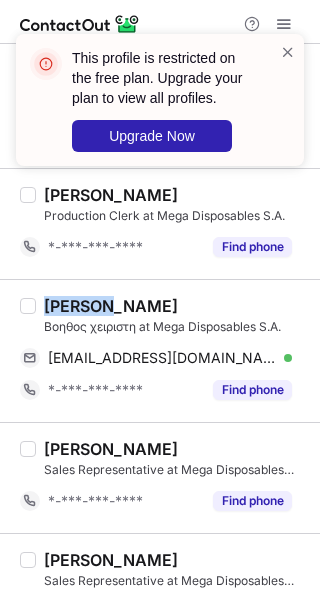 click on "KOSTAS ZACHAROPOULOS" at bounding box center (111, 306) 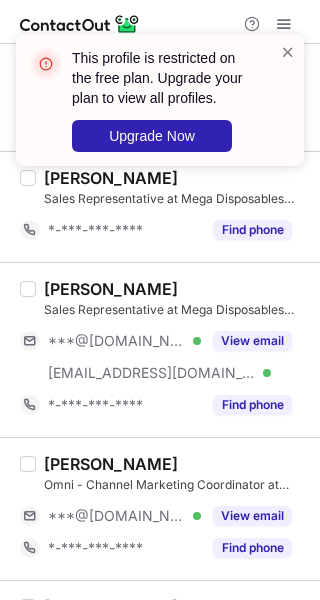 scroll, scrollTop: 2736, scrollLeft: 0, axis: vertical 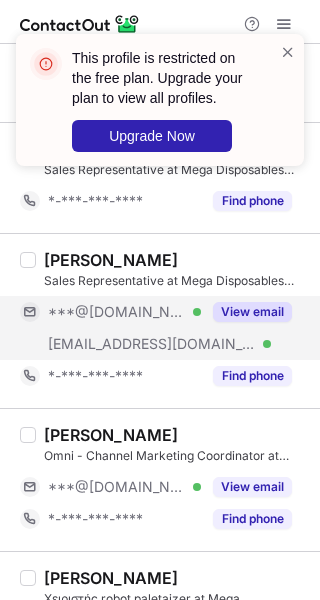 click on "View email" at bounding box center (252, 312) 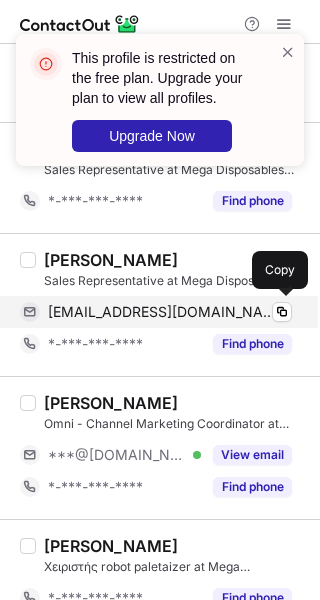 click on "satkas80@hotmail.com" at bounding box center (162, 312) 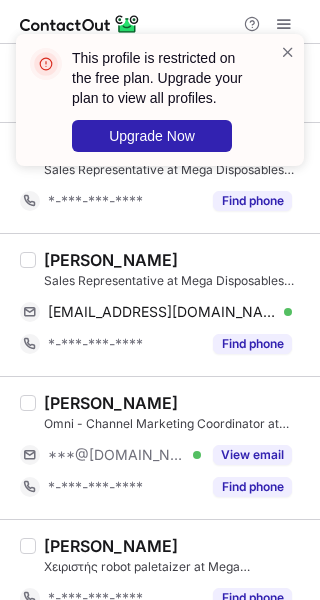 click on "Christos Satkas" at bounding box center [111, 260] 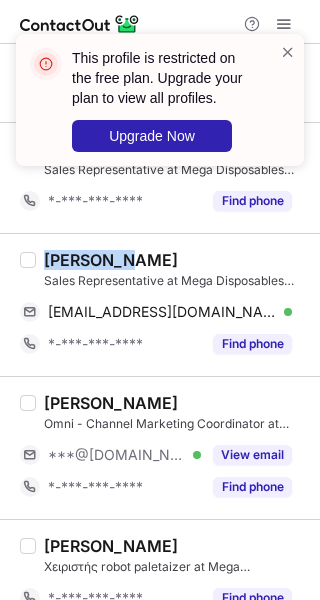 click on "Christos Satkas" at bounding box center (111, 260) 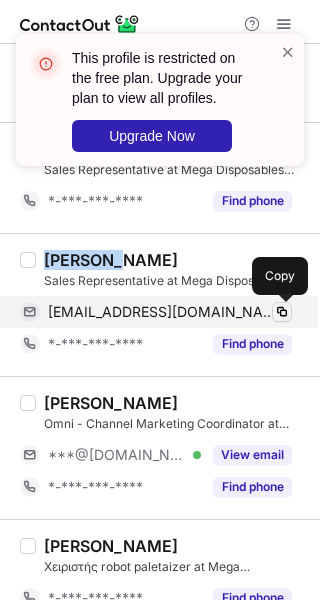 copy on "Christos" 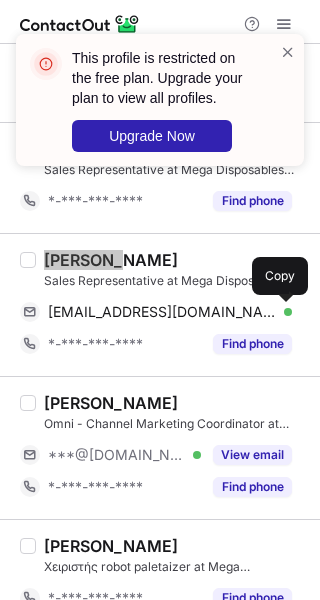 scroll, scrollTop: 2766, scrollLeft: 0, axis: vertical 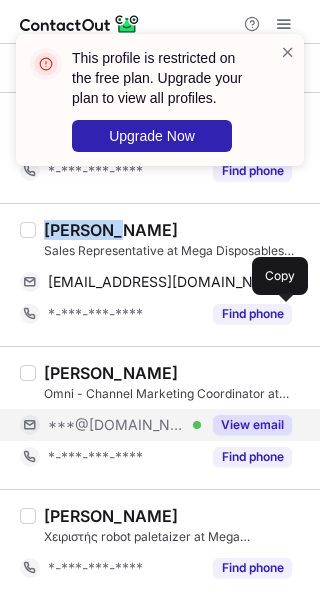 click on "View email" at bounding box center (252, 425) 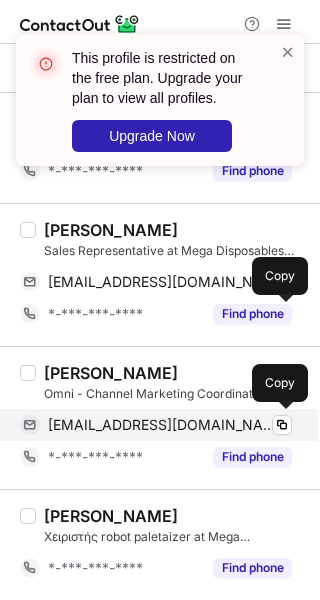 drag, startPoint x: 156, startPoint y: 430, endPoint x: 166, endPoint y: 426, distance: 10.770329 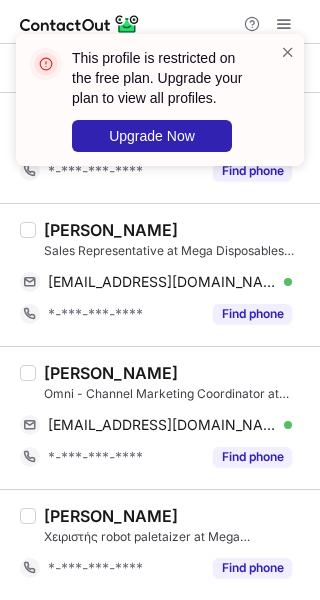 click on "Marianthi Lymperopoulou" at bounding box center [111, 373] 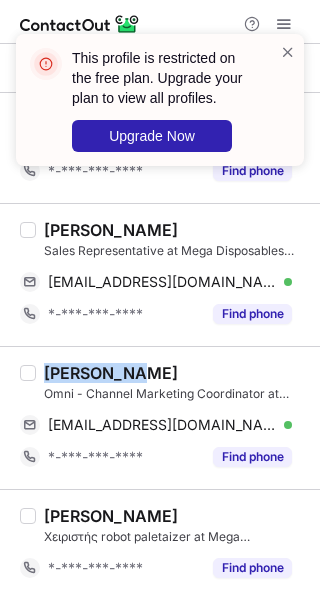 click on "Marianthi Lymperopoulou" at bounding box center [111, 373] 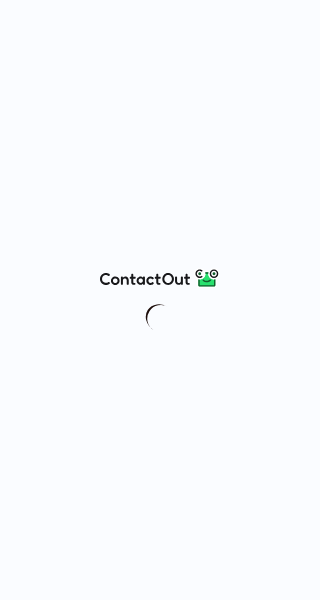 scroll, scrollTop: 0, scrollLeft: 0, axis: both 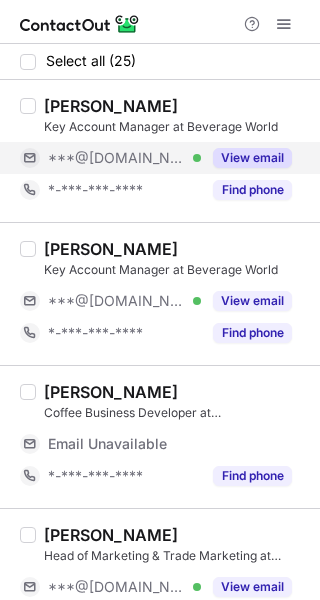 click on "View email" at bounding box center (252, 158) 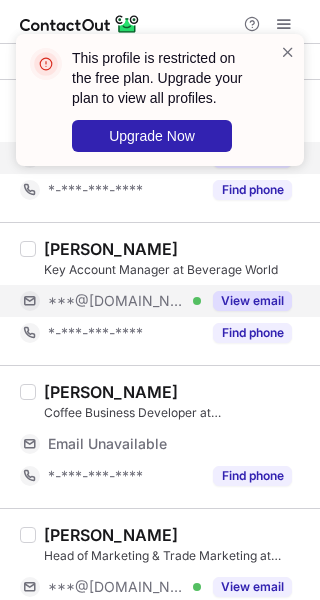 click on "View email" at bounding box center [252, 301] 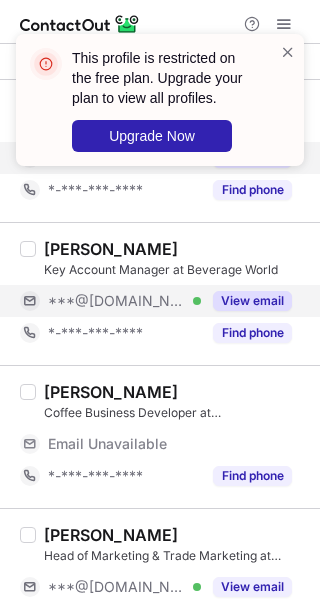 click on "***@yahoo.com" at bounding box center (117, 301) 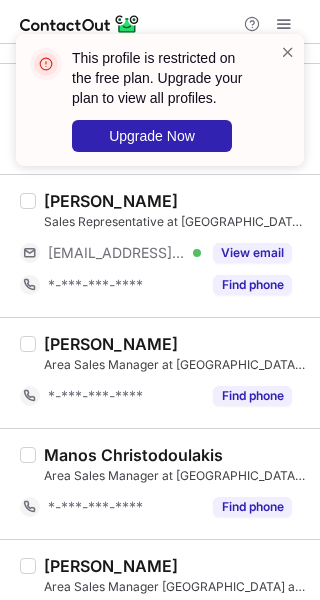 scroll, scrollTop: 600, scrollLeft: 0, axis: vertical 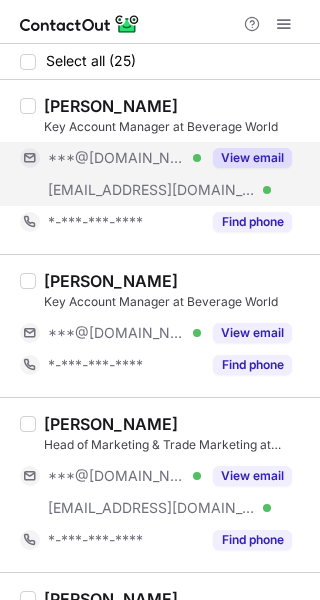 click on "View email" at bounding box center [252, 158] 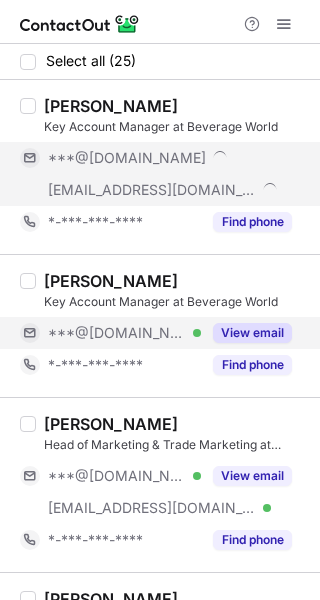 click on "View email" at bounding box center [252, 333] 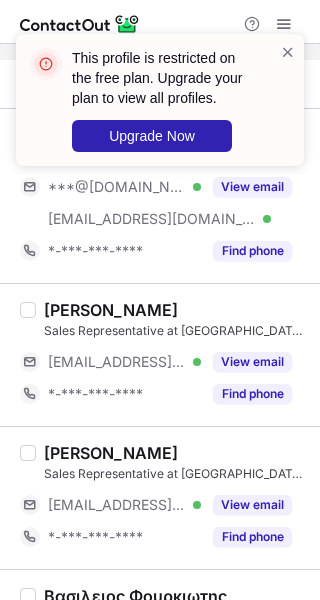 scroll, scrollTop: 300, scrollLeft: 0, axis: vertical 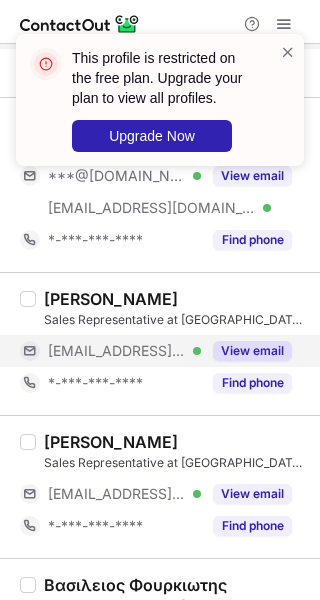 click on "View email" at bounding box center (252, 351) 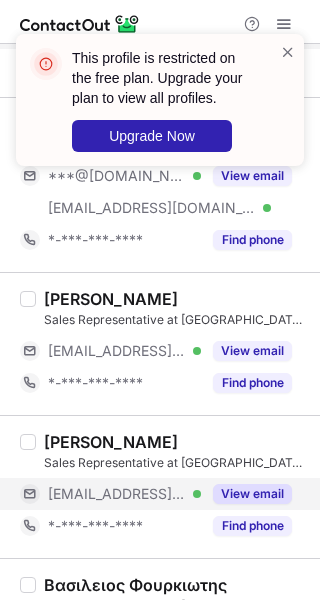 click on "View email" at bounding box center (246, 494) 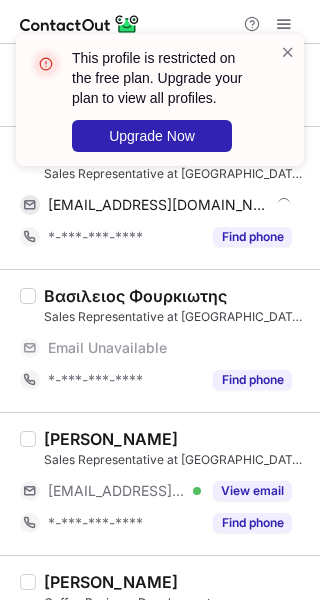 scroll, scrollTop: 600, scrollLeft: 0, axis: vertical 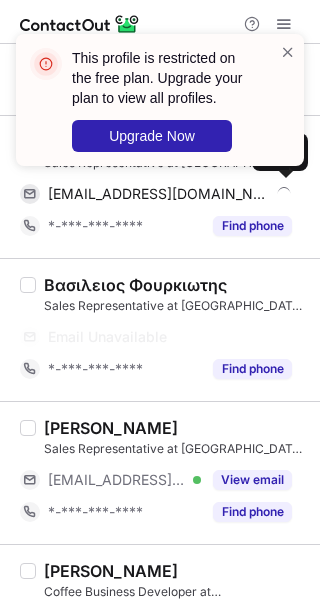 click on "This profile is restricted on the free plan. Upgrade your plan to view all profiles. Upgrade Now" at bounding box center [160, 108] 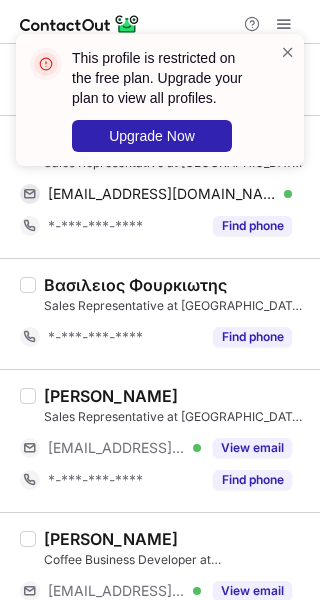 click on "This profile is restricted on the free plan. Upgrade your plan to view all profiles. Upgrade Now" at bounding box center [160, 108] 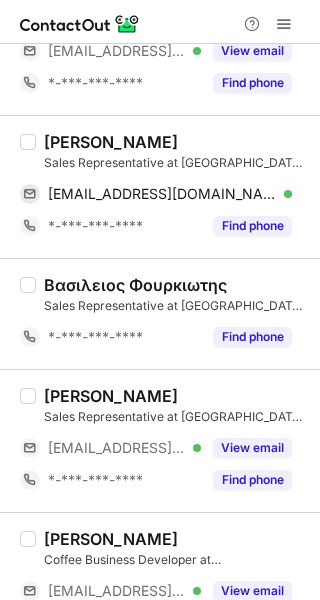 click on "This profile is restricted on the free plan. Upgrade your plan to view all profiles. Upgrade Now" at bounding box center (160, 108) 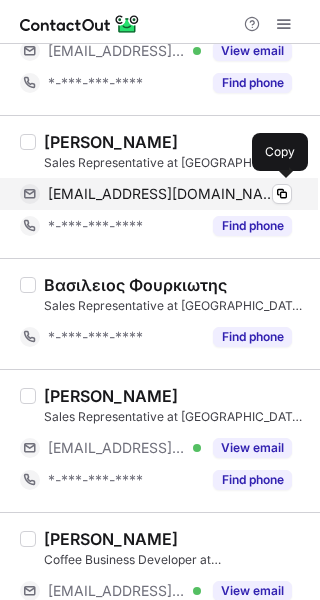 click on "[EMAIL_ADDRESS][DOMAIN_NAME] Verified Copy" at bounding box center (156, 194) 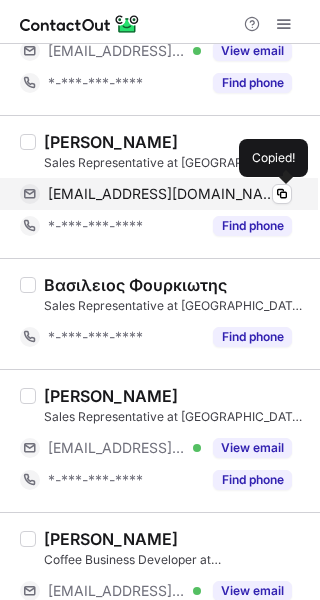click on "[EMAIL_ADDRESS][DOMAIN_NAME]" at bounding box center [162, 194] 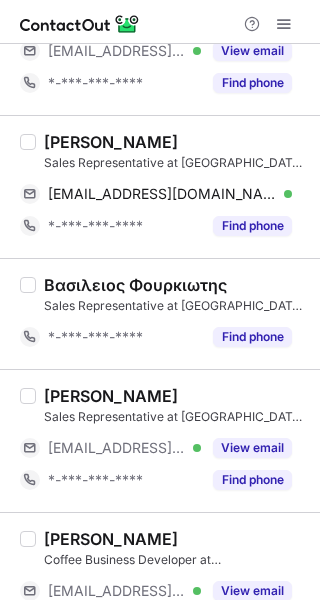 click on "[PERSON_NAME]" at bounding box center [111, 142] 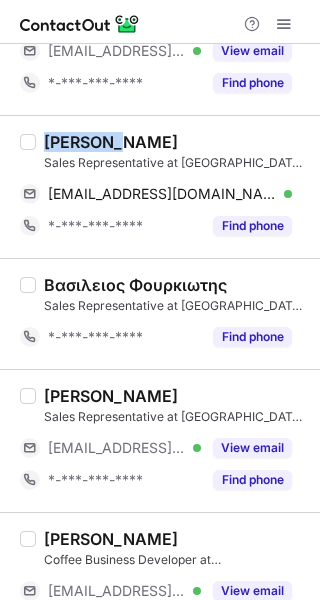 click on "[PERSON_NAME]" at bounding box center (111, 142) 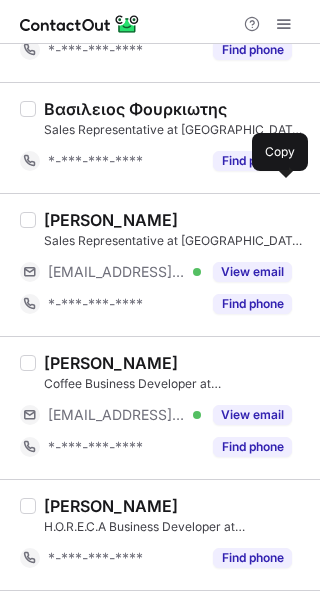 scroll, scrollTop: 800, scrollLeft: 0, axis: vertical 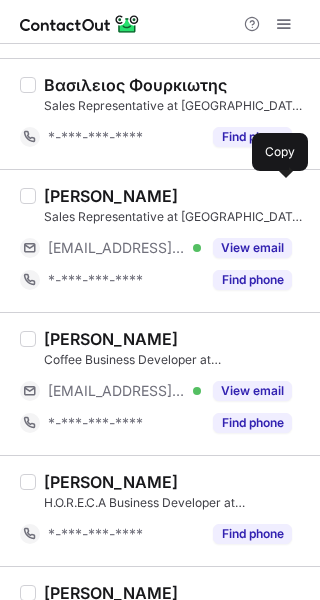 drag, startPoint x: 244, startPoint y: 392, endPoint x: 207, endPoint y: 333, distance: 69.641945 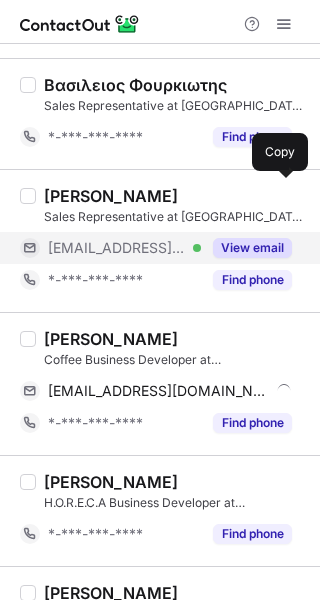 click on "View email" at bounding box center (252, 248) 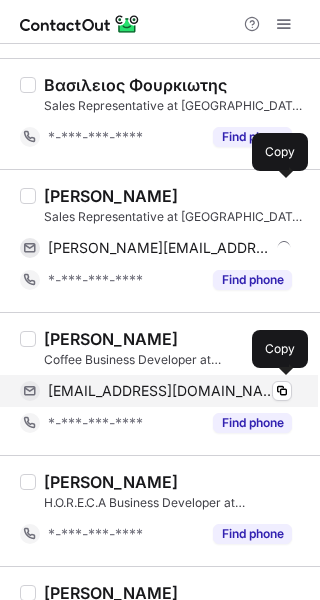 click on "[EMAIL_ADDRESS][DOMAIN_NAME]" at bounding box center (162, 391) 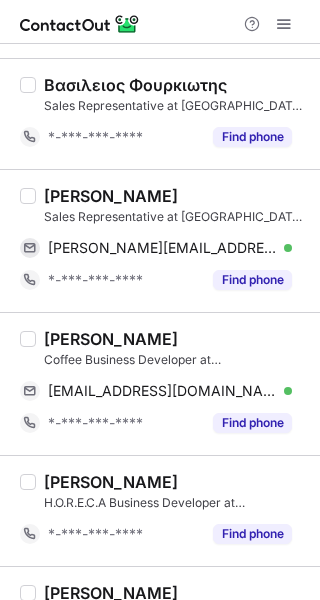 click on "[PERSON_NAME]" at bounding box center (111, 339) 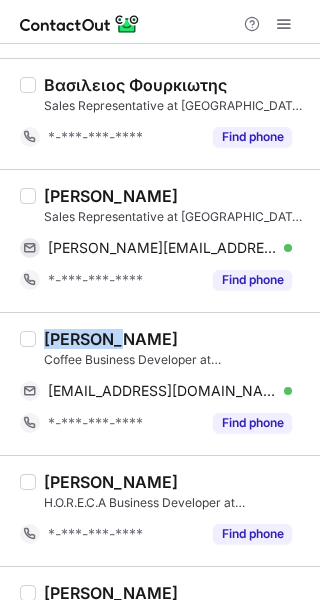 copy on "Pantelis" 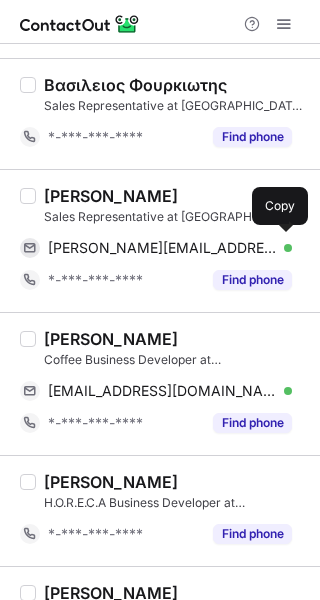 drag, startPoint x: 120, startPoint y: 247, endPoint x: 319, endPoint y: 300, distance: 205.93689 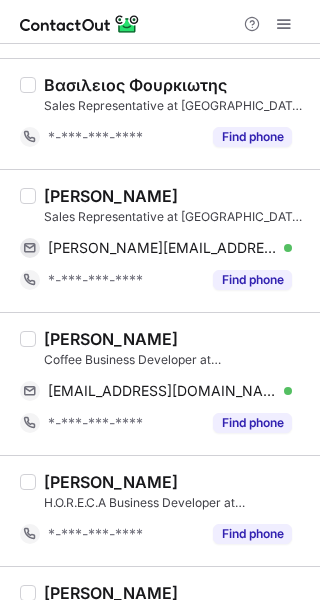 click on "[PERSON_NAME]" at bounding box center [111, 196] 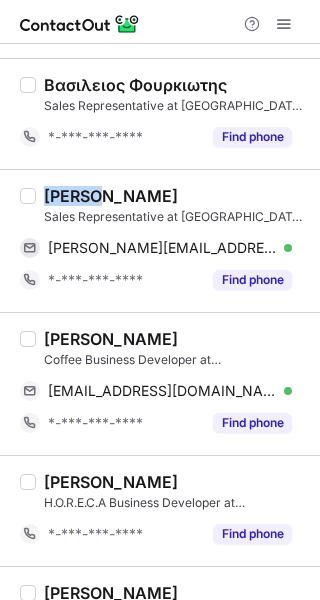 click on "[PERSON_NAME]" at bounding box center [111, 196] 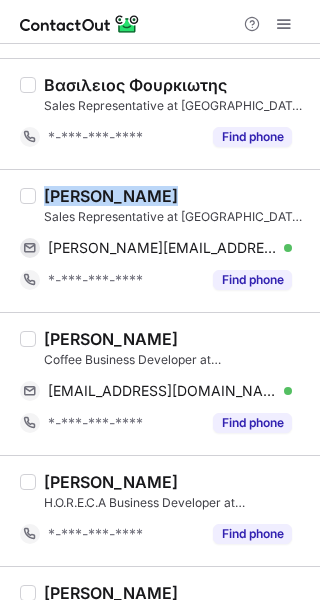 click on "[PERSON_NAME]" at bounding box center [111, 196] 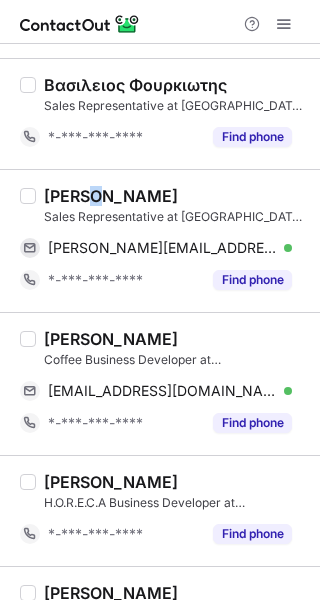 click on "[PERSON_NAME]" at bounding box center (111, 196) 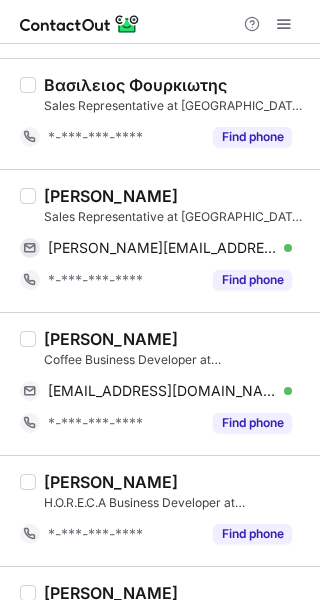 click on "[PERSON_NAME]" at bounding box center (111, 196) 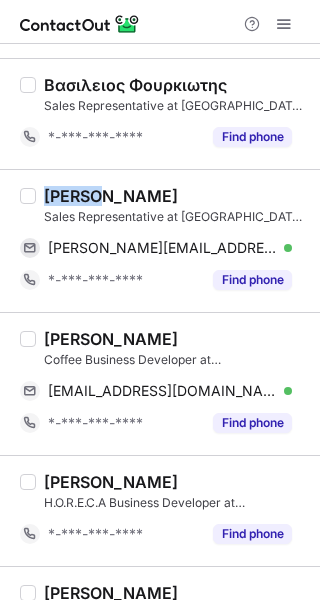 click on "[PERSON_NAME]" at bounding box center (111, 196) 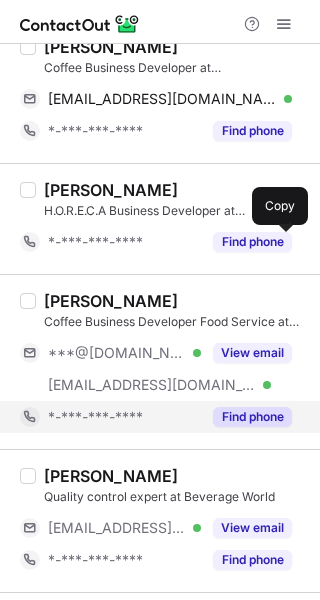 scroll, scrollTop: 1100, scrollLeft: 0, axis: vertical 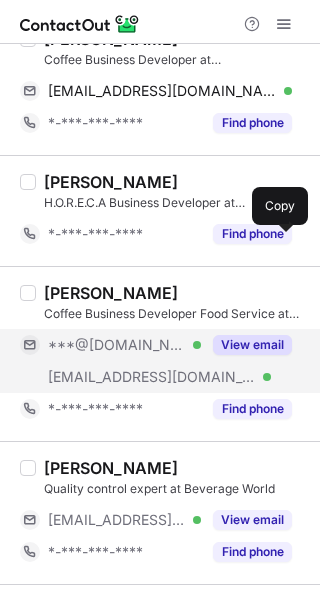 click on "View email" at bounding box center (252, 345) 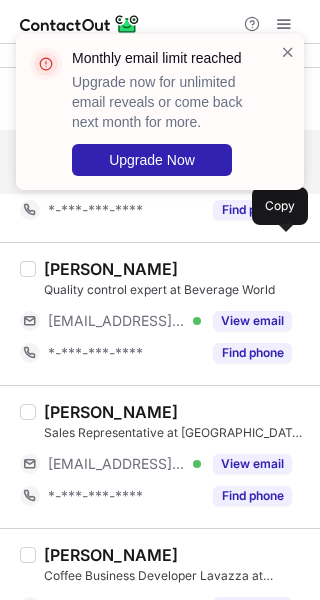 scroll, scrollTop: 1300, scrollLeft: 0, axis: vertical 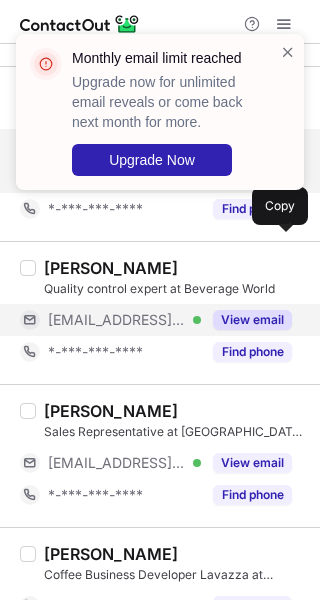 click on "View email" at bounding box center [252, 320] 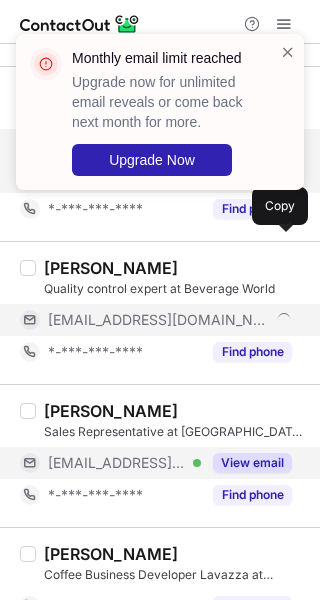click on "View email" at bounding box center [252, 463] 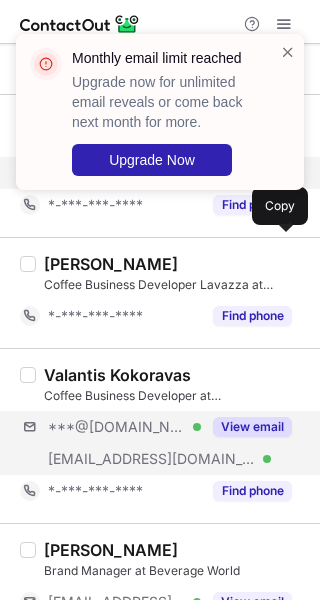 scroll, scrollTop: 1600, scrollLeft: 0, axis: vertical 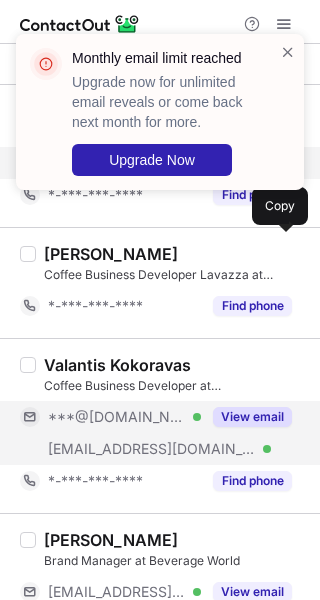 click on "View email" at bounding box center [252, 417] 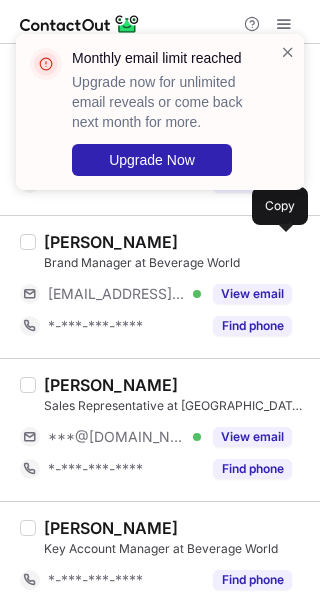 scroll, scrollTop: 1900, scrollLeft: 0, axis: vertical 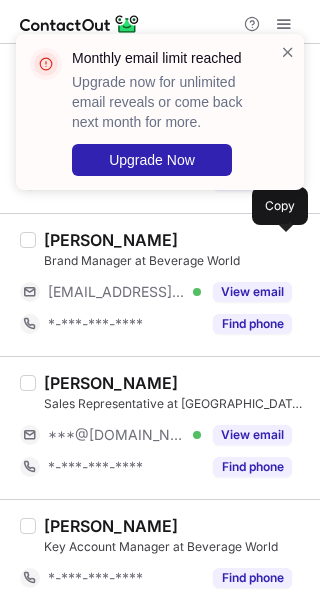 drag, startPoint x: 241, startPoint y: 288, endPoint x: 277, endPoint y: 350, distance: 71.693794 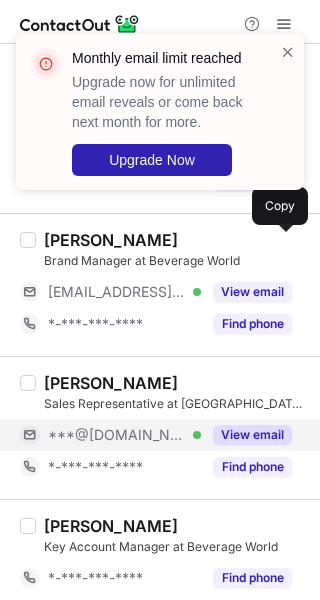 click on "View email" at bounding box center [252, 435] 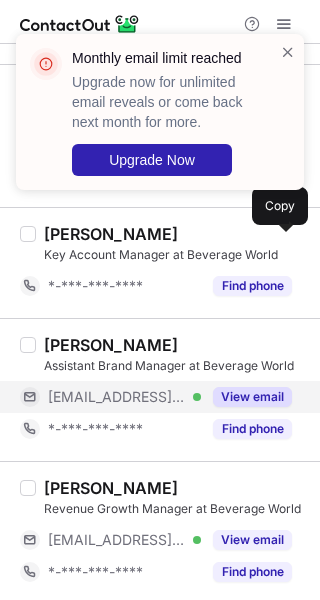 scroll, scrollTop: 2200, scrollLeft: 0, axis: vertical 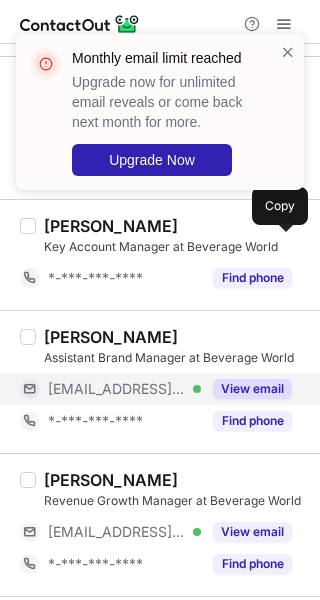 click on "View email" at bounding box center [252, 389] 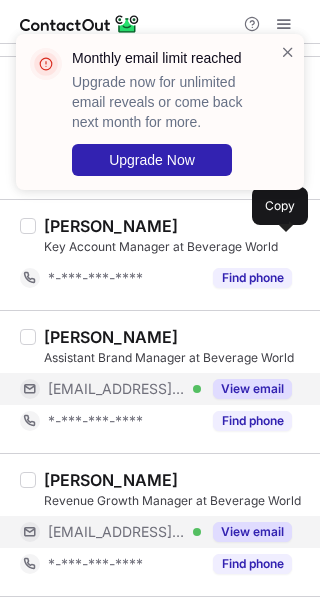click on "View email" at bounding box center [252, 532] 